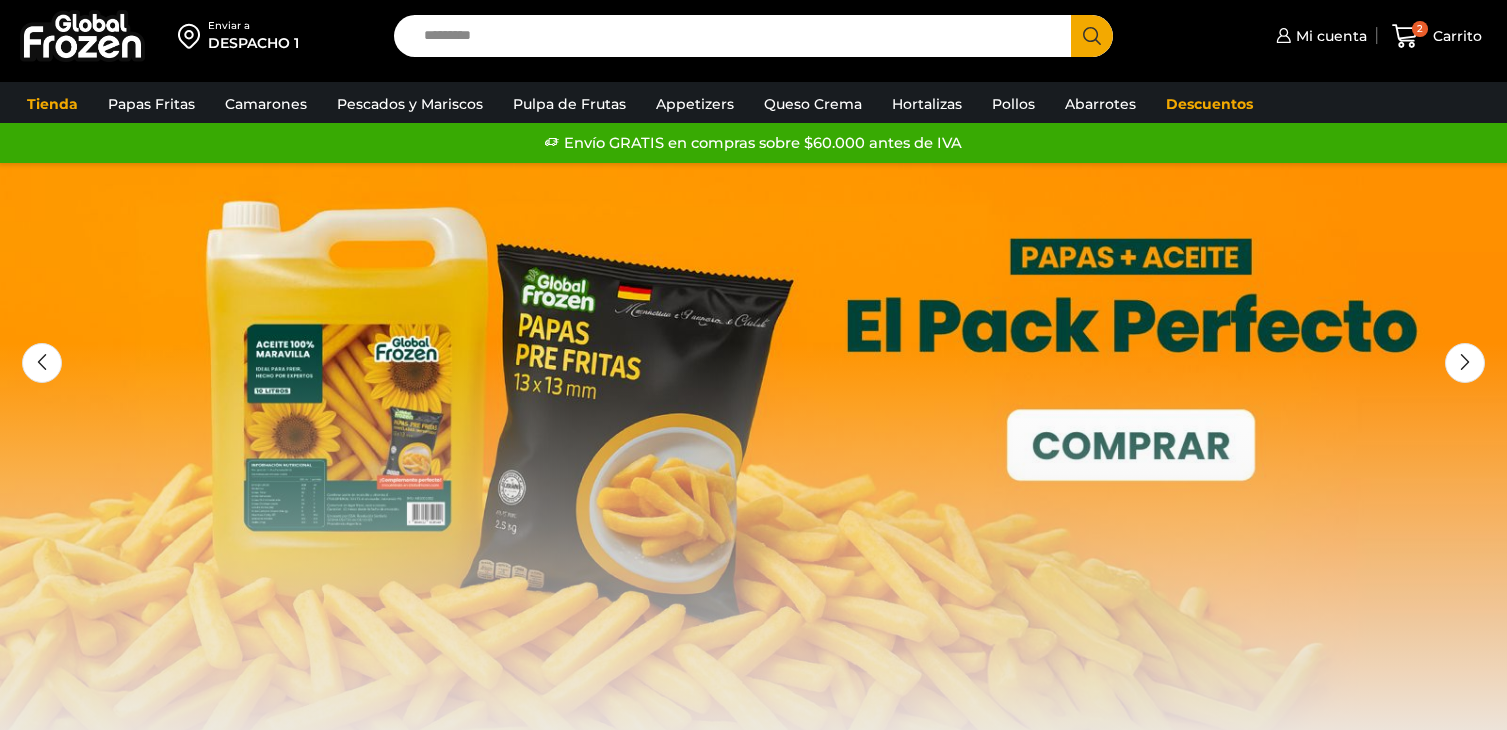 scroll, scrollTop: 0, scrollLeft: 0, axis: both 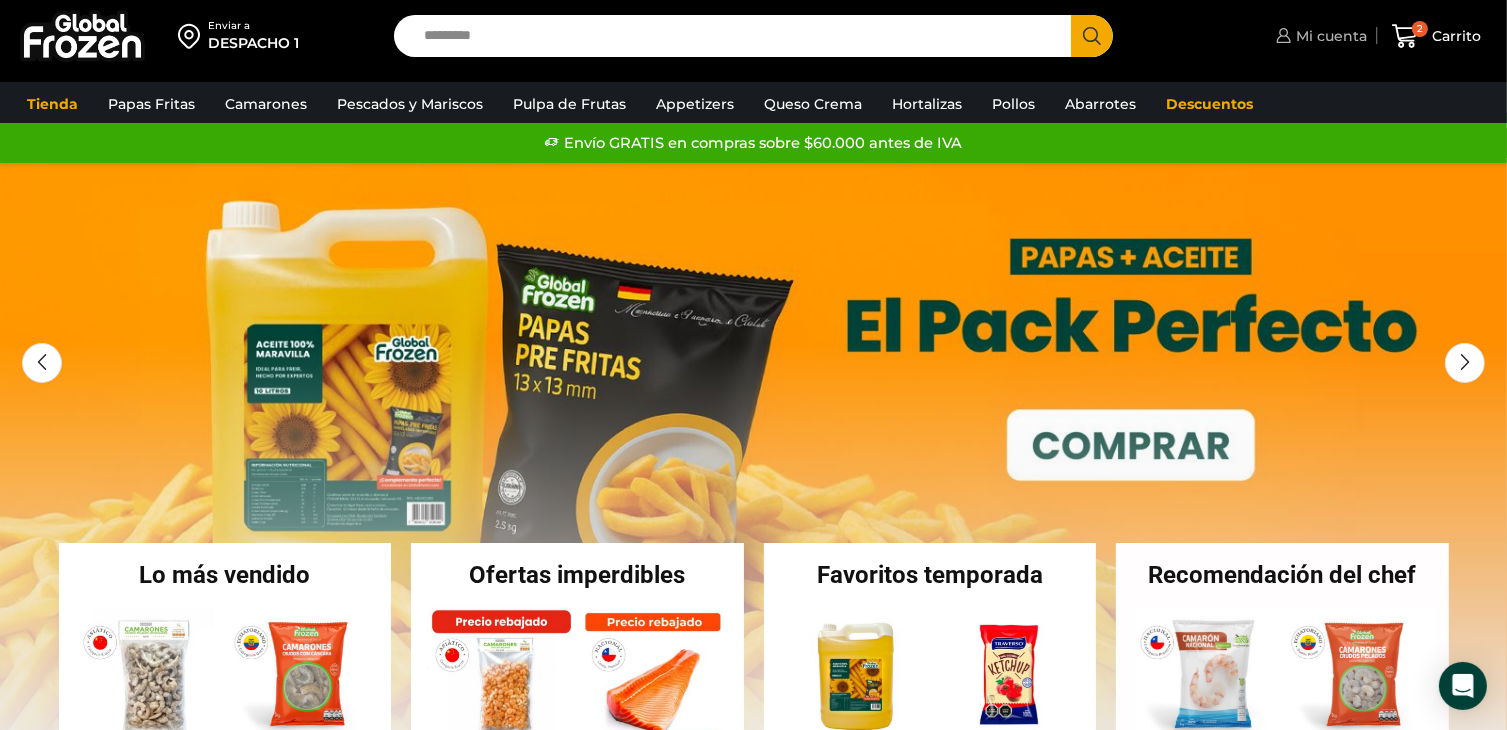 click on "Mi cuenta" at bounding box center (1319, 36) 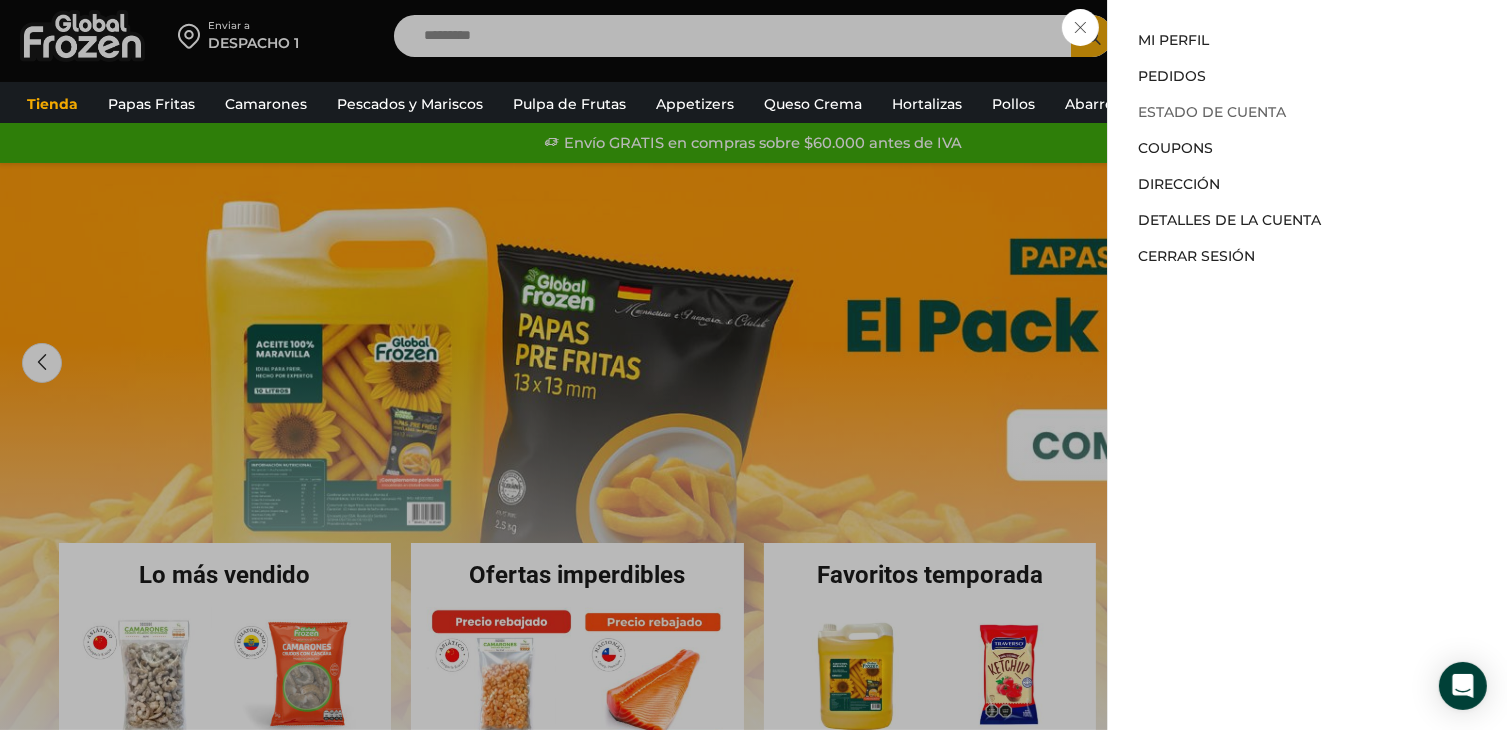 click on "Estado de Cuenta" at bounding box center [1212, 112] 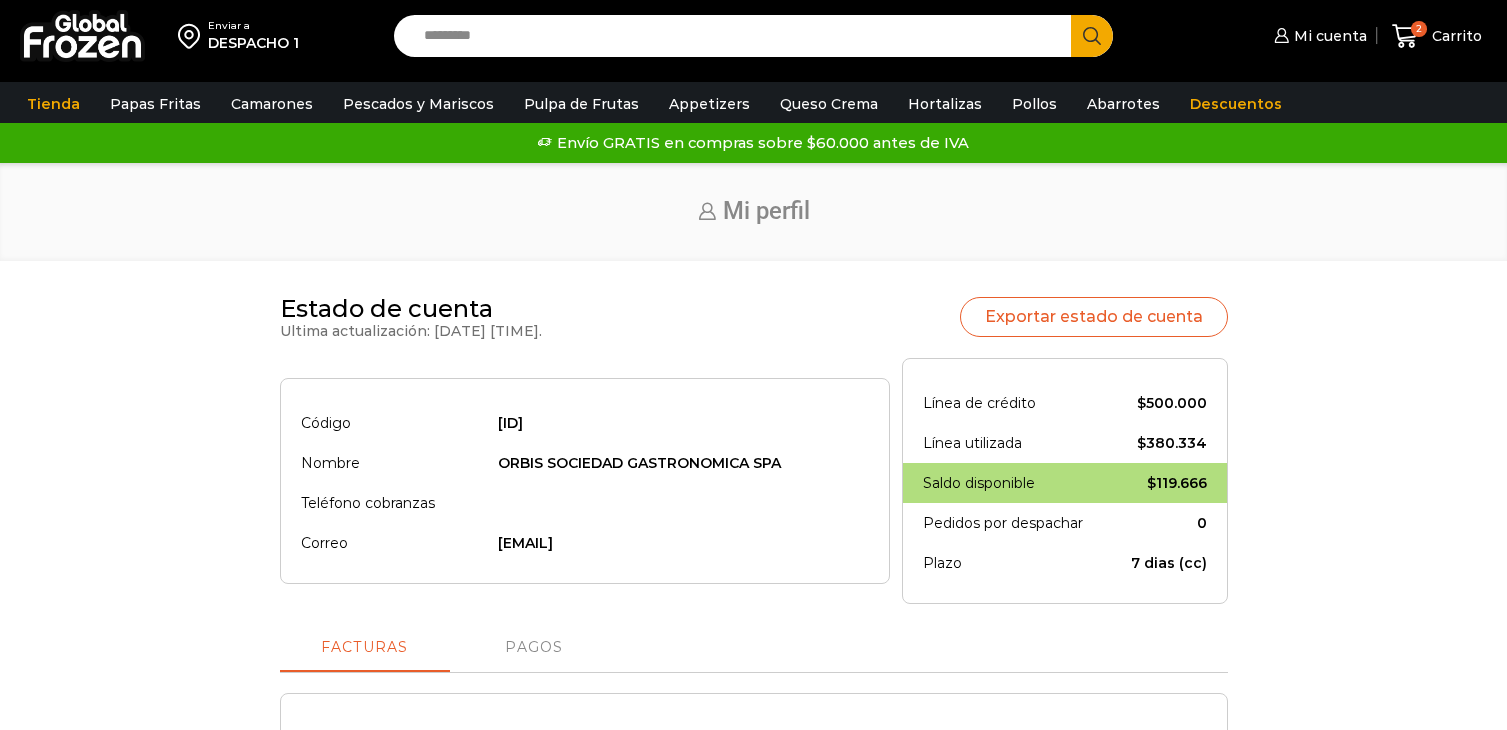 scroll, scrollTop: 0, scrollLeft: 0, axis: both 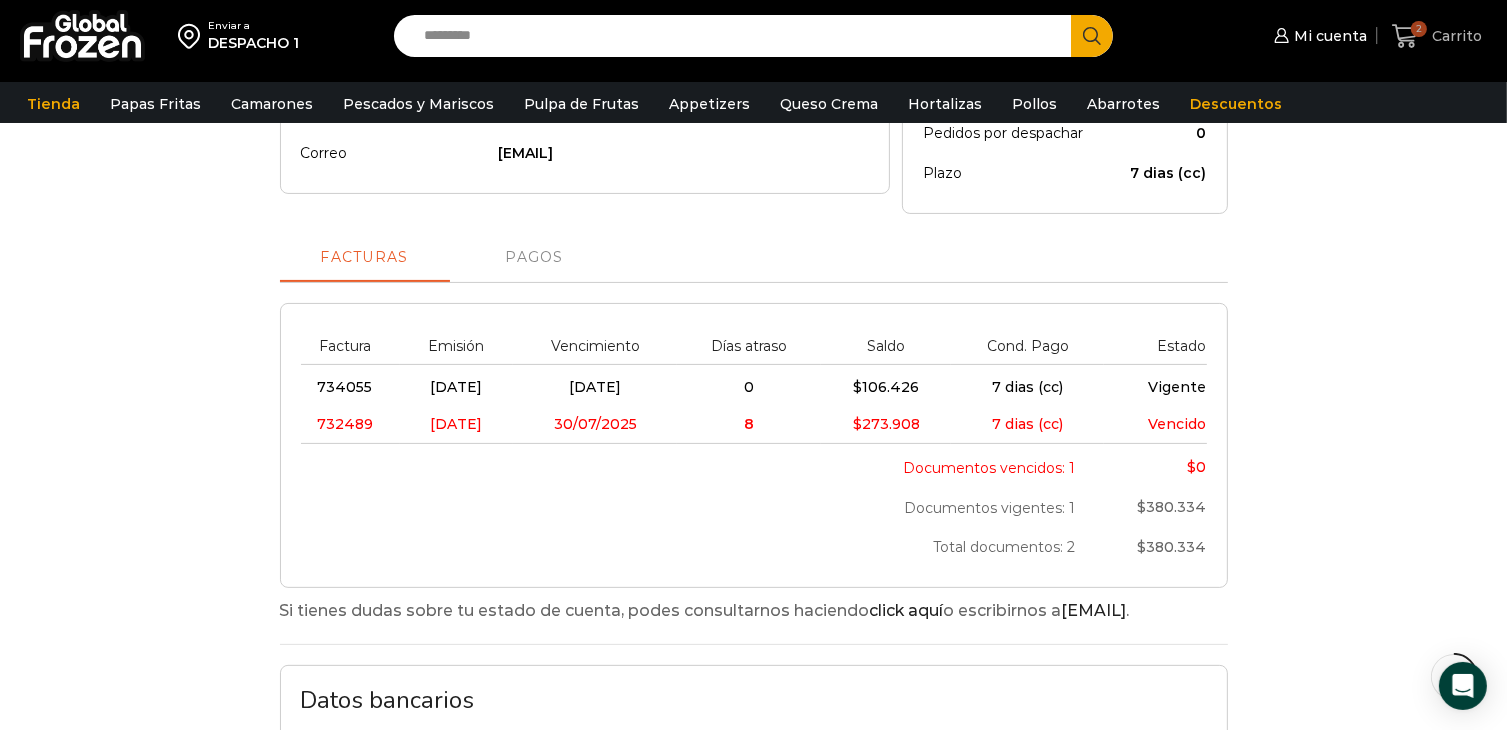 click on "2" at bounding box center [1419, 29] 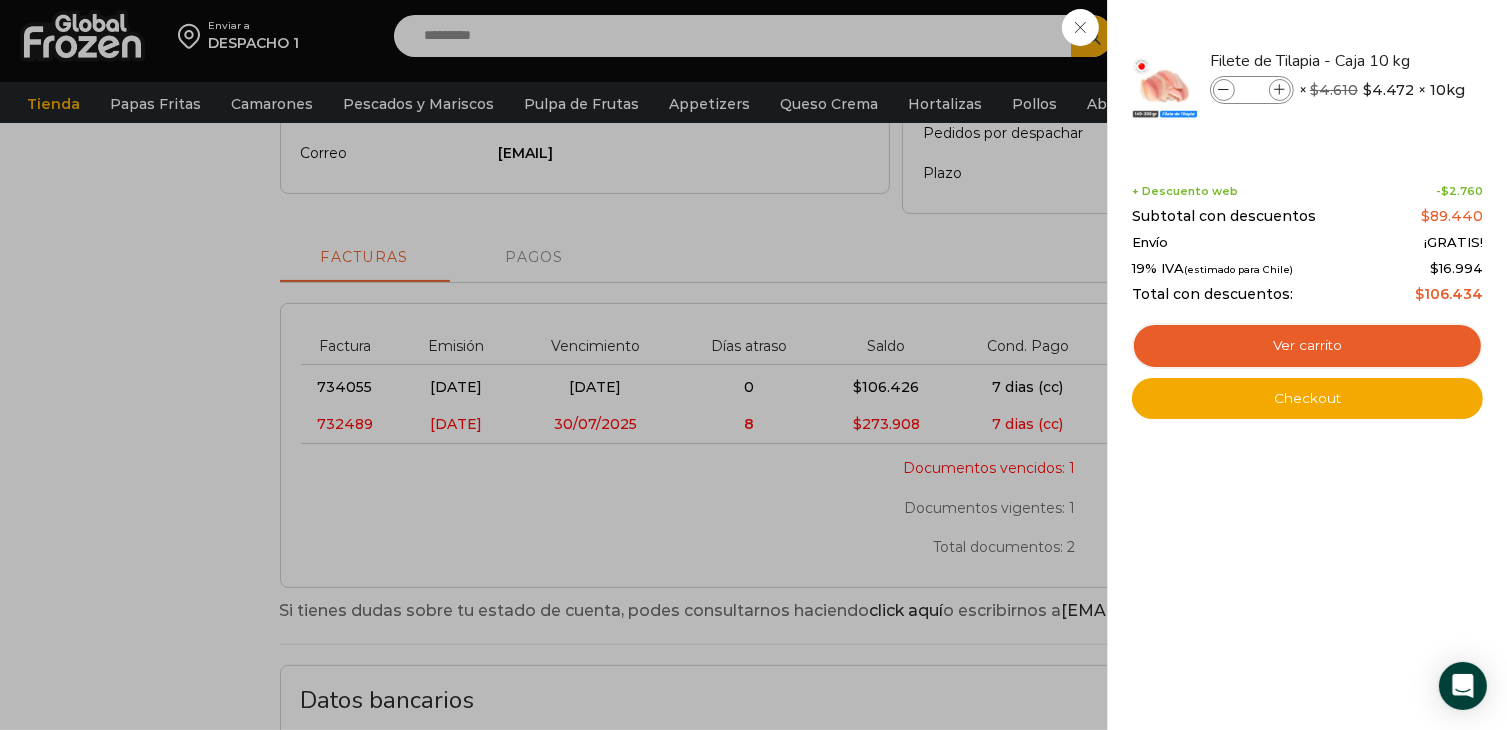 click on "2
Carrito
2
2
Shopping Cart
*
$" at bounding box center [1437, 36] 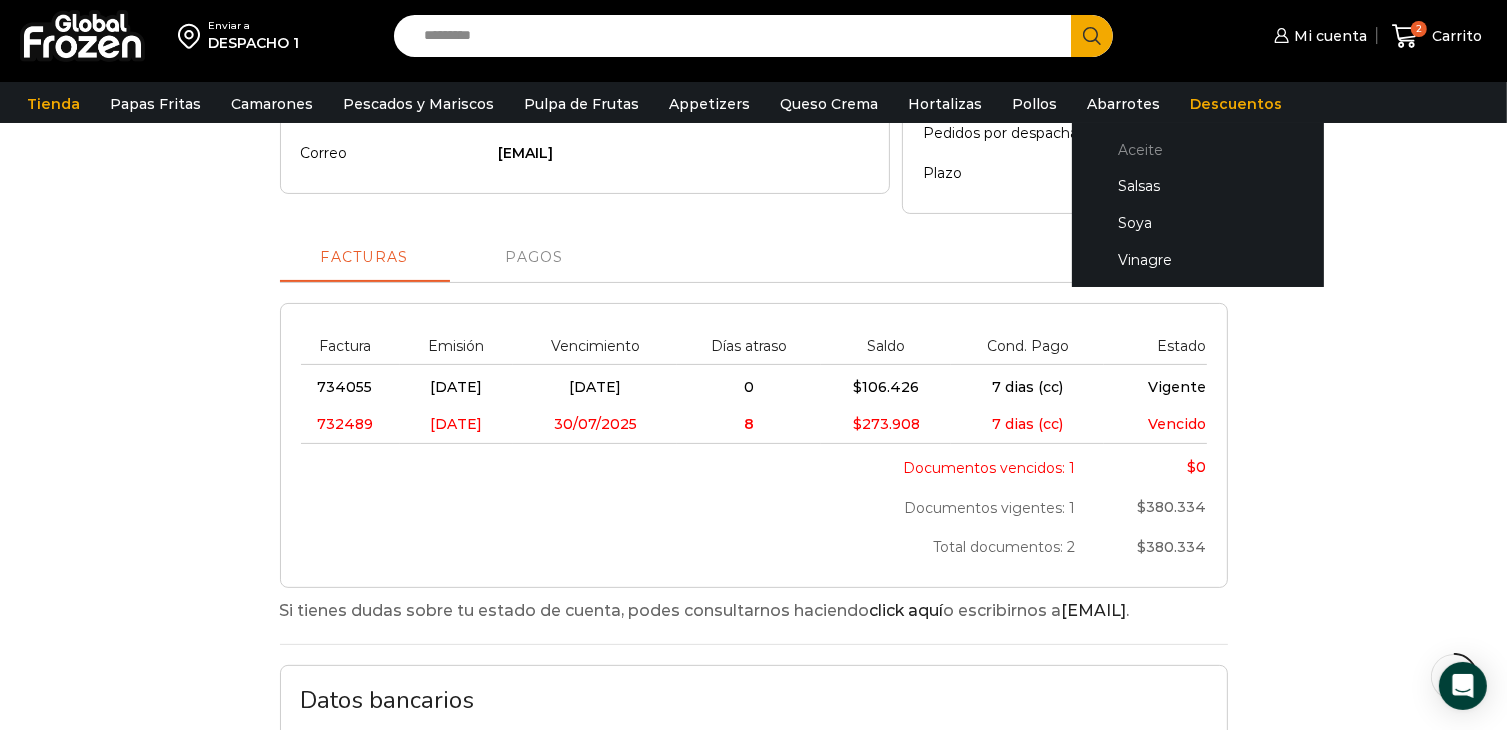 click on "Aceite" at bounding box center (1198, 149) 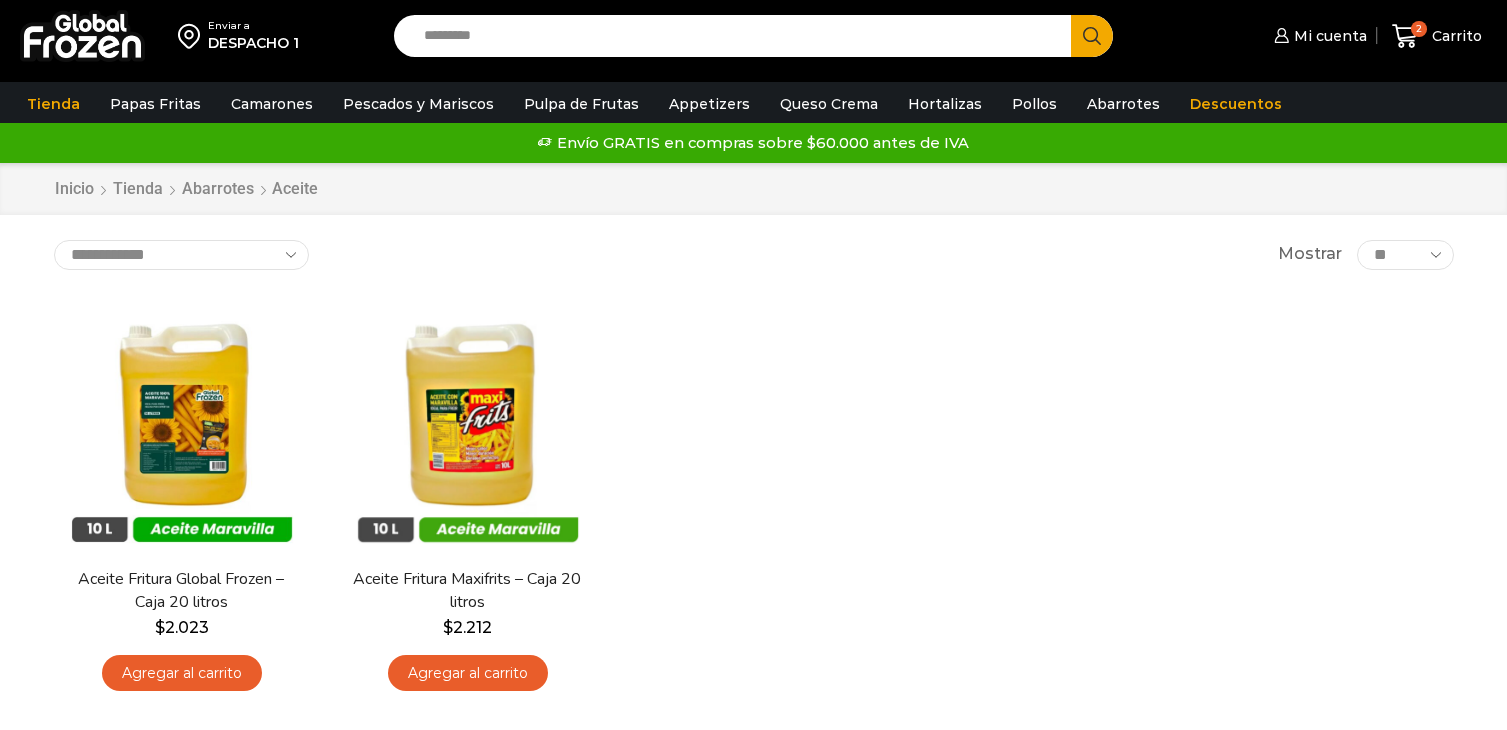 scroll, scrollTop: 0, scrollLeft: 0, axis: both 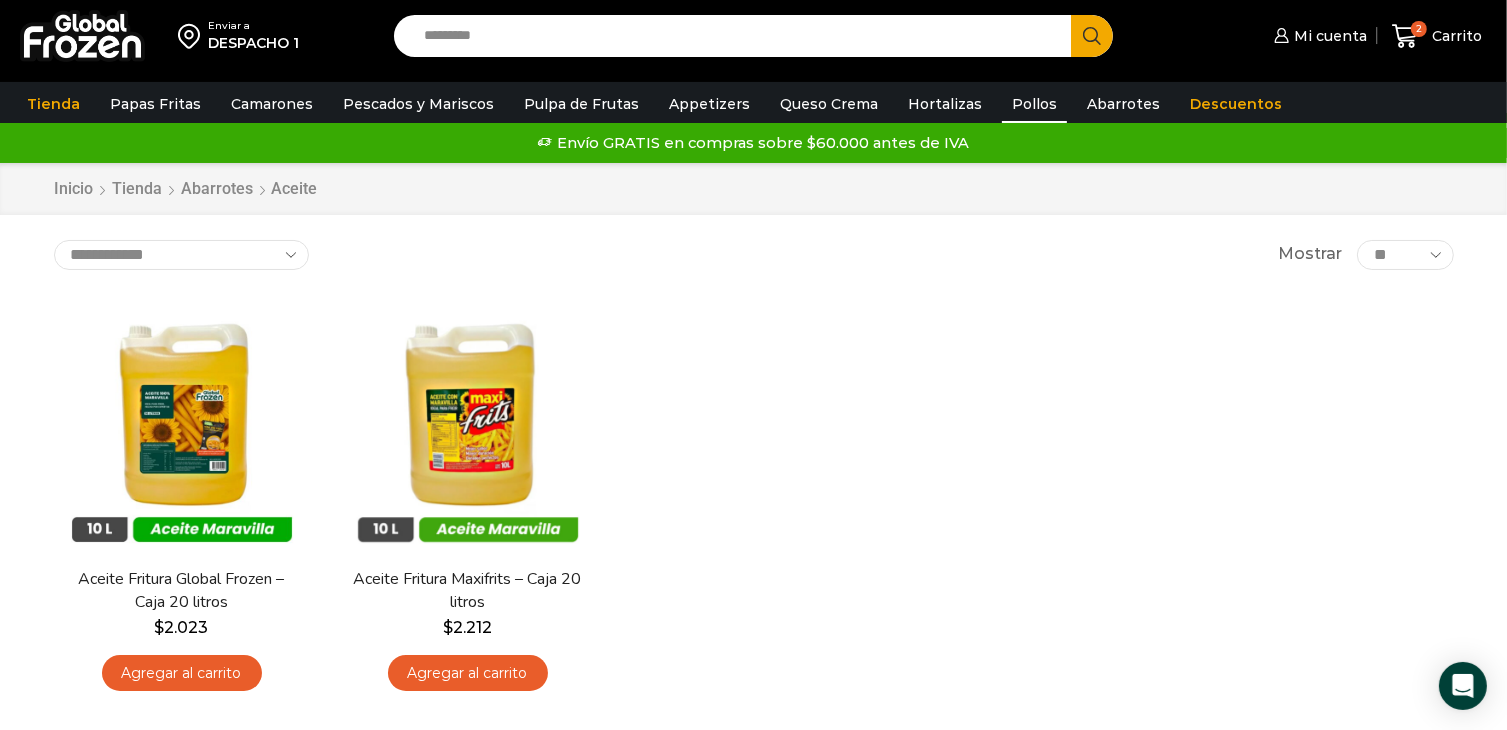 click on "Pollos" at bounding box center [1034, 104] 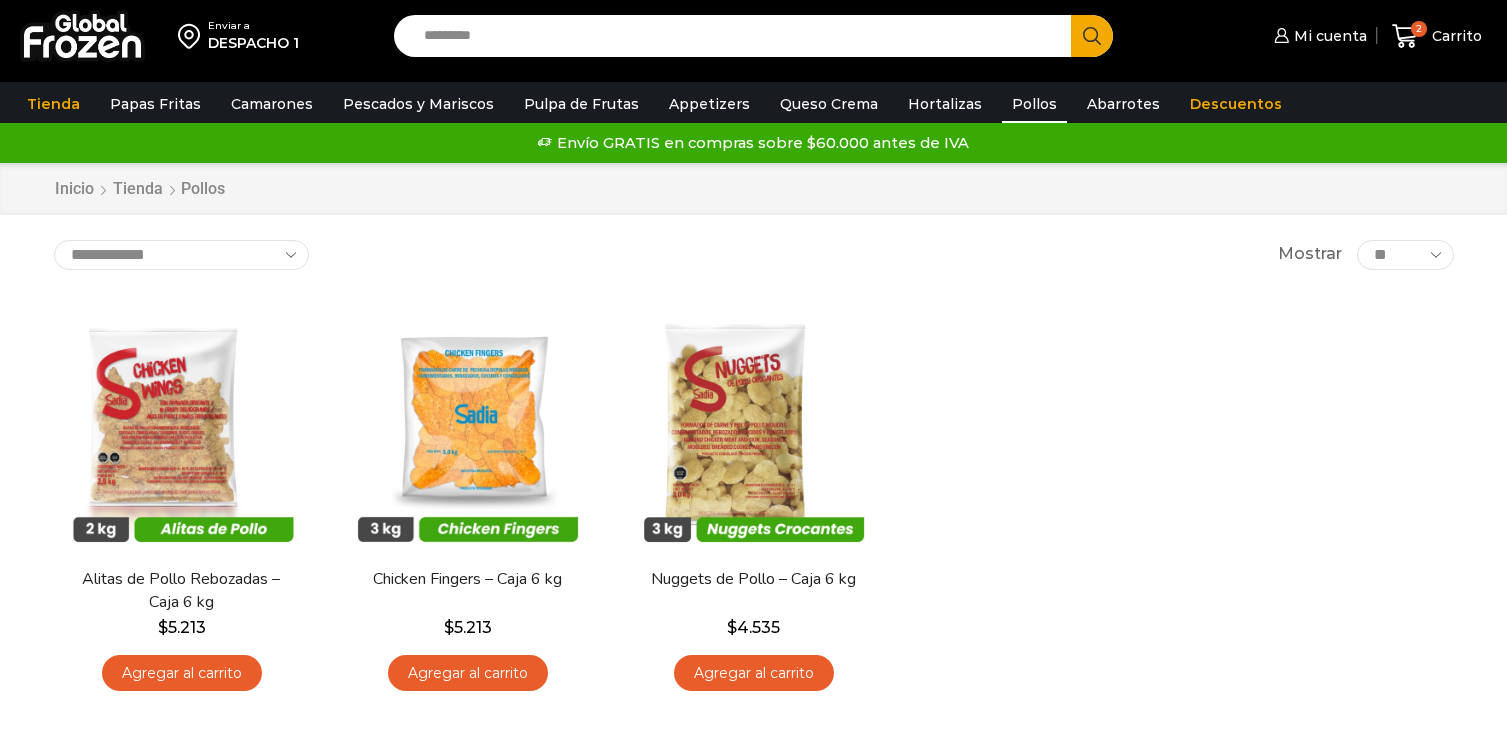 scroll, scrollTop: 0, scrollLeft: 0, axis: both 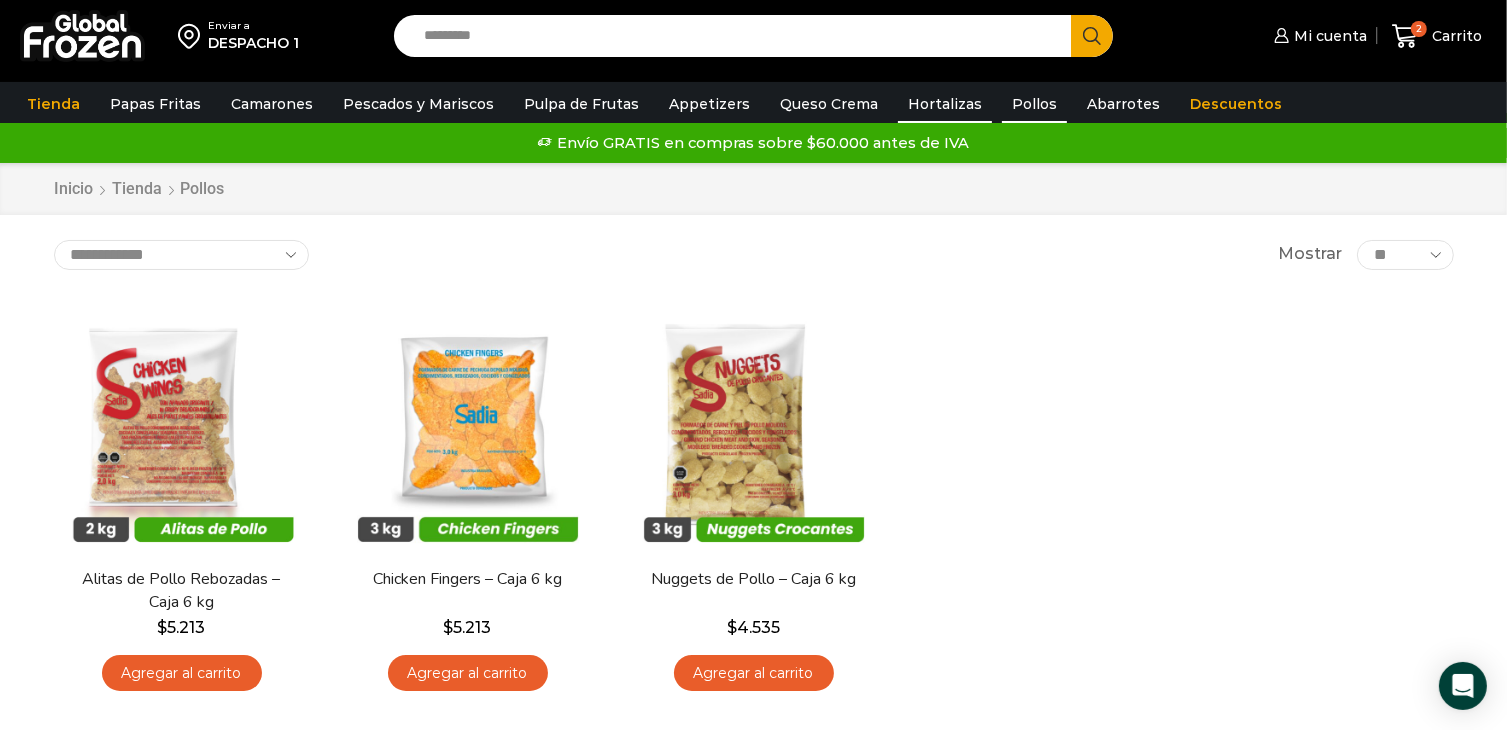 click on "Hortalizas" at bounding box center [945, 104] 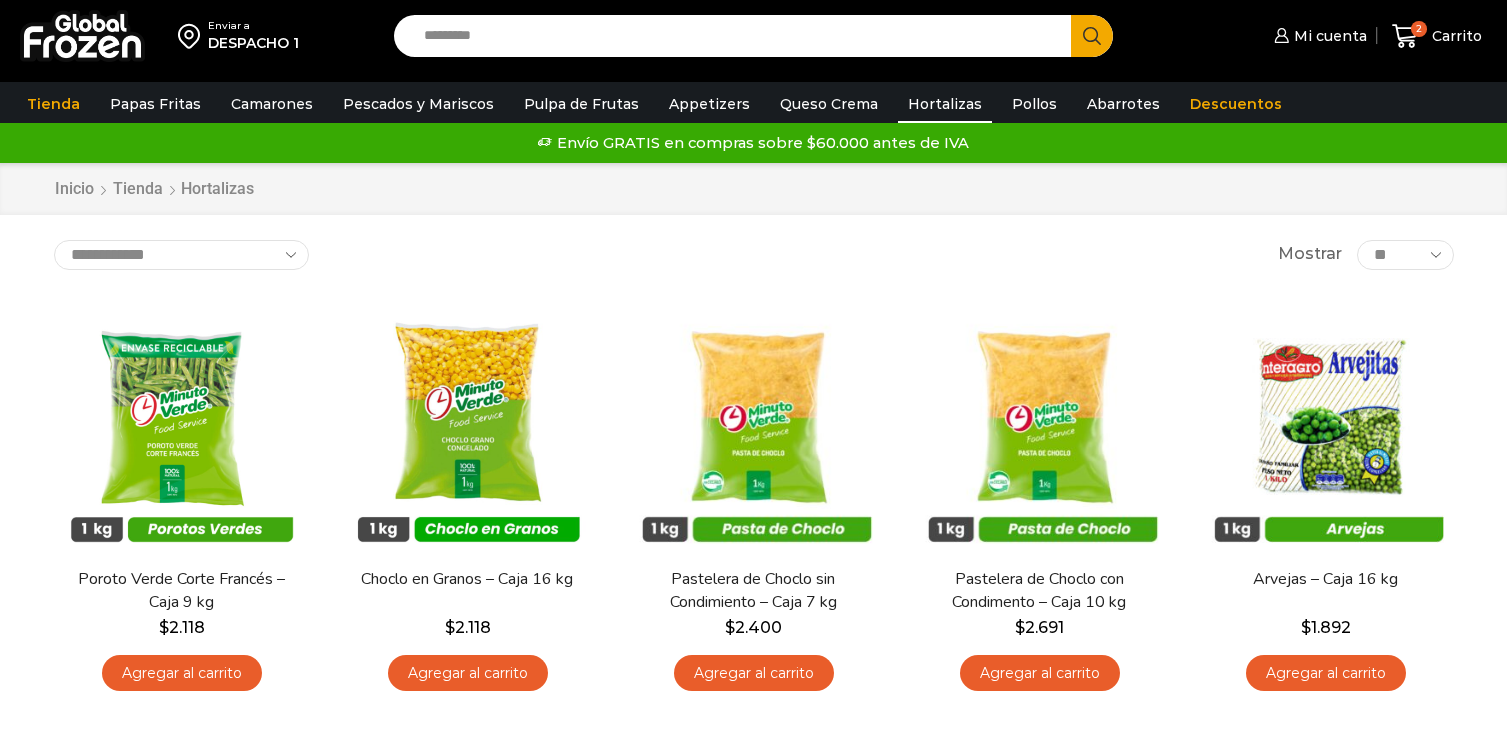 scroll, scrollTop: 0, scrollLeft: 0, axis: both 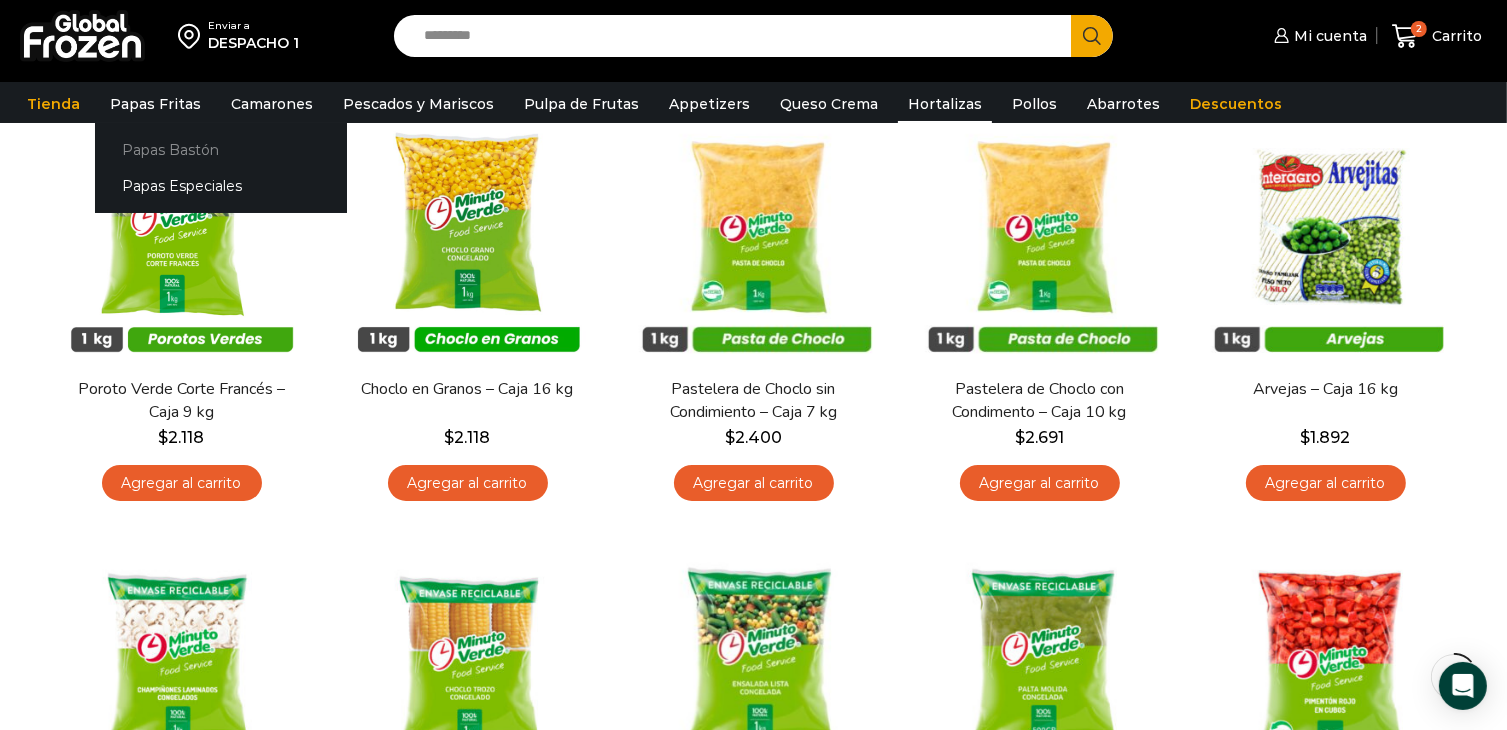 click on "Papas Bastón" at bounding box center (221, 149) 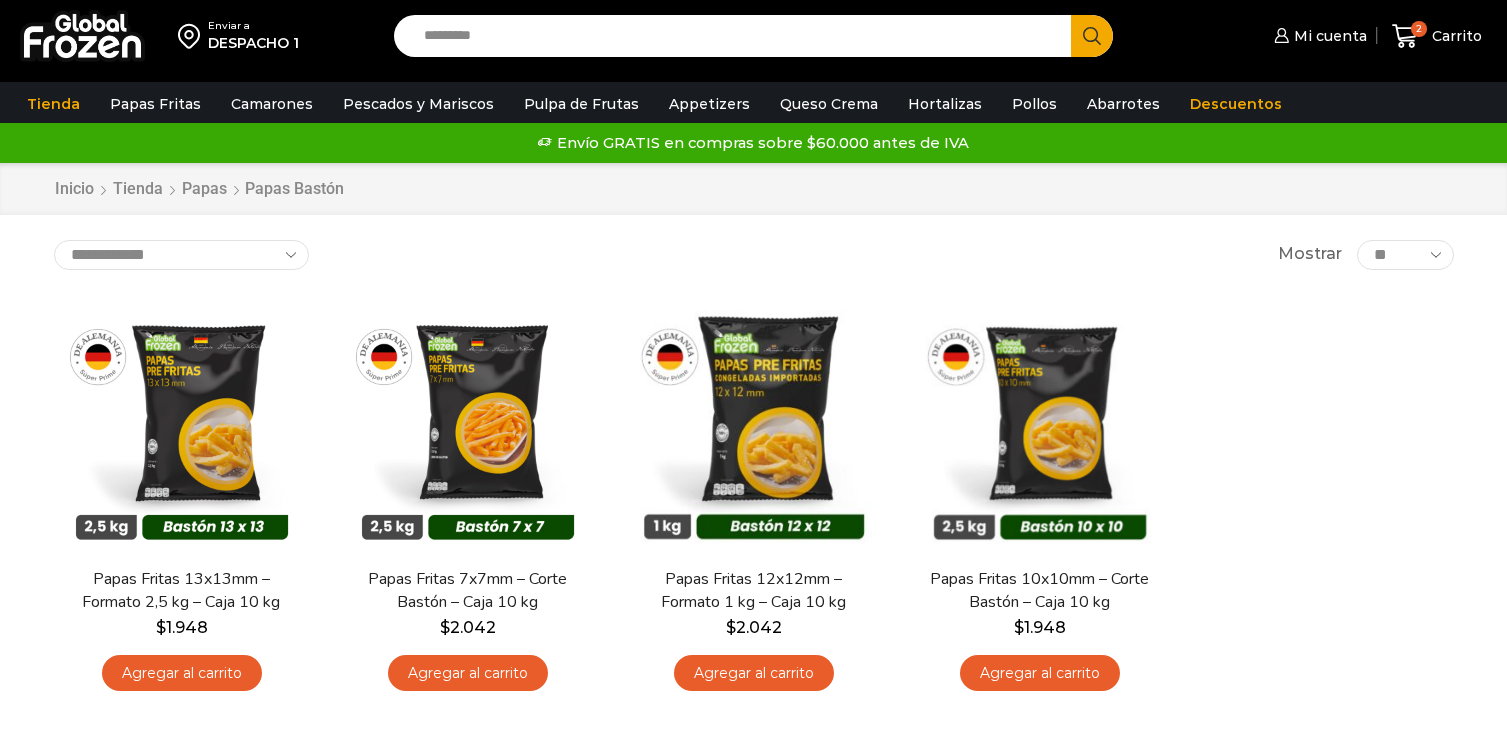 scroll, scrollTop: 0, scrollLeft: 0, axis: both 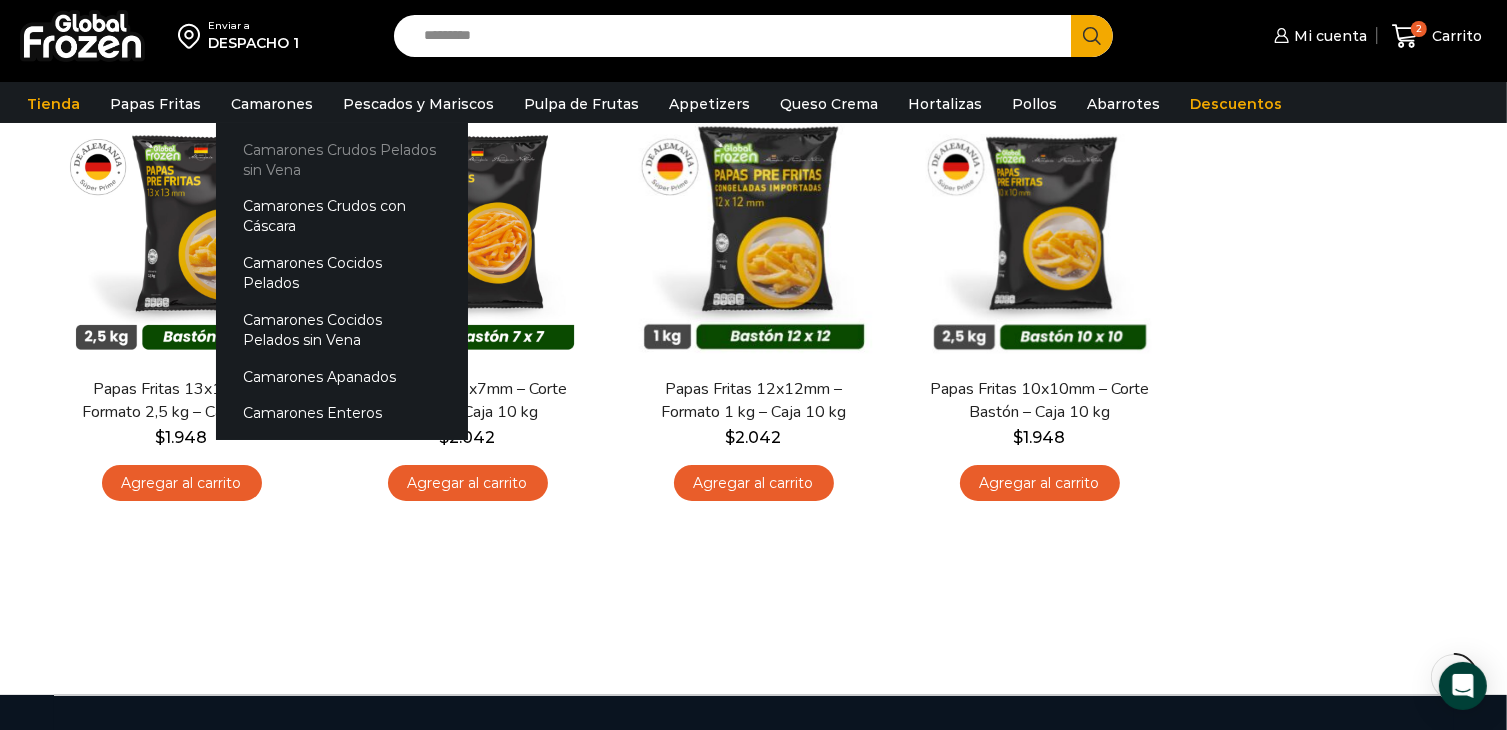 click on "Camarones Crudos Pelados sin Vena" at bounding box center (342, 159) 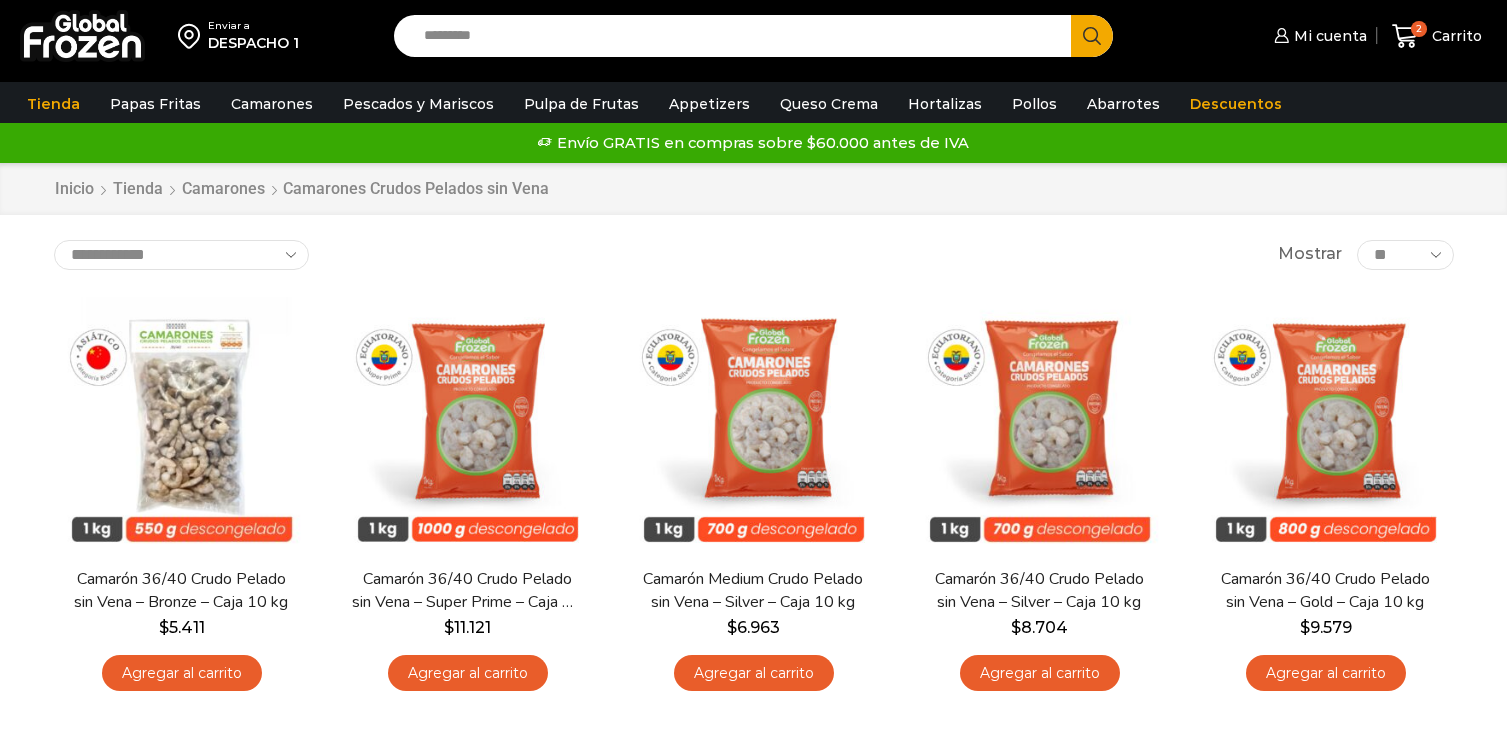scroll, scrollTop: 0, scrollLeft: 0, axis: both 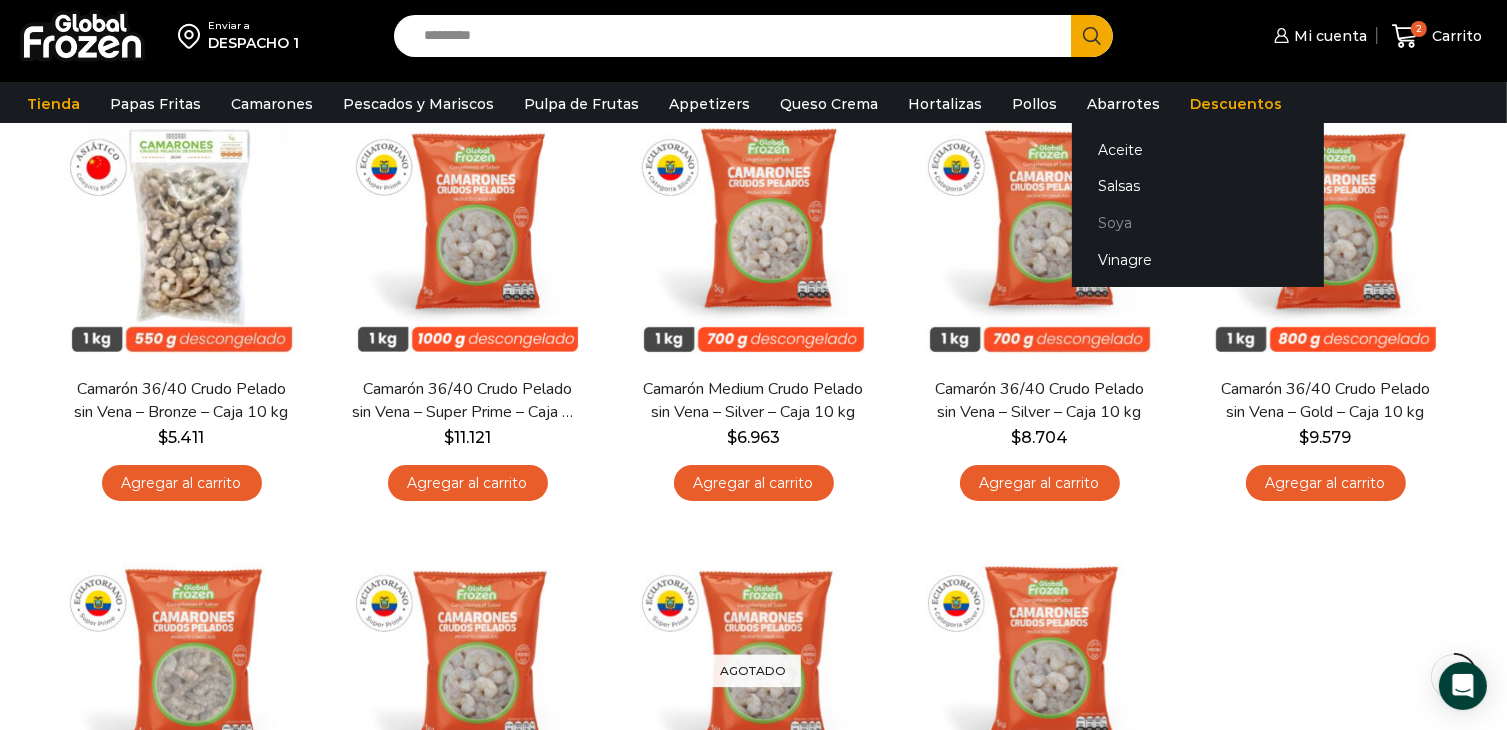 click on "Soya" at bounding box center [1198, 223] 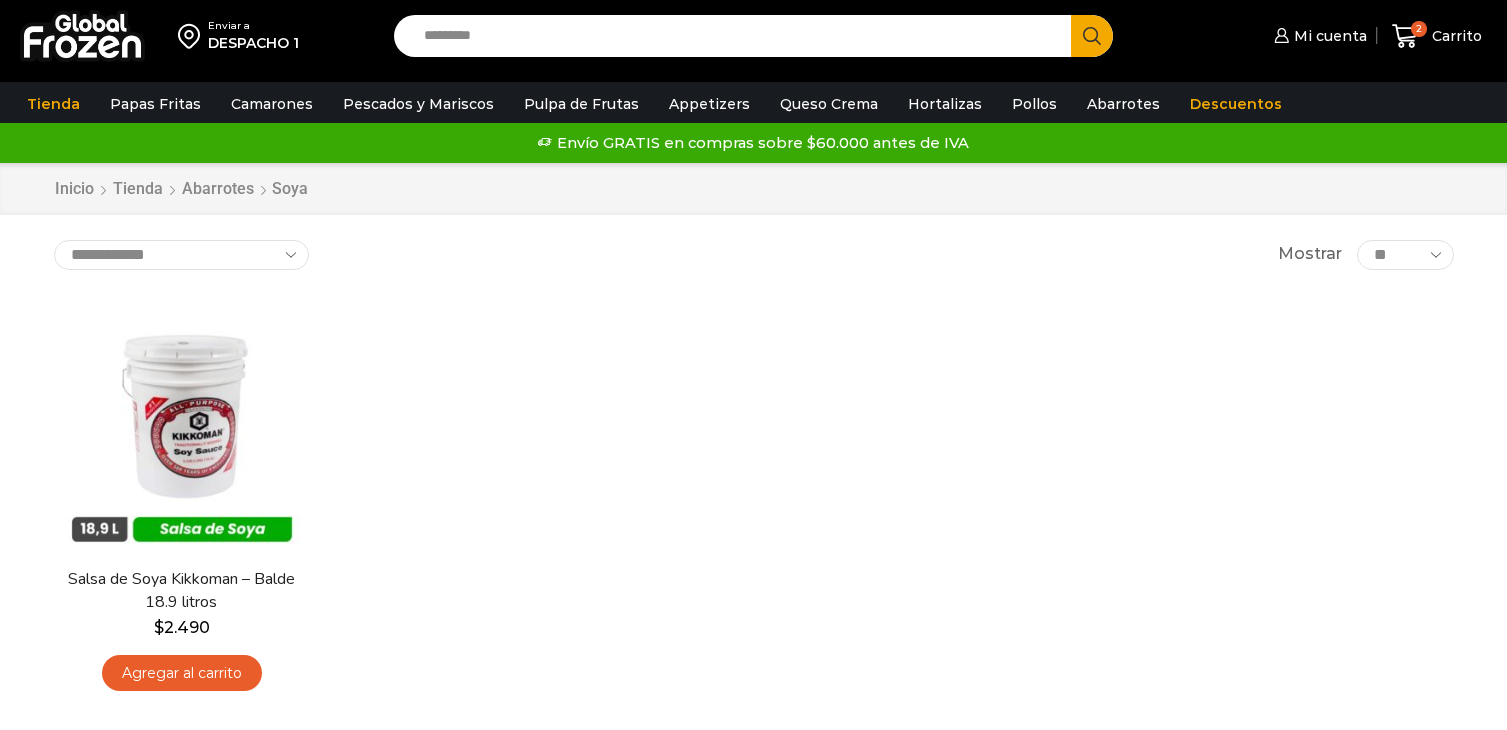 scroll, scrollTop: 0, scrollLeft: 0, axis: both 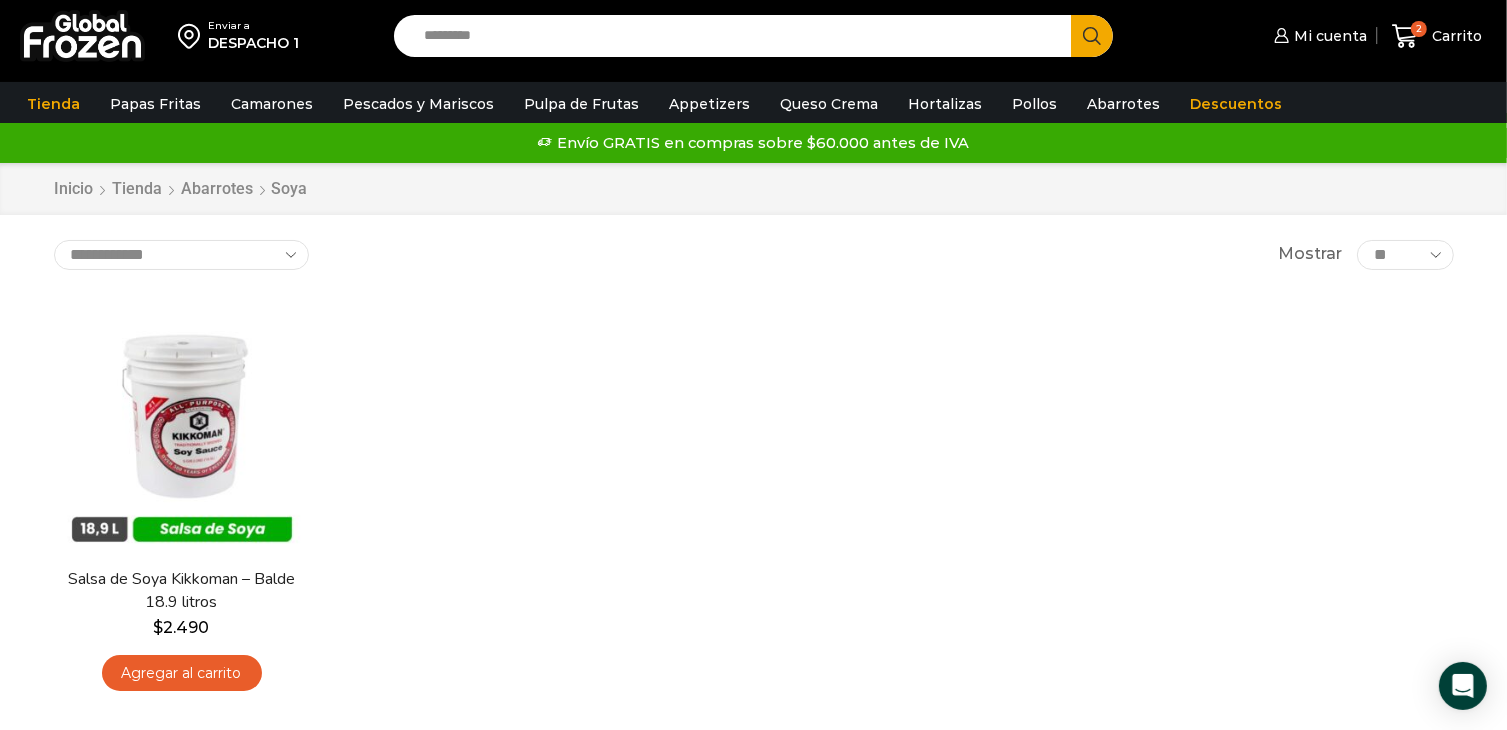 click on "Enviar a
DESPACHO 1
Search input
Search
Mi cuenta" at bounding box center (753, 442) 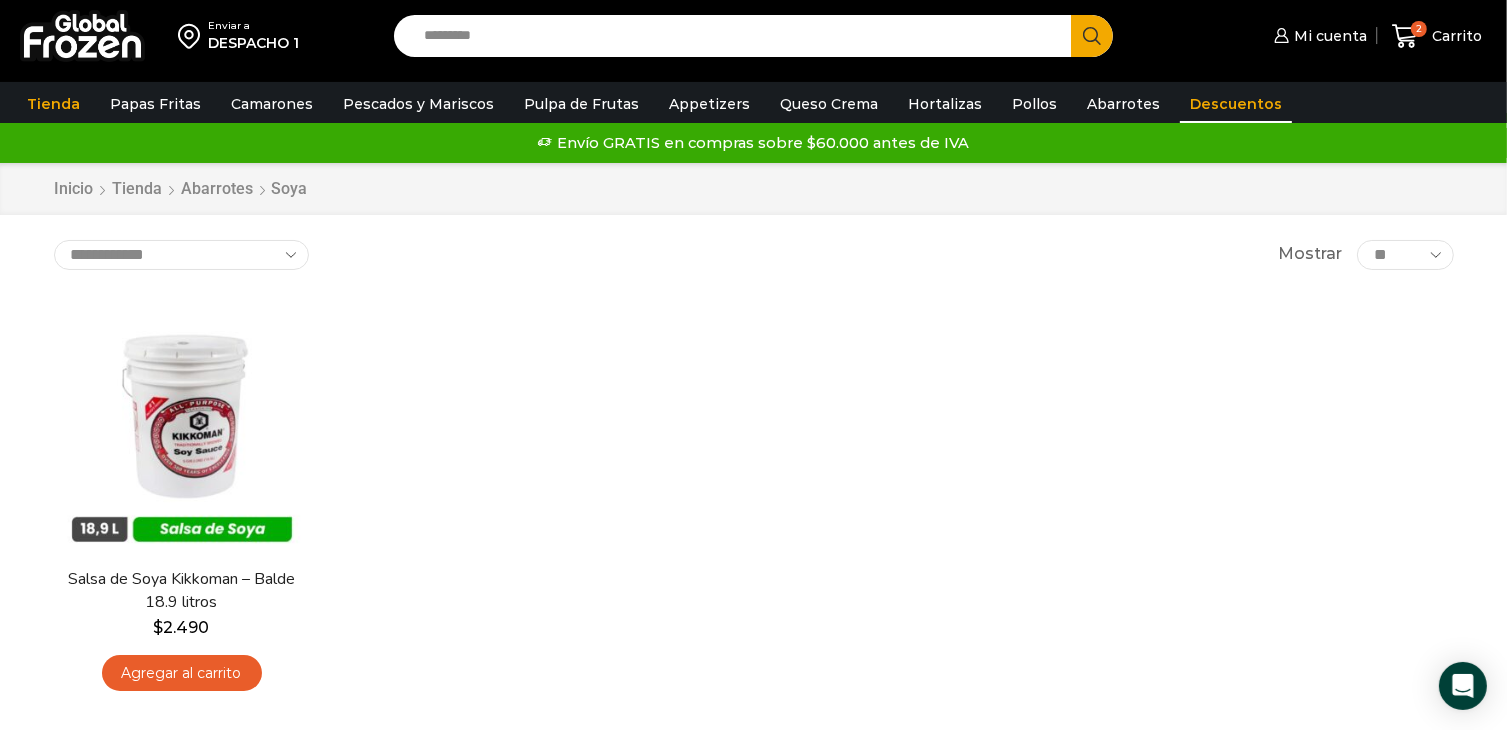 click on "Descuentos" at bounding box center [1236, 104] 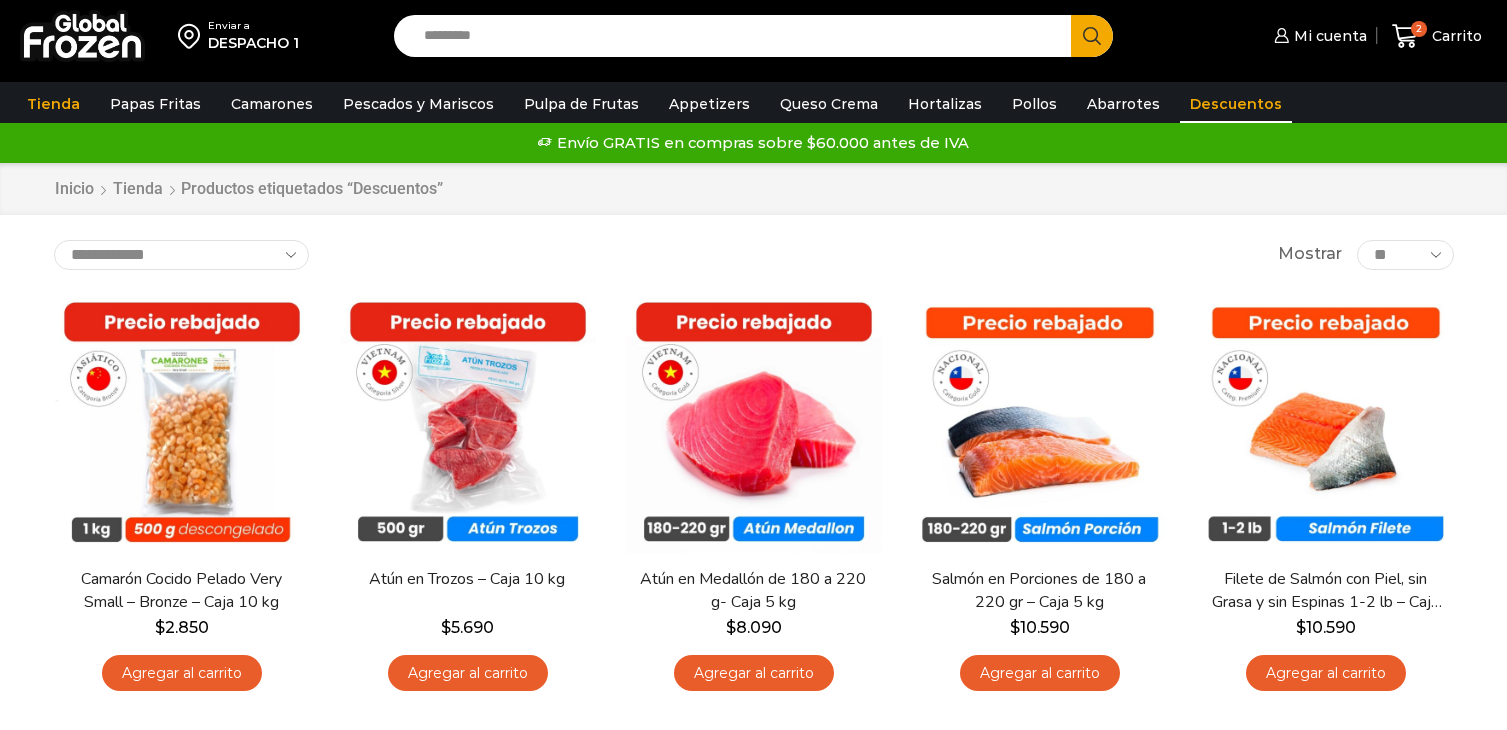 scroll, scrollTop: 0, scrollLeft: 0, axis: both 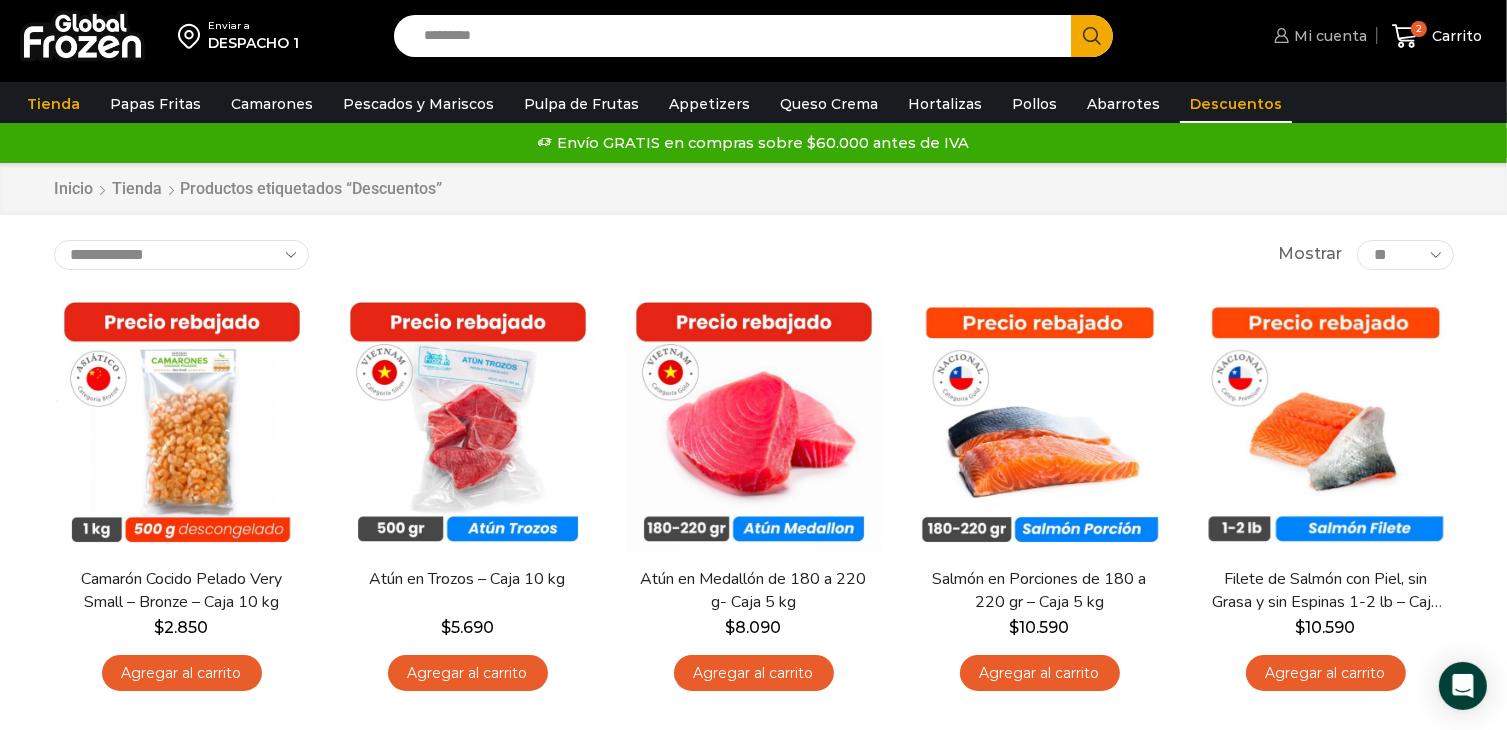 click on "Mi cuenta" at bounding box center (1328, 36) 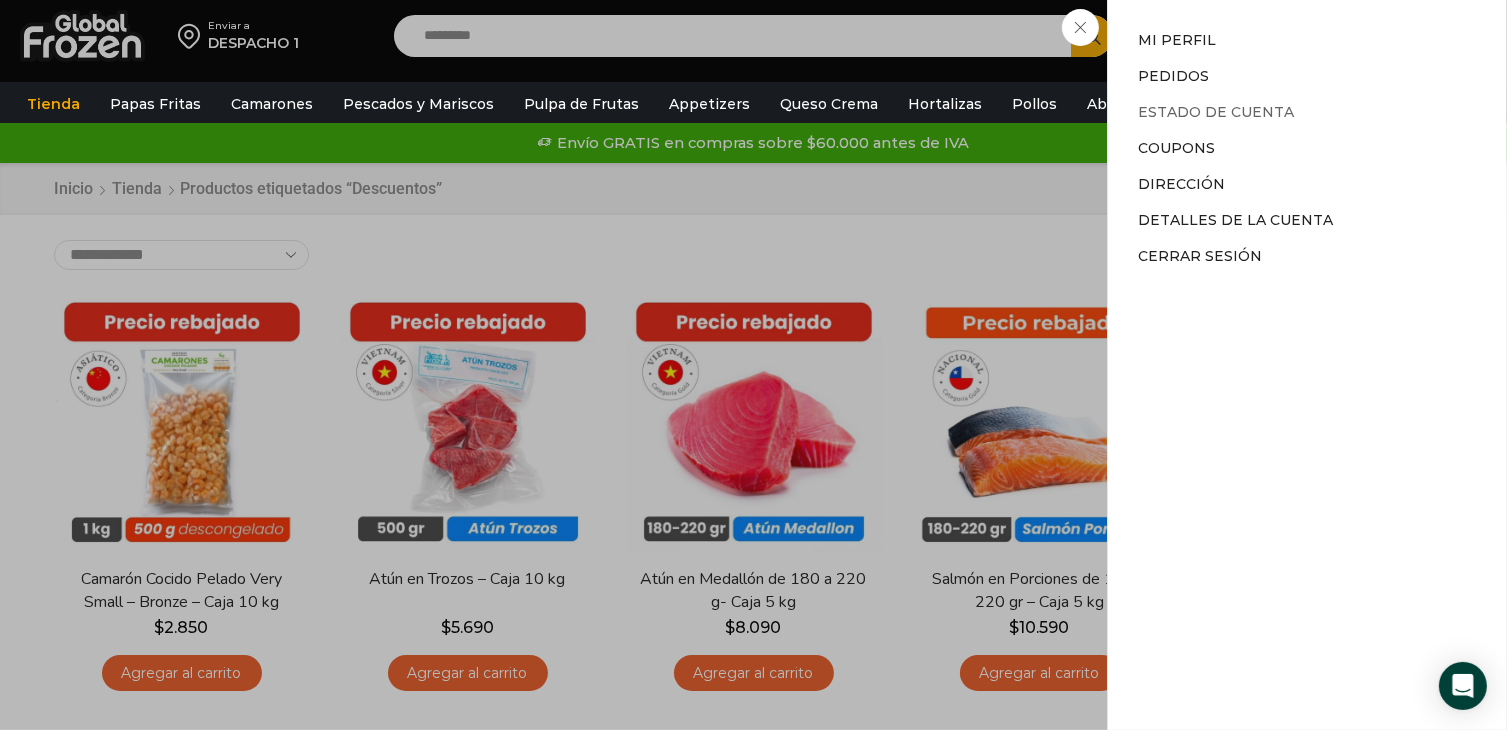 click on "Estado de Cuenta" at bounding box center [1216, 112] 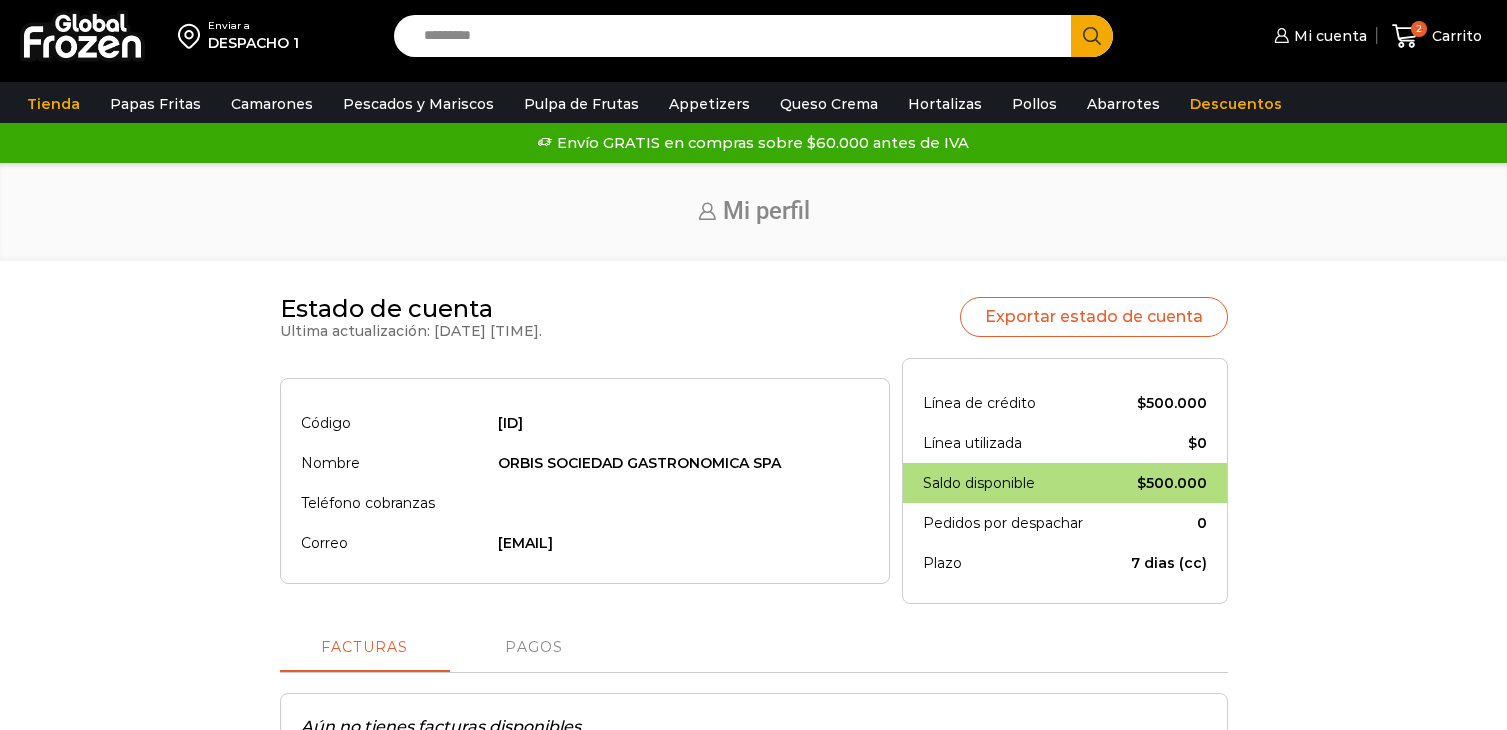 scroll, scrollTop: 0, scrollLeft: 0, axis: both 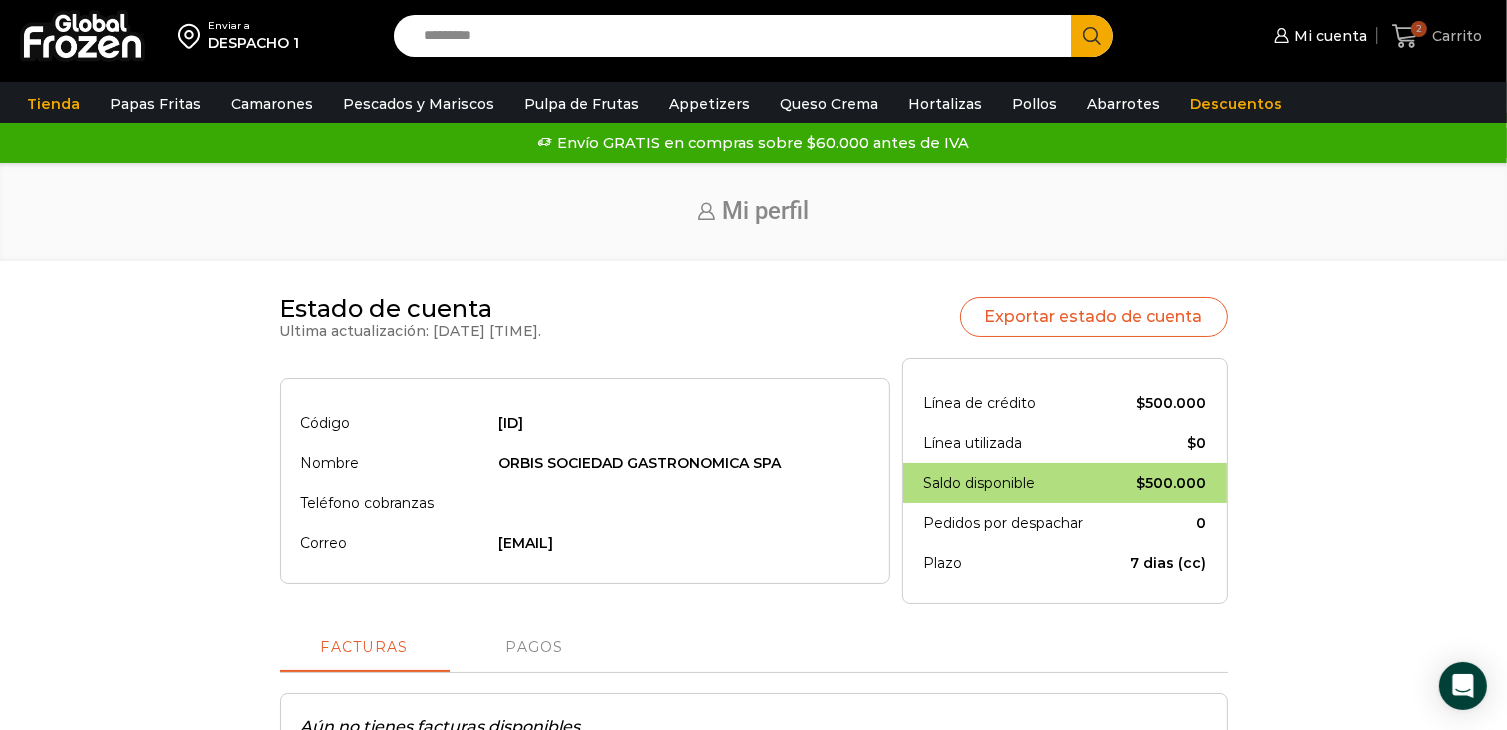 click 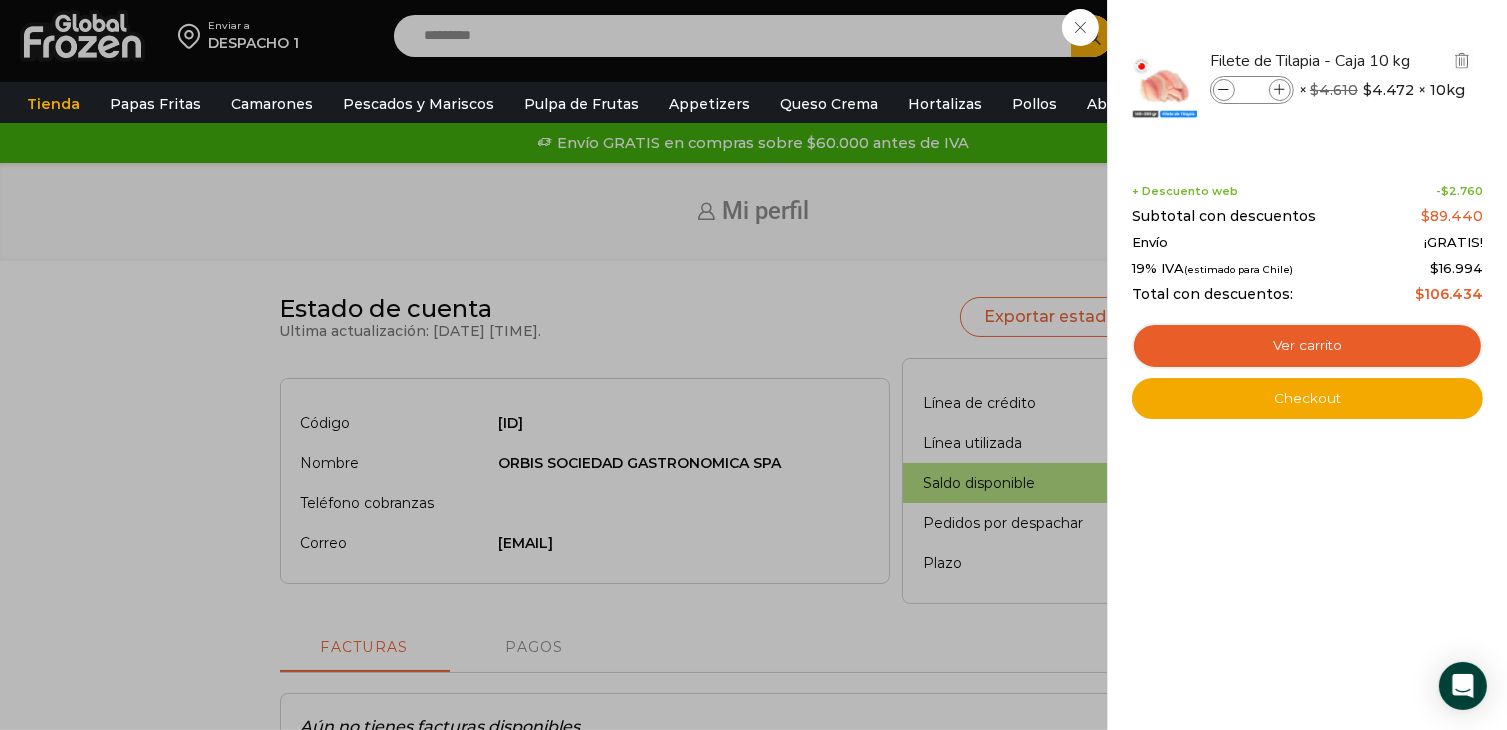 click at bounding box center (1165, 85) 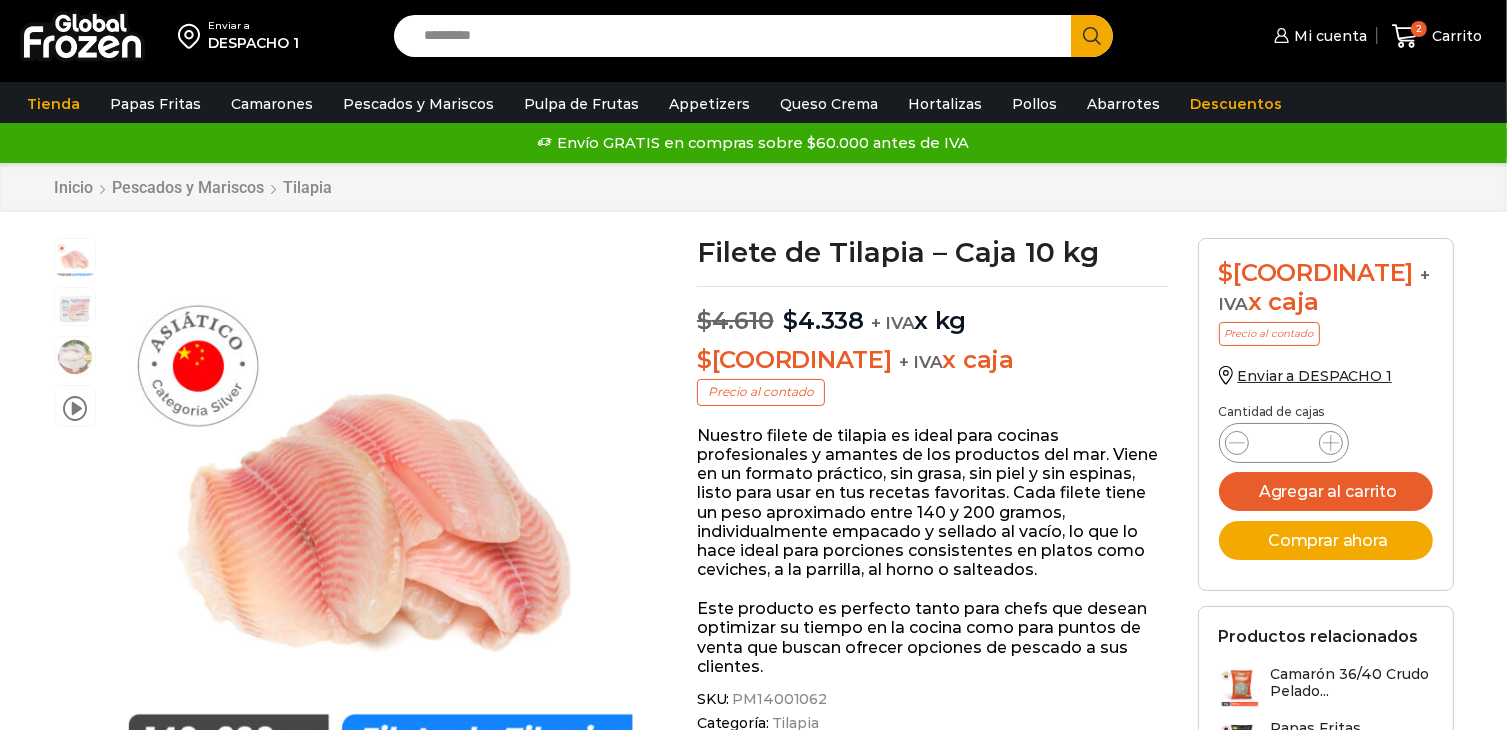 scroll, scrollTop: 0, scrollLeft: 0, axis: both 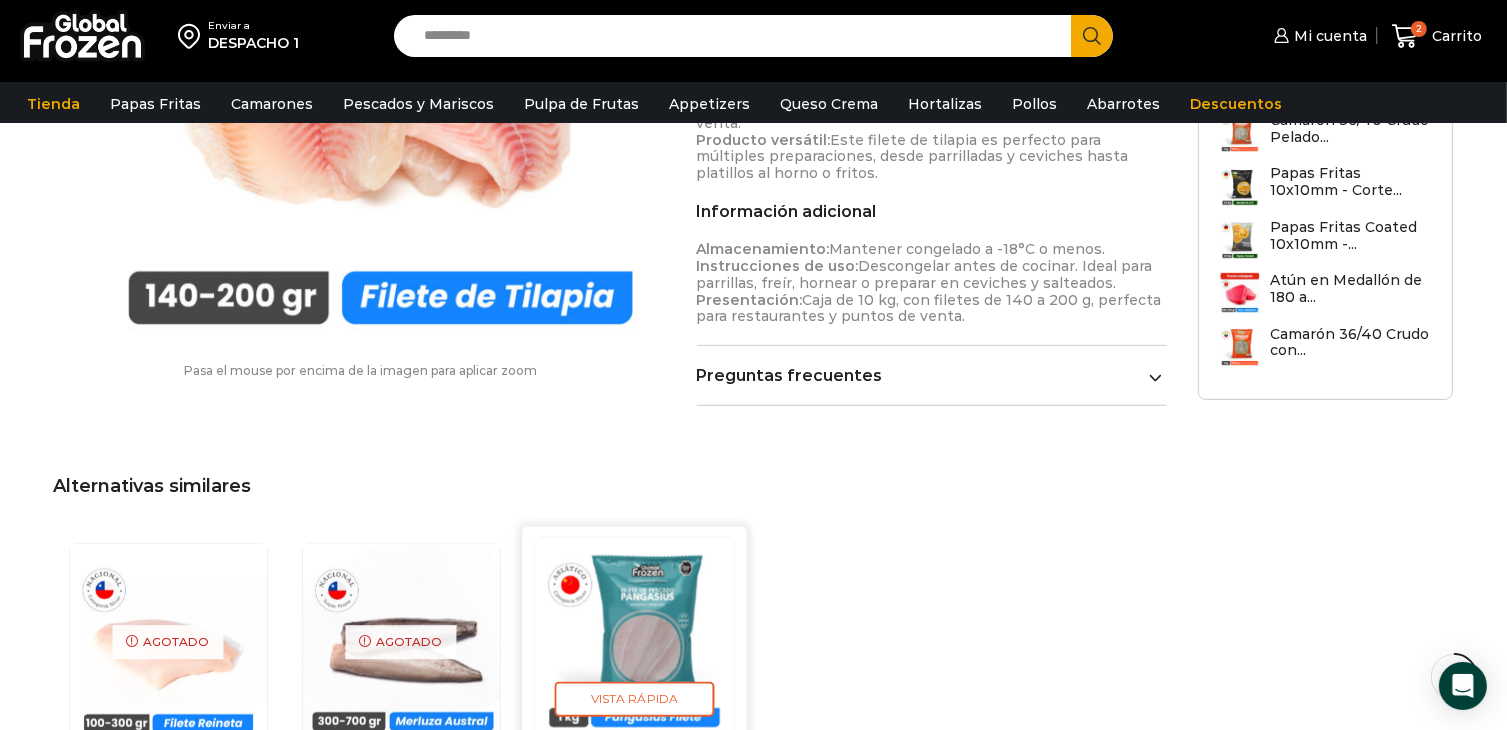click at bounding box center [634, 637] 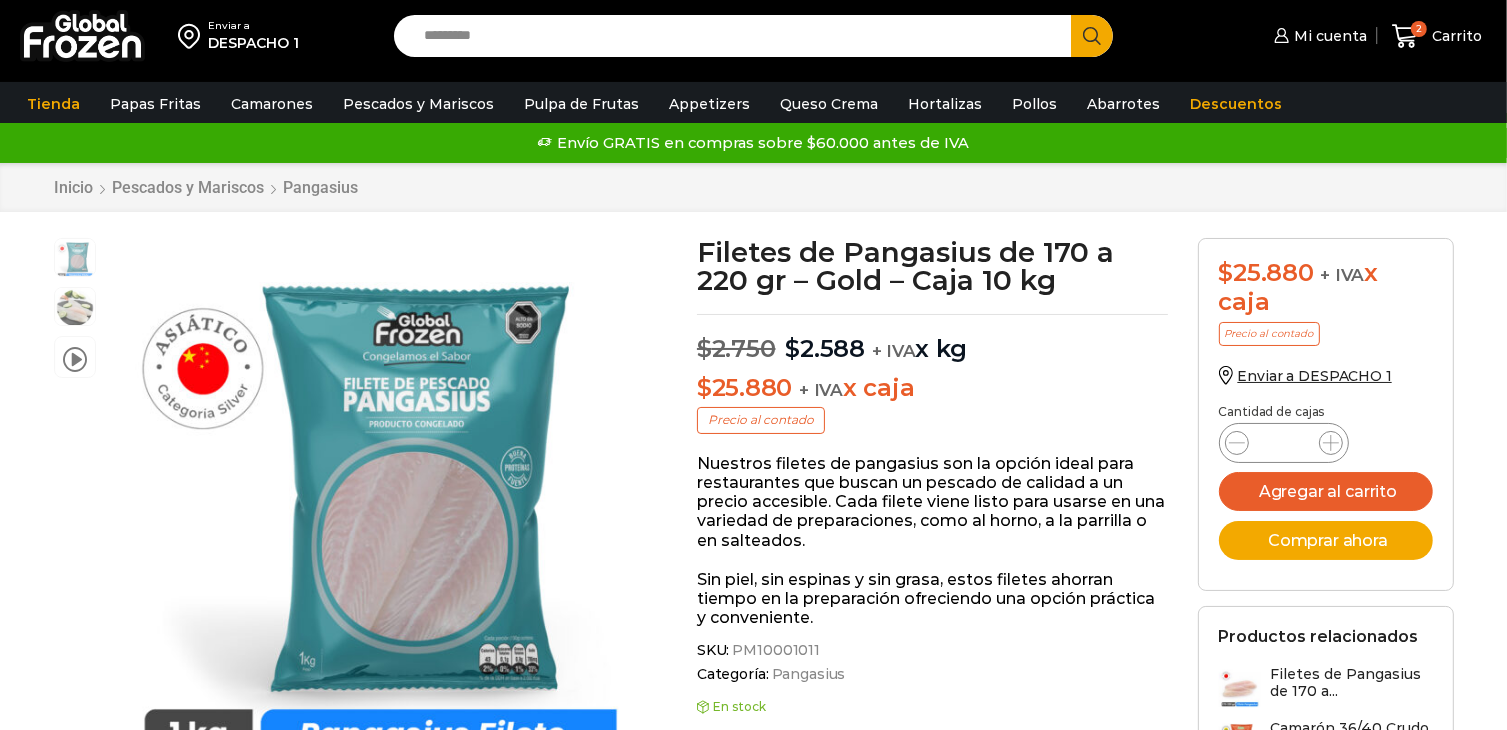 scroll, scrollTop: 0, scrollLeft: 0, axis: both 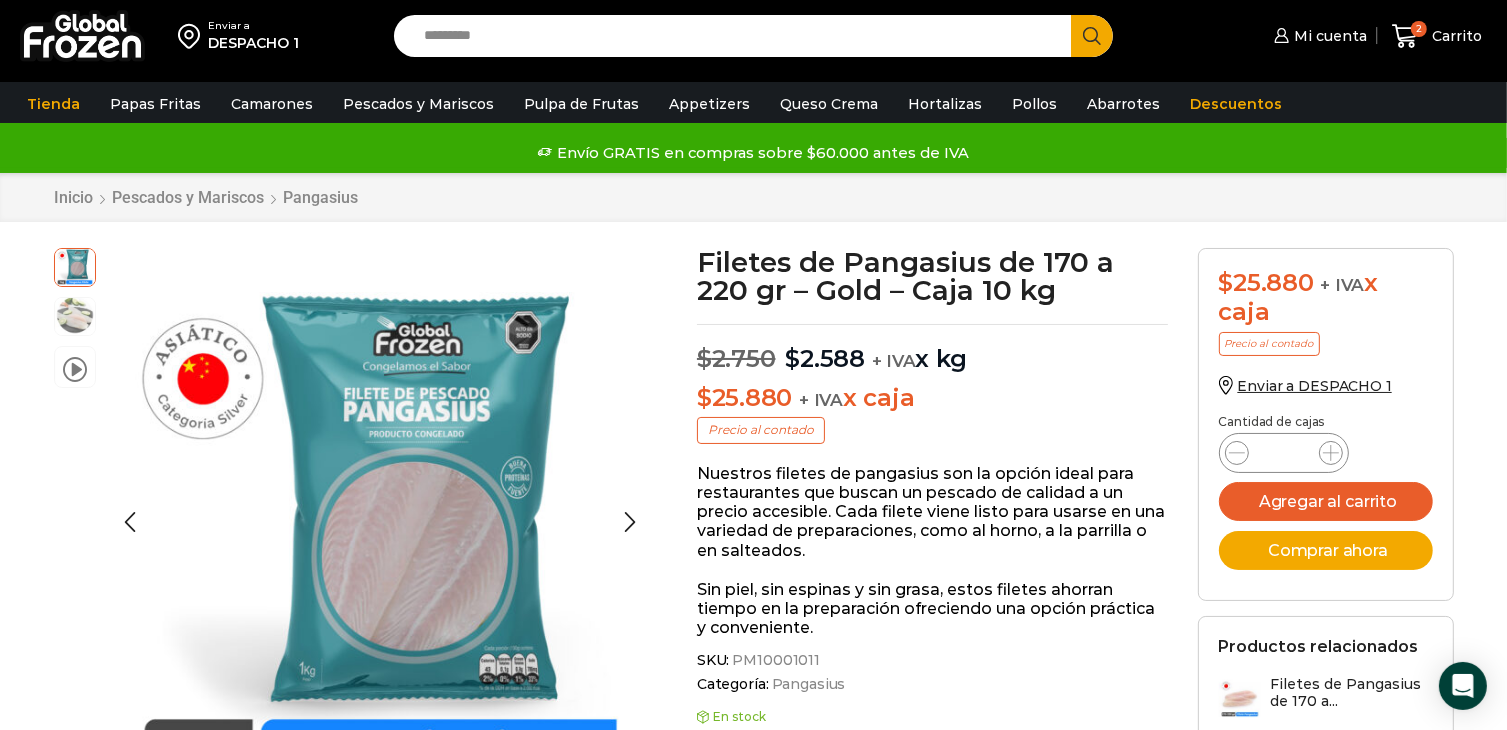 click at bounding box center [75, 315] 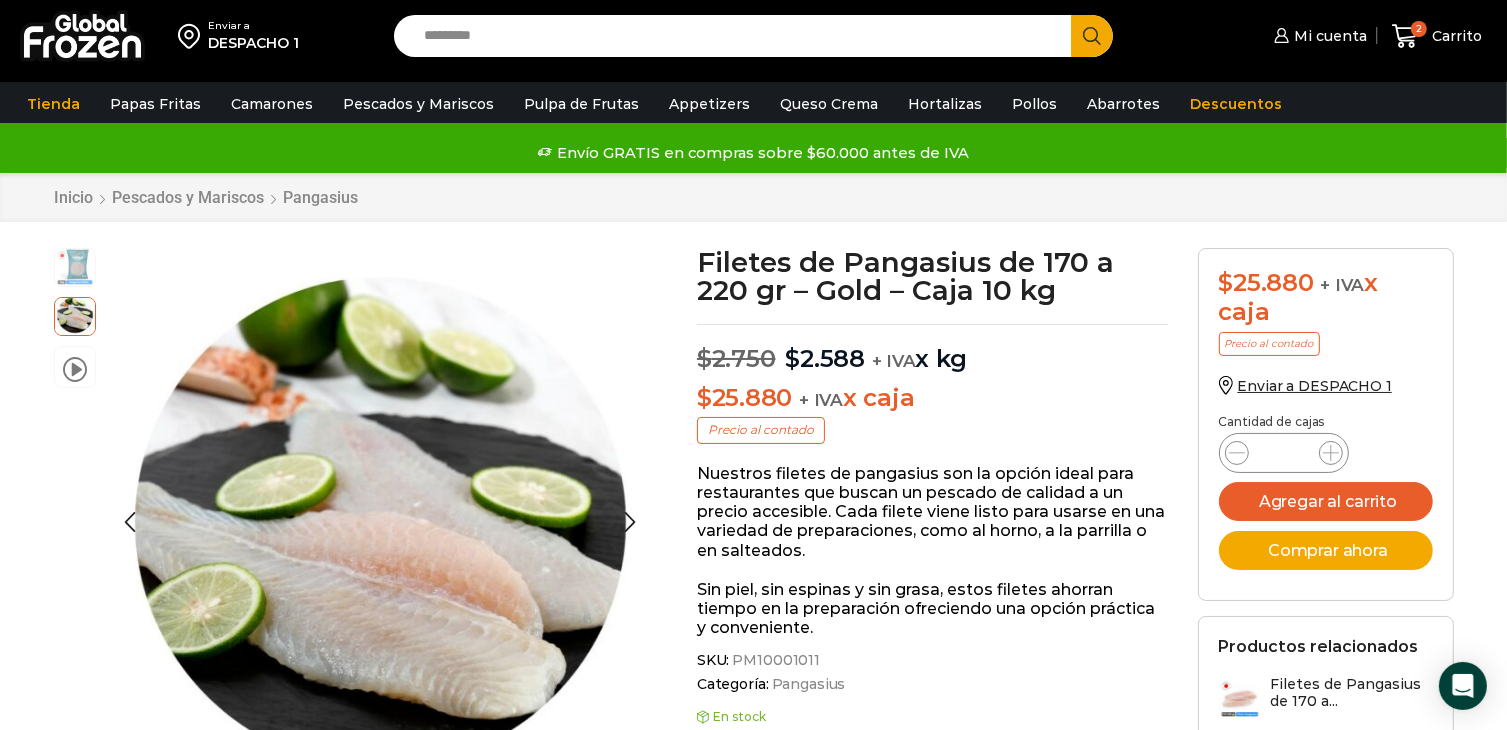 click at bounding box center [75, 266] 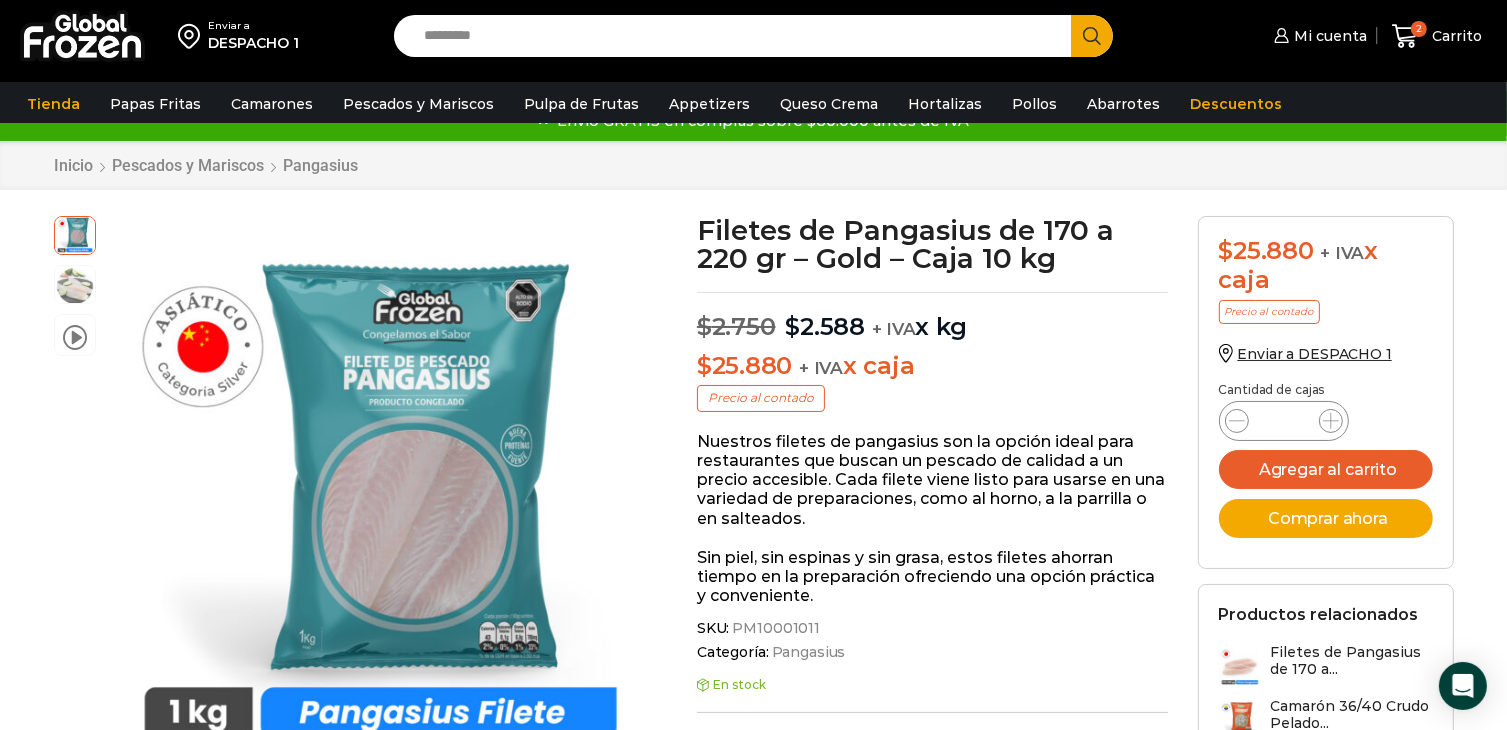 scroll, scrollTop: 0, scrollLeft: 0, axis: both 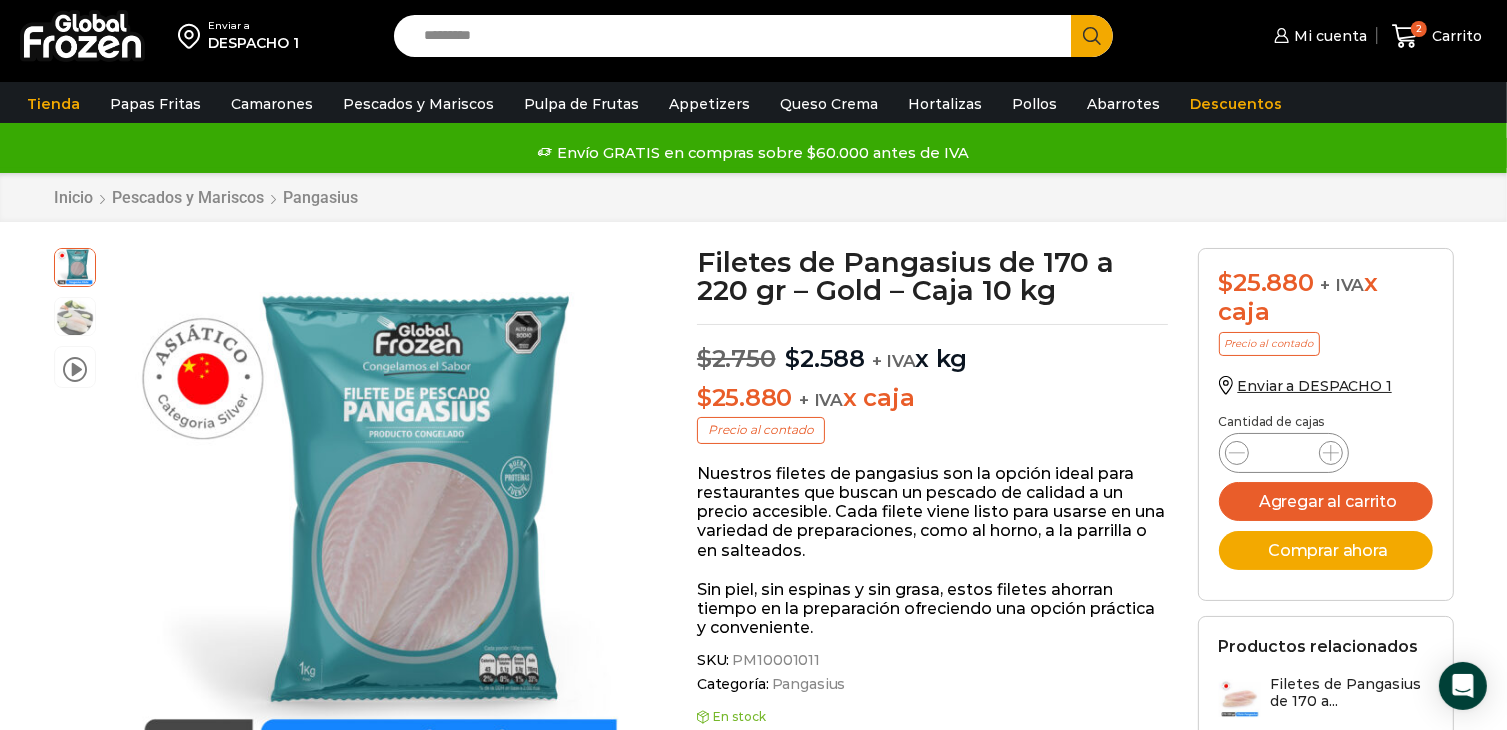 click on "Envío GRATIS en compras sobre $60.000 antes de IVA
Envío GRATIS en compras sobre $60.000 antes de IVA
Envío GRATIS en compras sobre $60.000 antes de IVA" at bounding box center (753, 153) 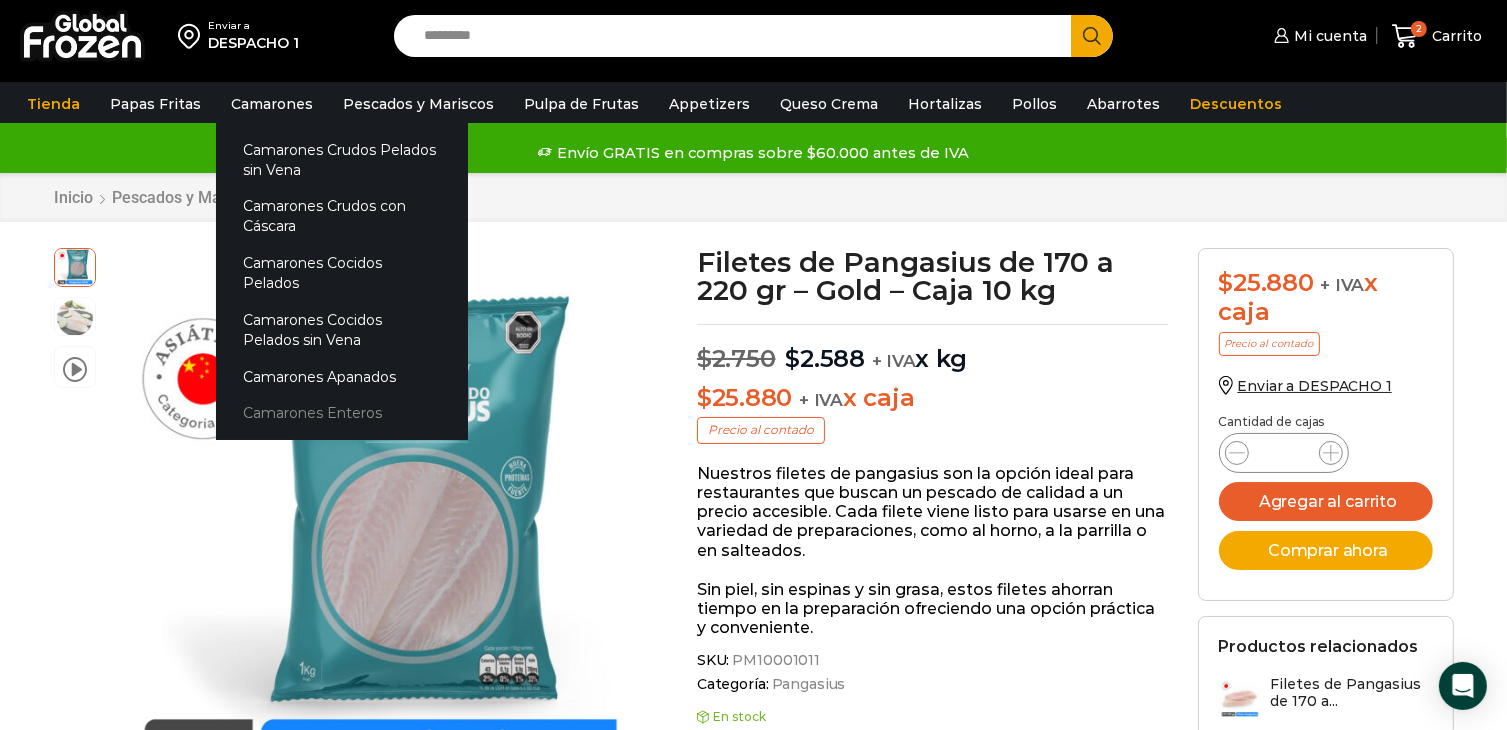 click on "Camarones Enteros" at bounding box center [342, 413] 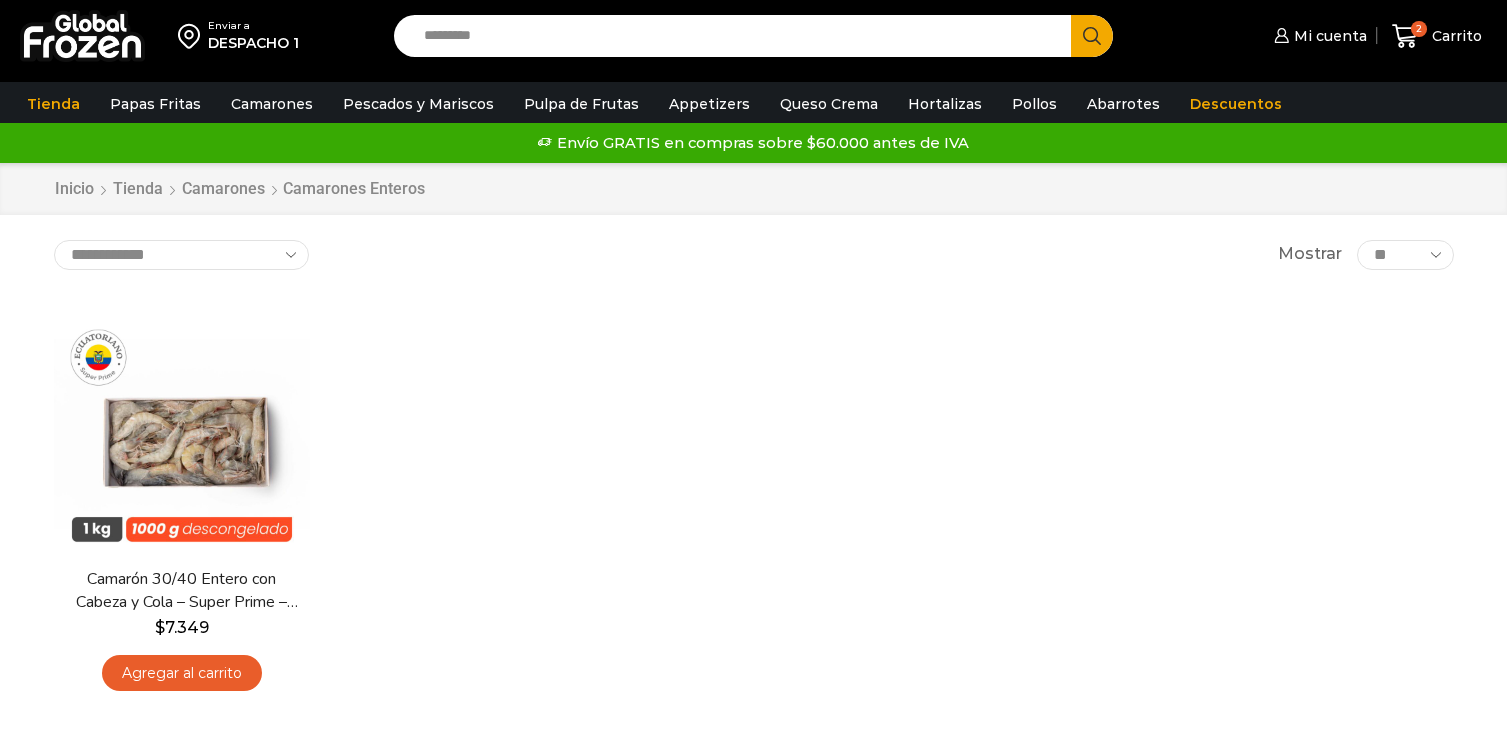 scroll, scrollTop: 0, scrollLeft: 0, axis: both 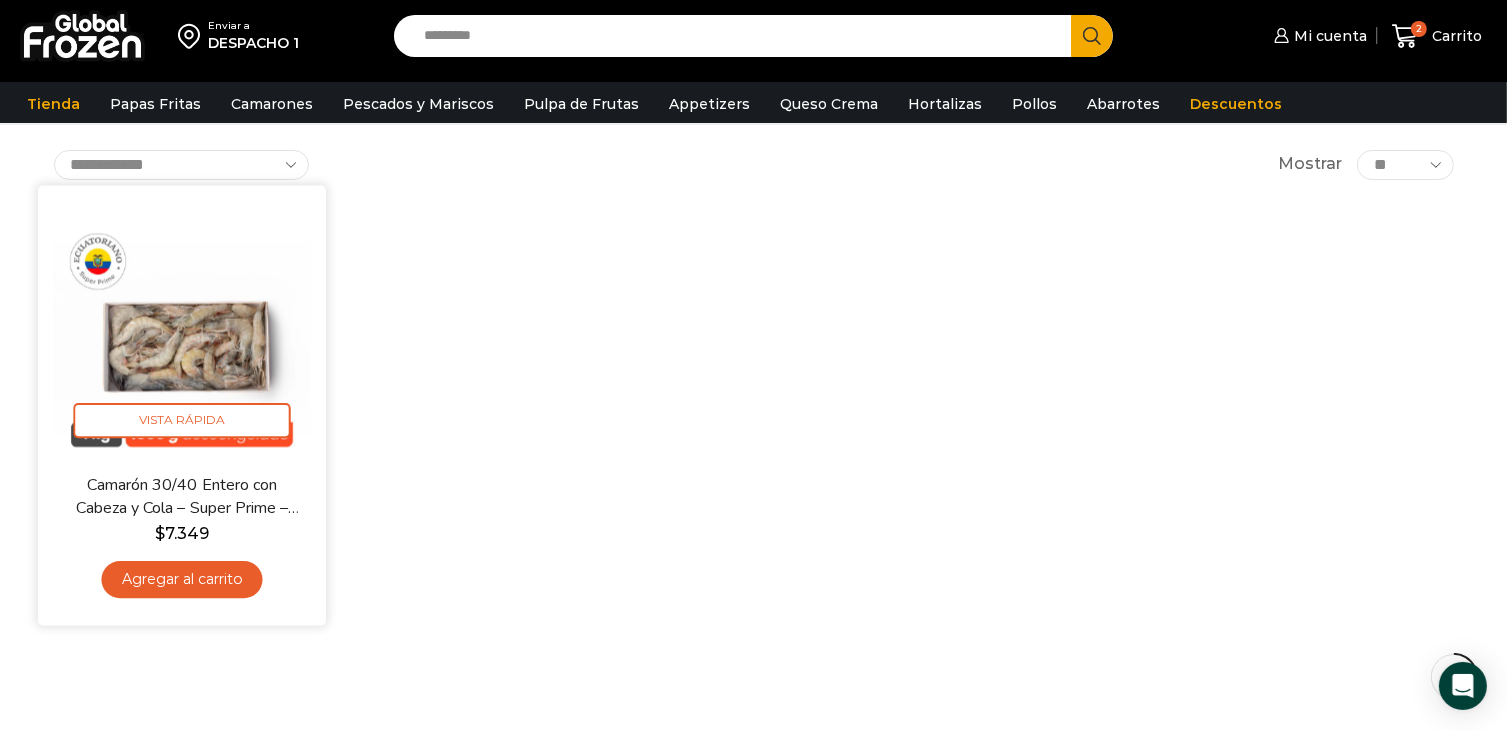 click at bounding box center [182, 329] 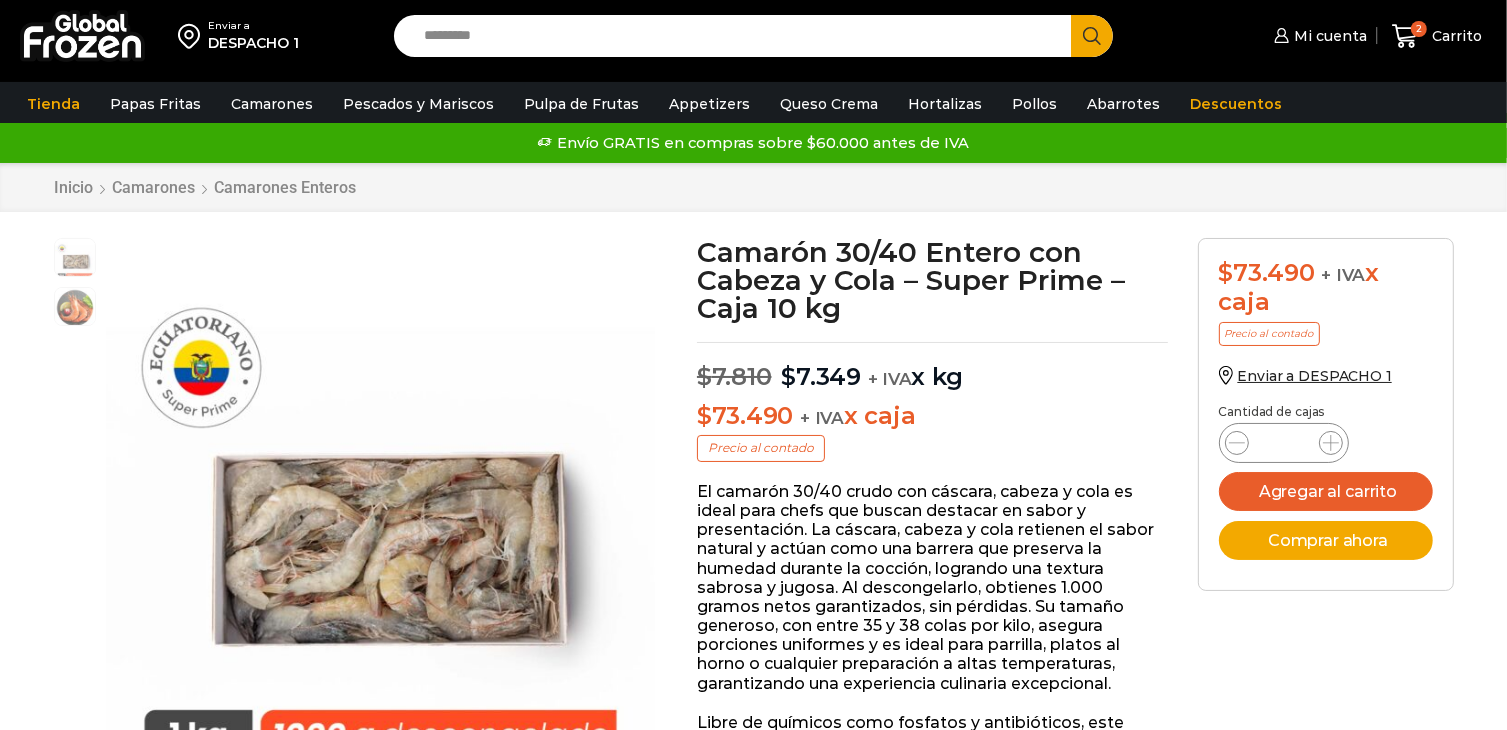 scroll, scrollTop: 0, scrollLeft: 0, axis: both 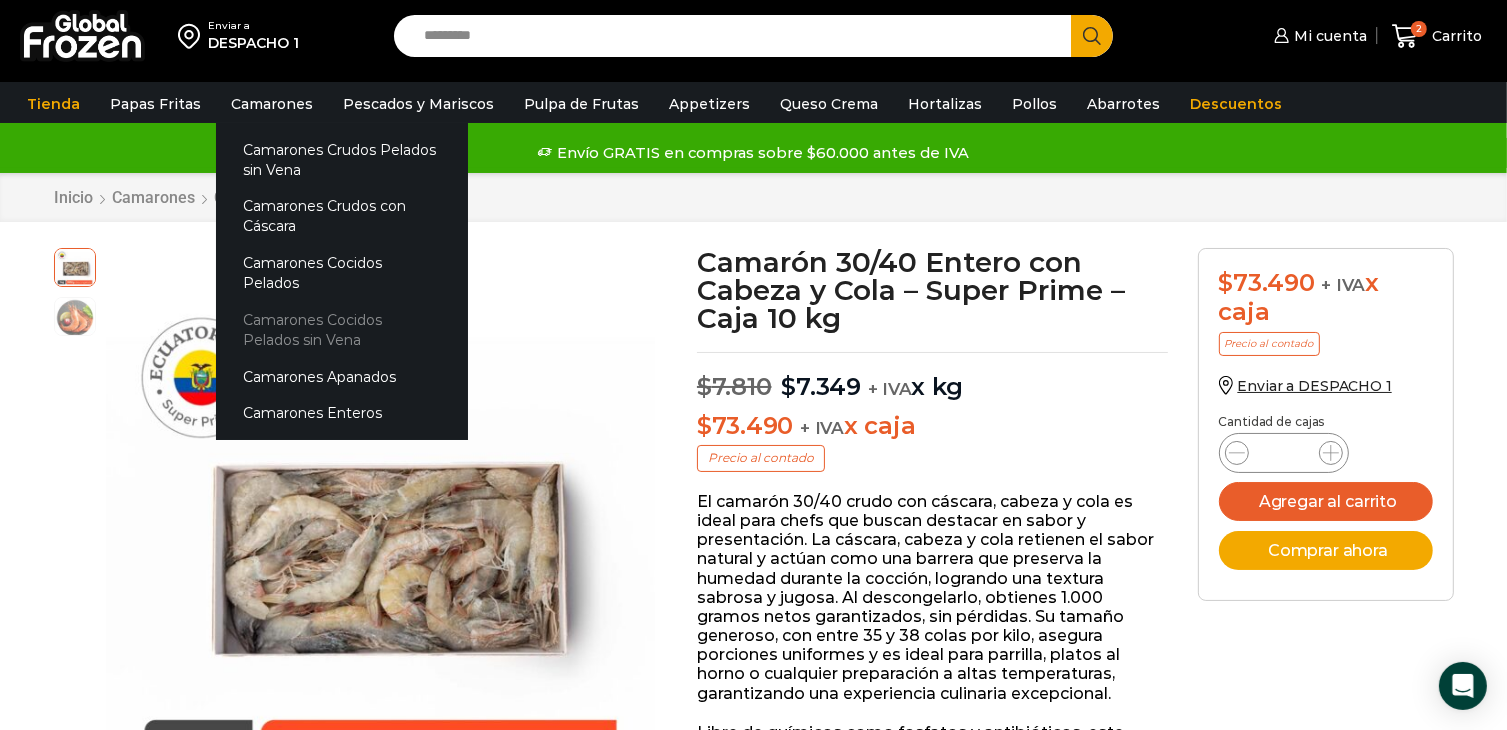 click on "Camarones Cocidos Pelados sin Vena" at bounding box center (342, 330) 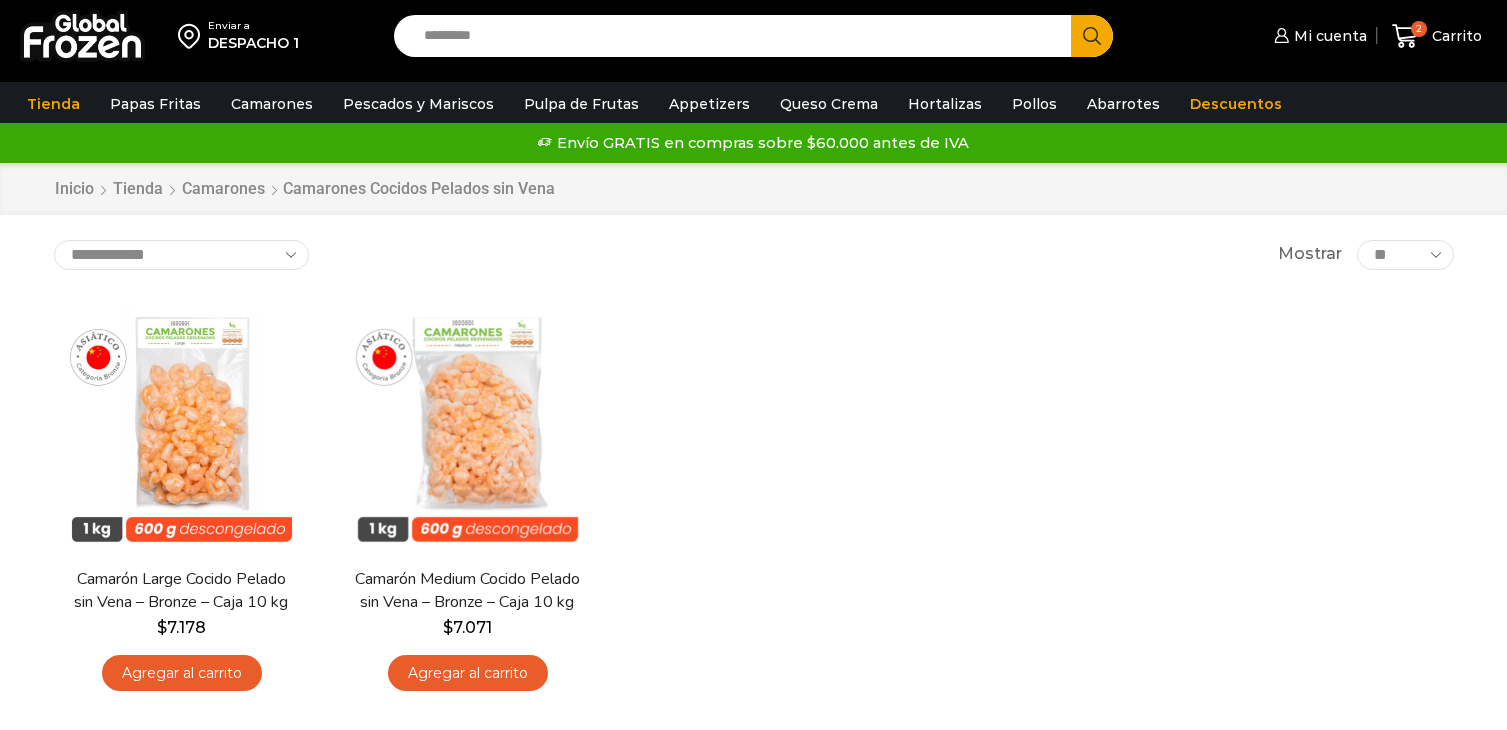 scroll, scrollTop: 0, scrollLeft: 0, axis: both 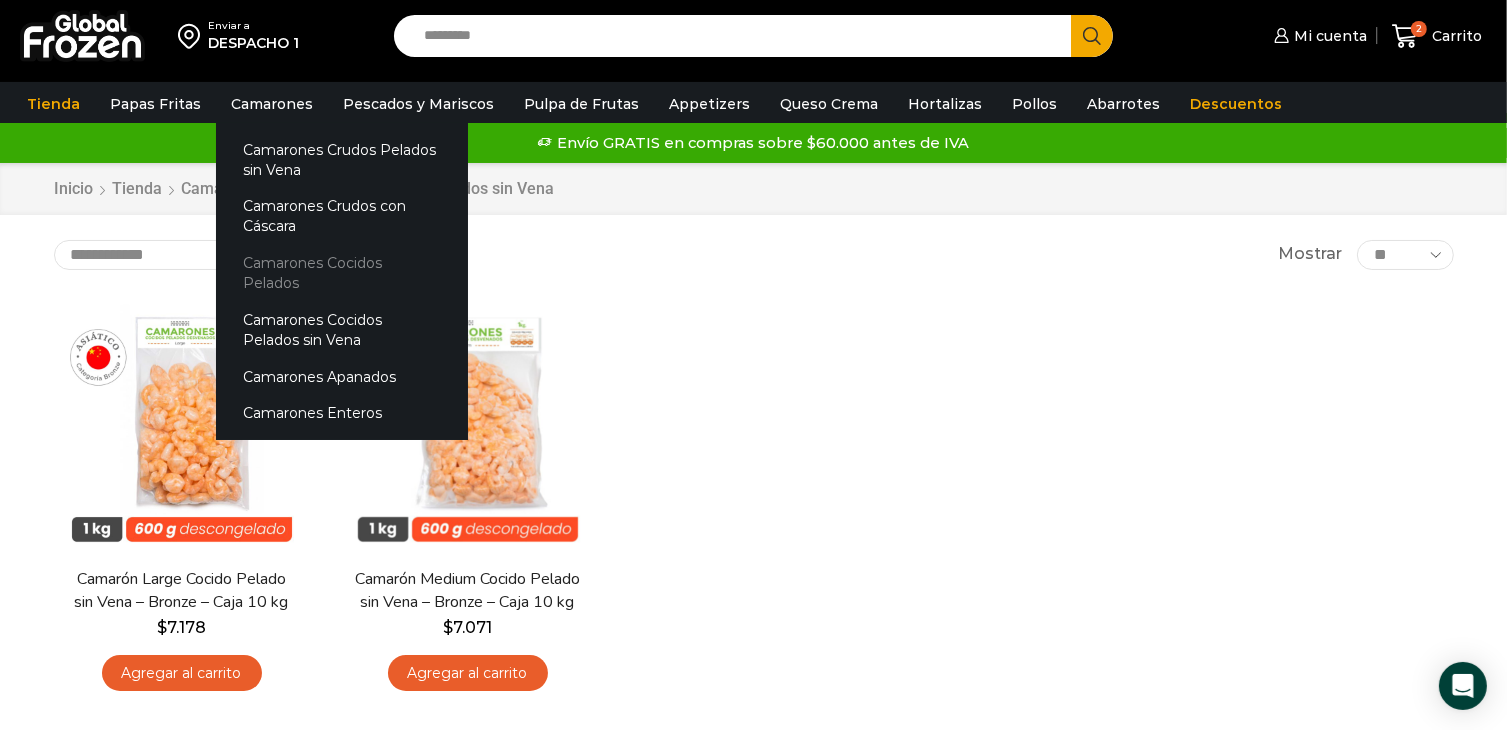 click on "Camarones Cocidos Pelados" at bounding box center [342, 273] 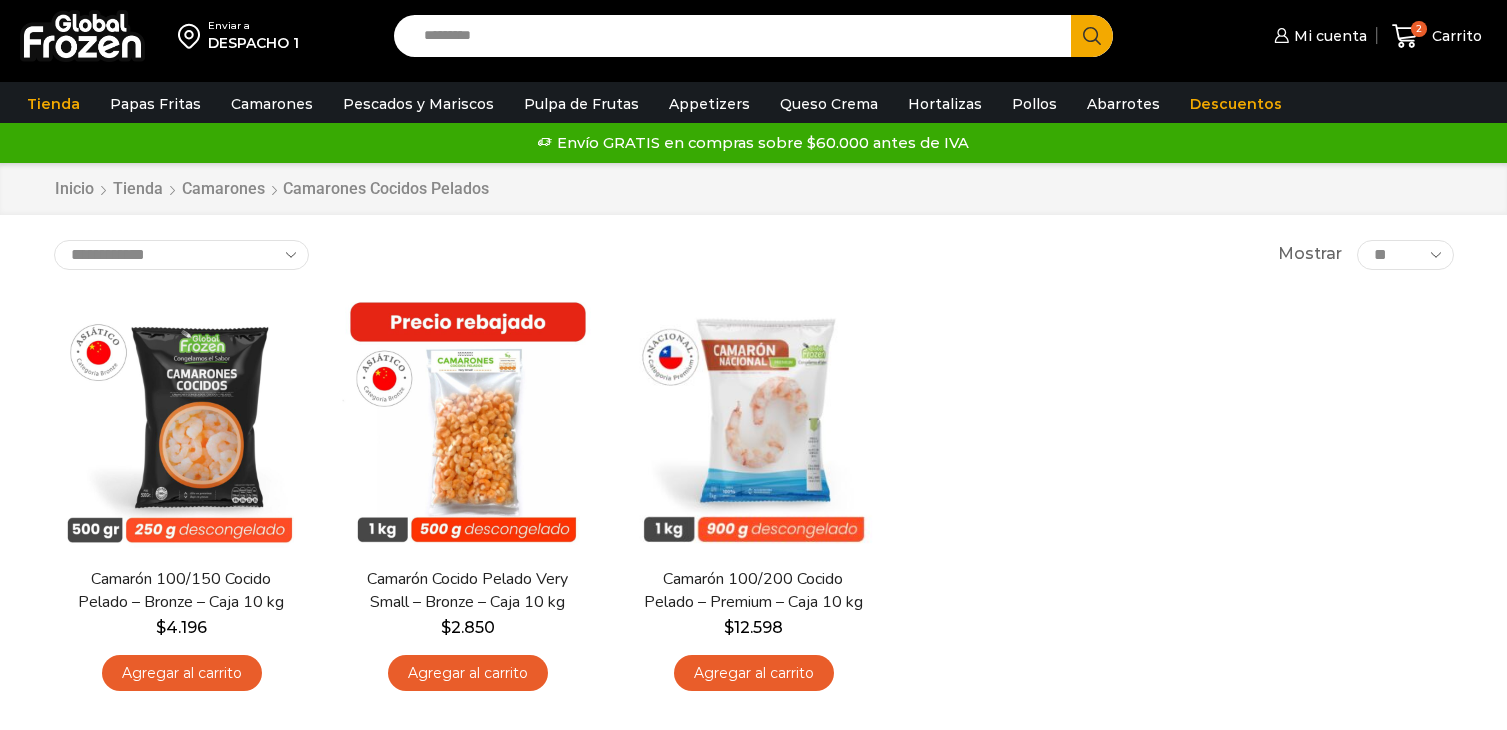 scroll, scrollTop: 0, scrollLeft: 0, axis: both 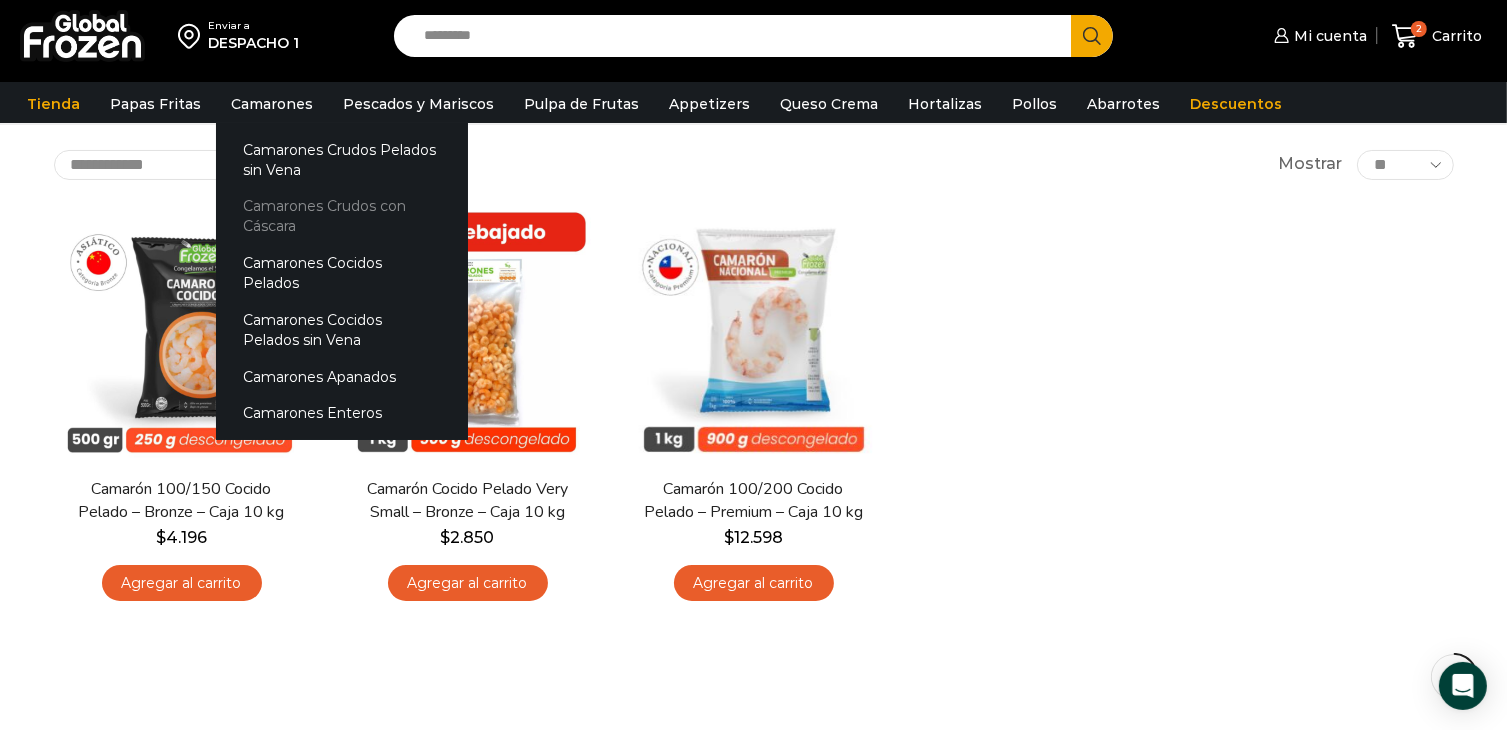 click on "Camarones Crudos con Cáscara" at bounding box center [342, 216] 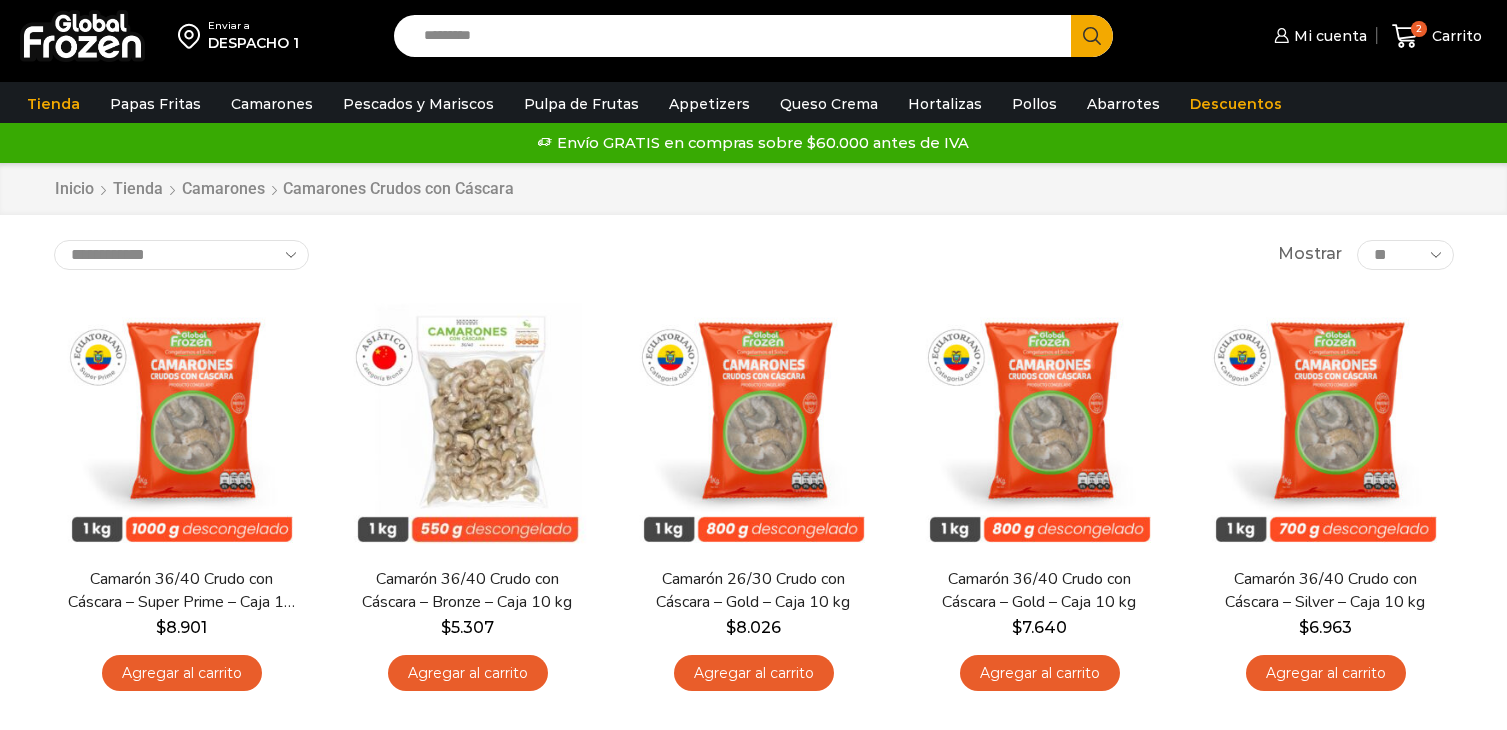 scroll, scrollTop: 0, scrollLeft: 0, axis: both 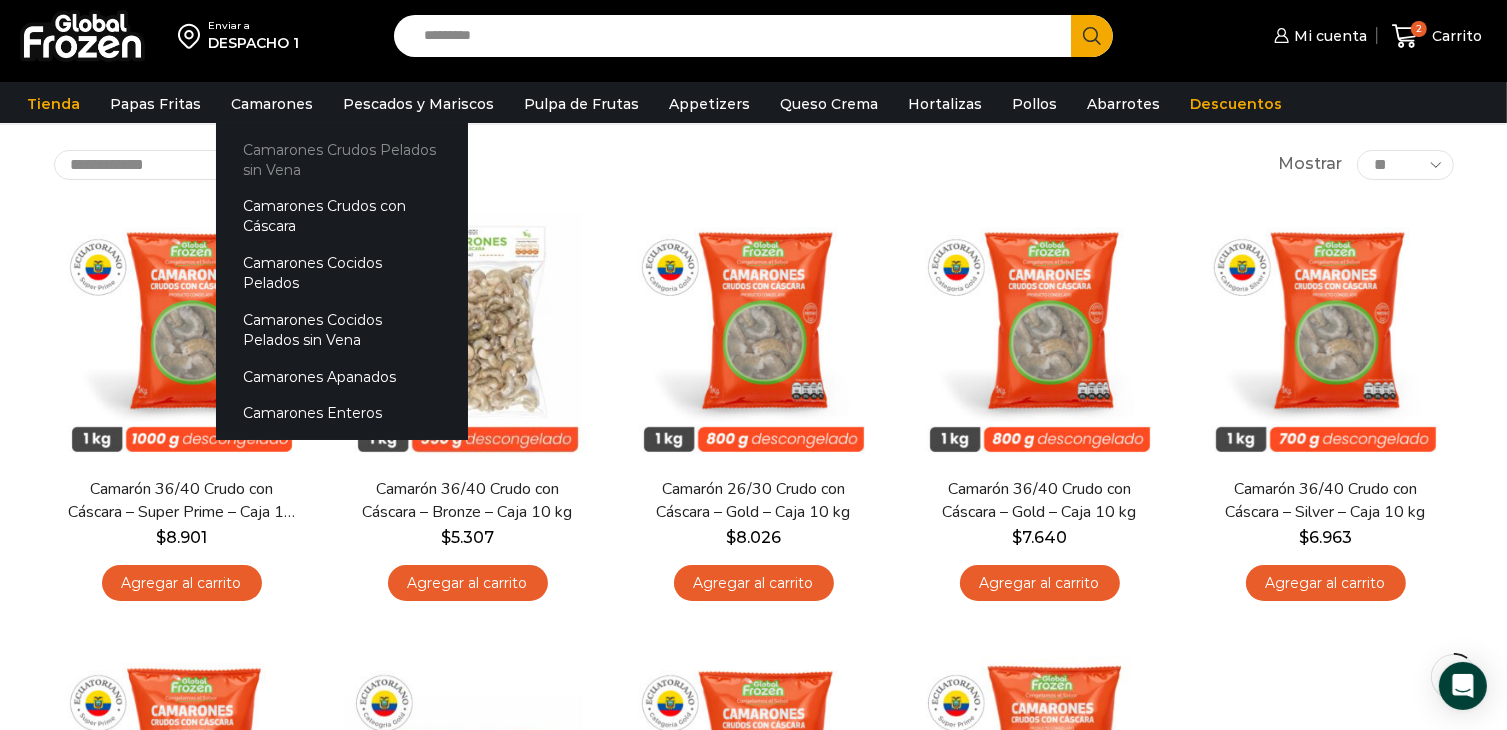 click on "Camarones Crudos Pelados sin Vena" at bounding box center (342, 159) 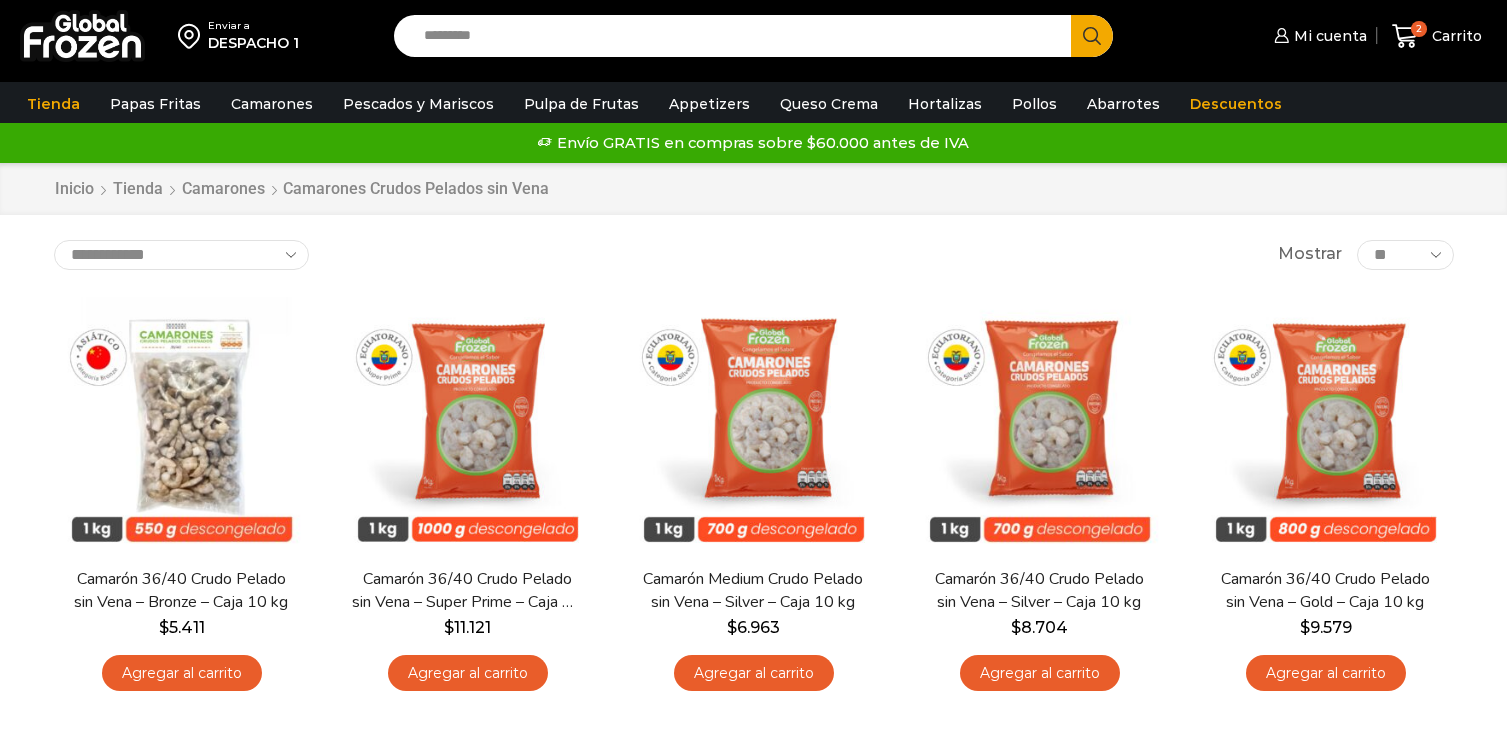 scroll, scrollTop: 0, scrollLeft: 0, axis: both 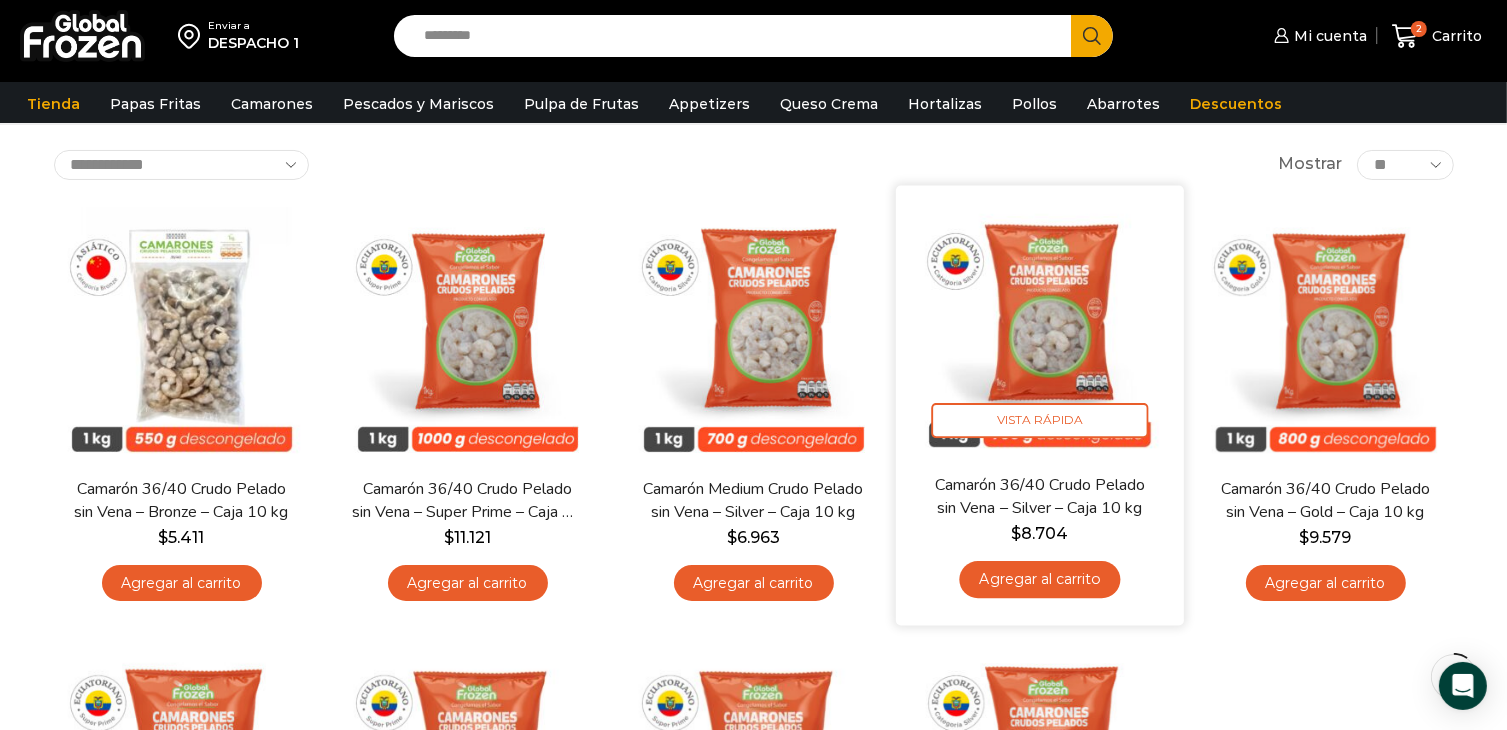 click on "Agregar al carrito" at bounding box center [1039, 579] 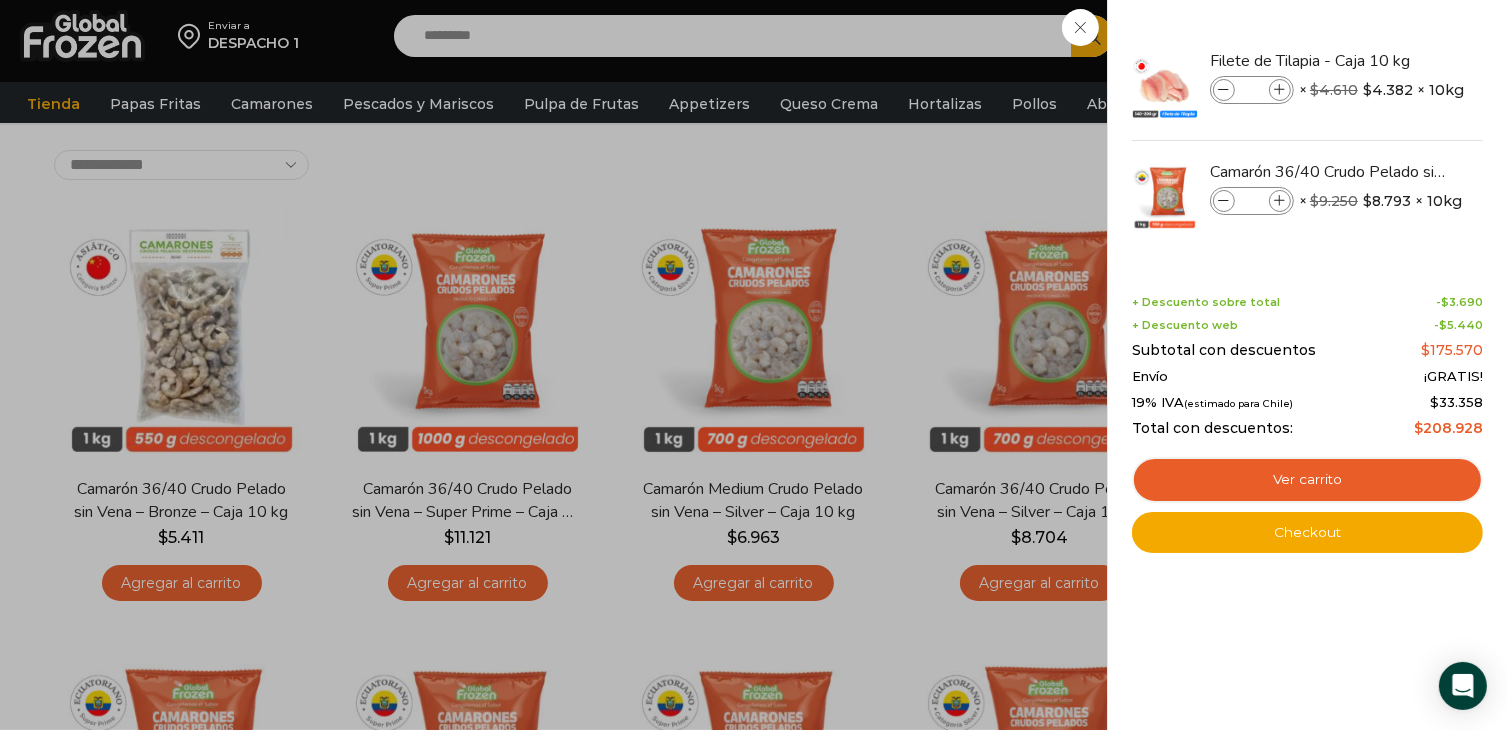 click on "3
Carrito
3
3
Shopping Cart
*" at bounding box center [1437, 36] 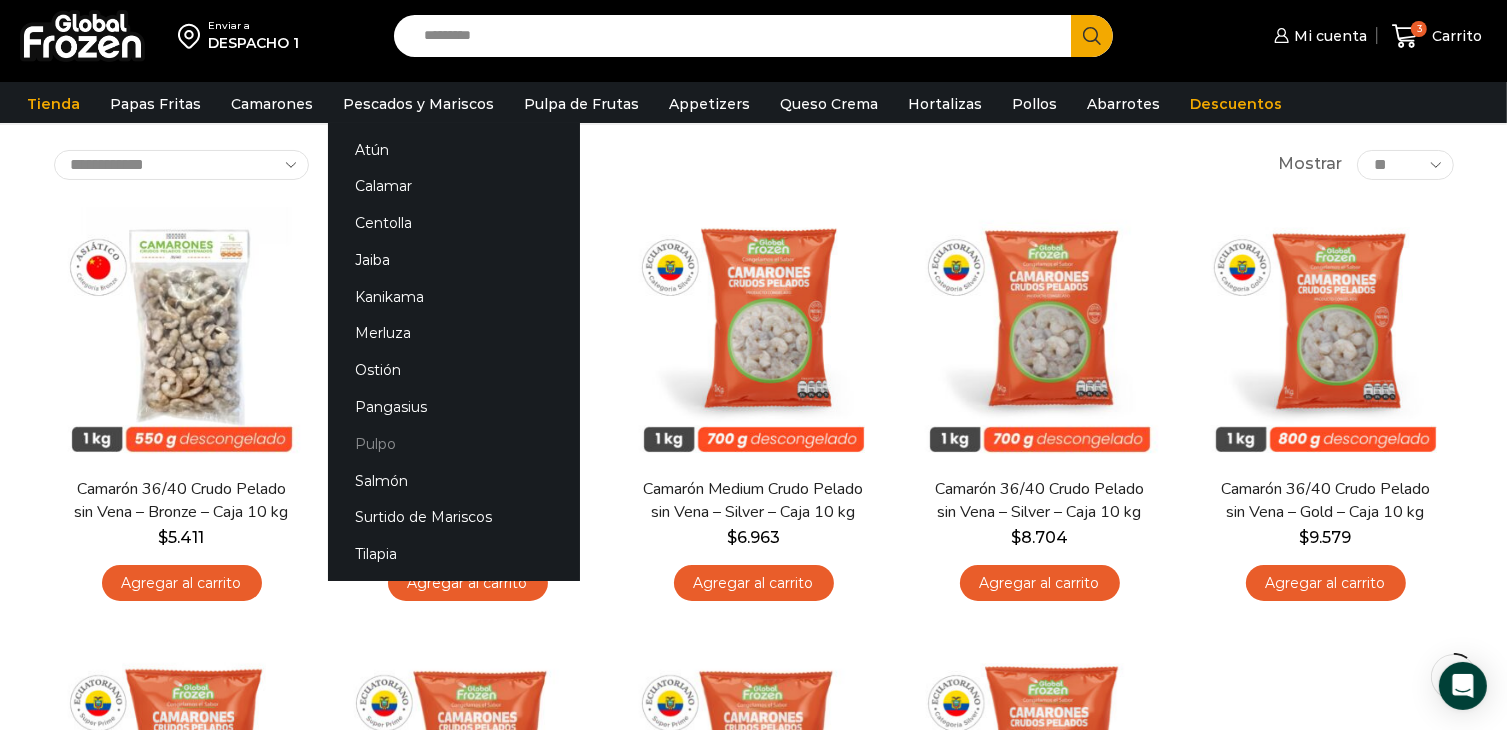 click on "Pulpo" at bounding box center (454, 443) 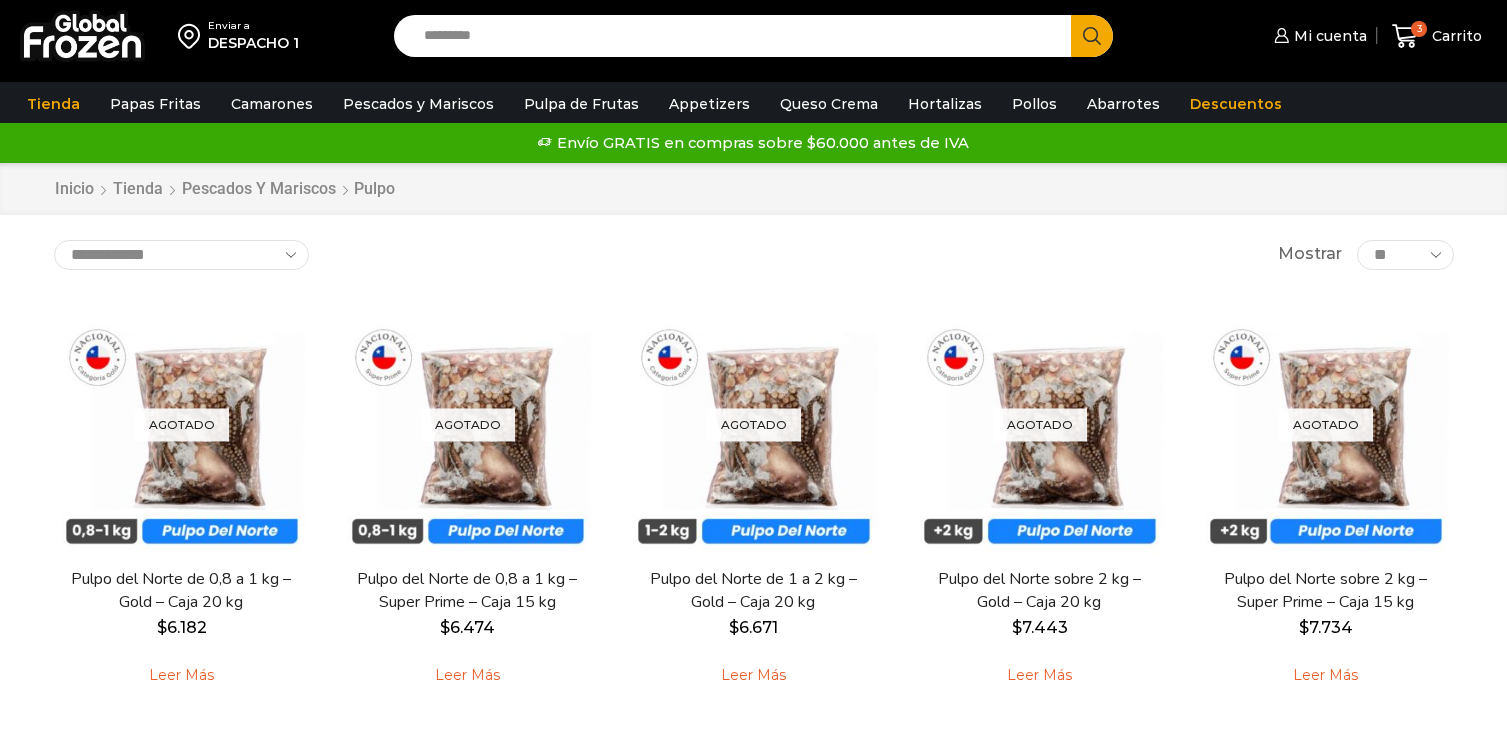 scroll, scrollTop: 0, scrollLeft: 0, axis: both 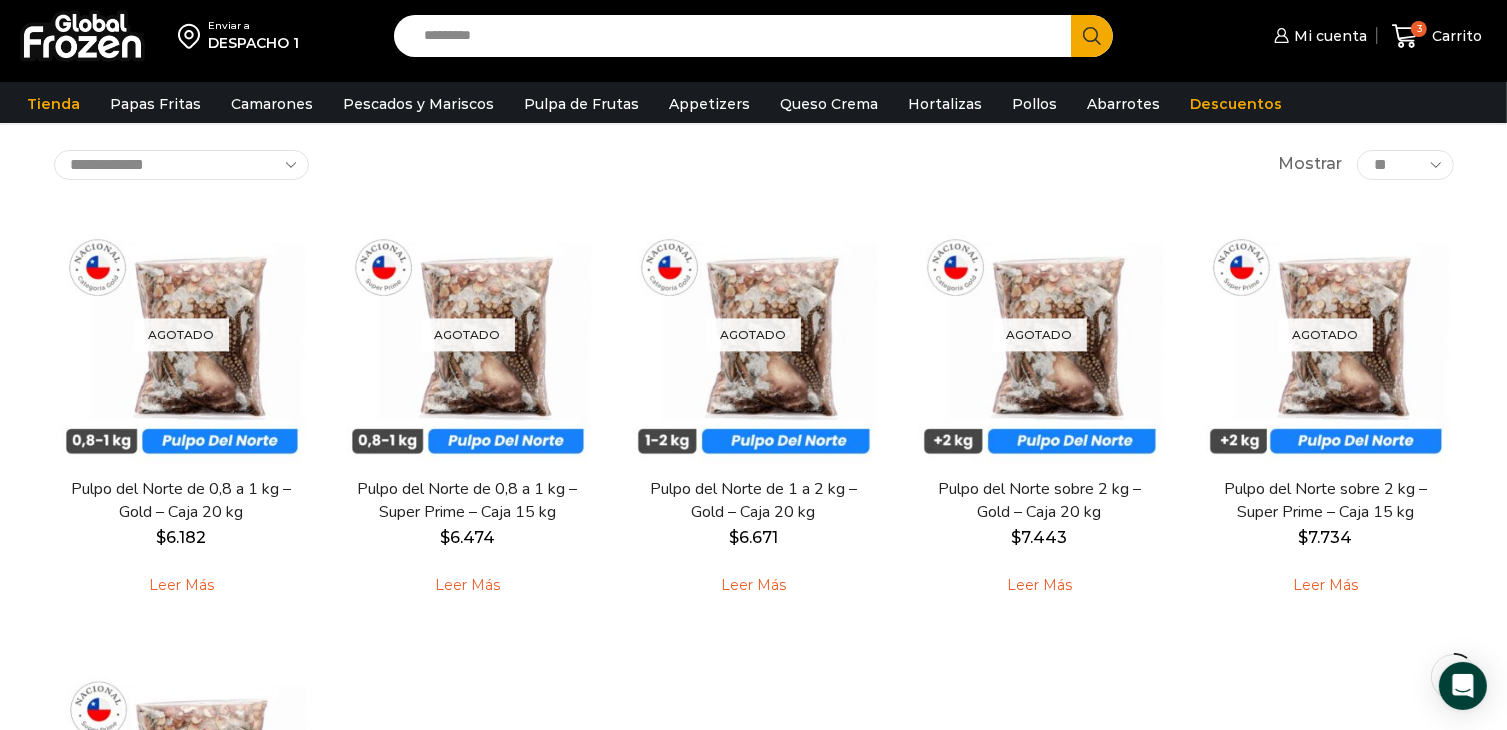 click on "Enviar a
DESPACHO 1
Search input
Search
Mi cuenta" at bounding box center (753, 36) 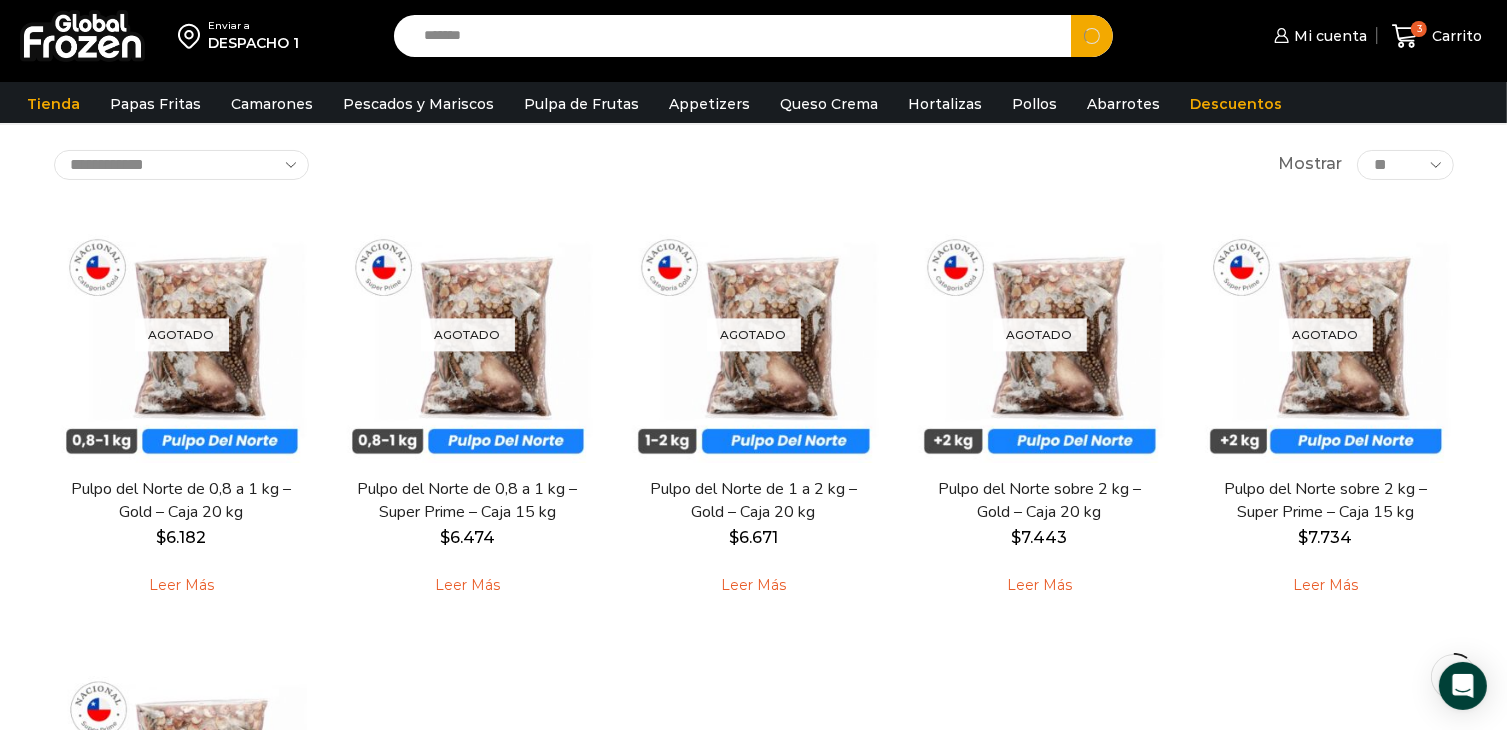 type on "*******" 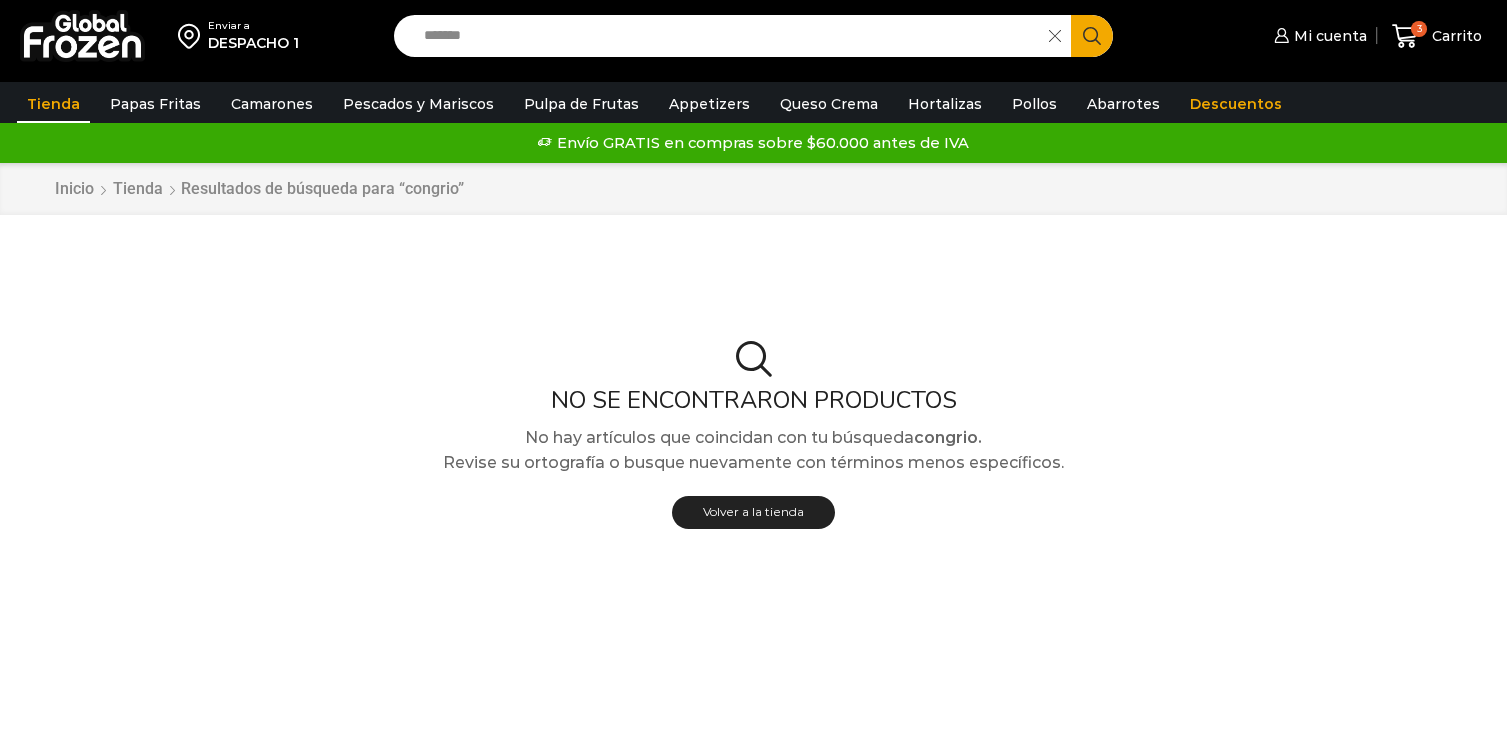 scroll, scrollTop: 0, scrollLeft: 0, axis: both 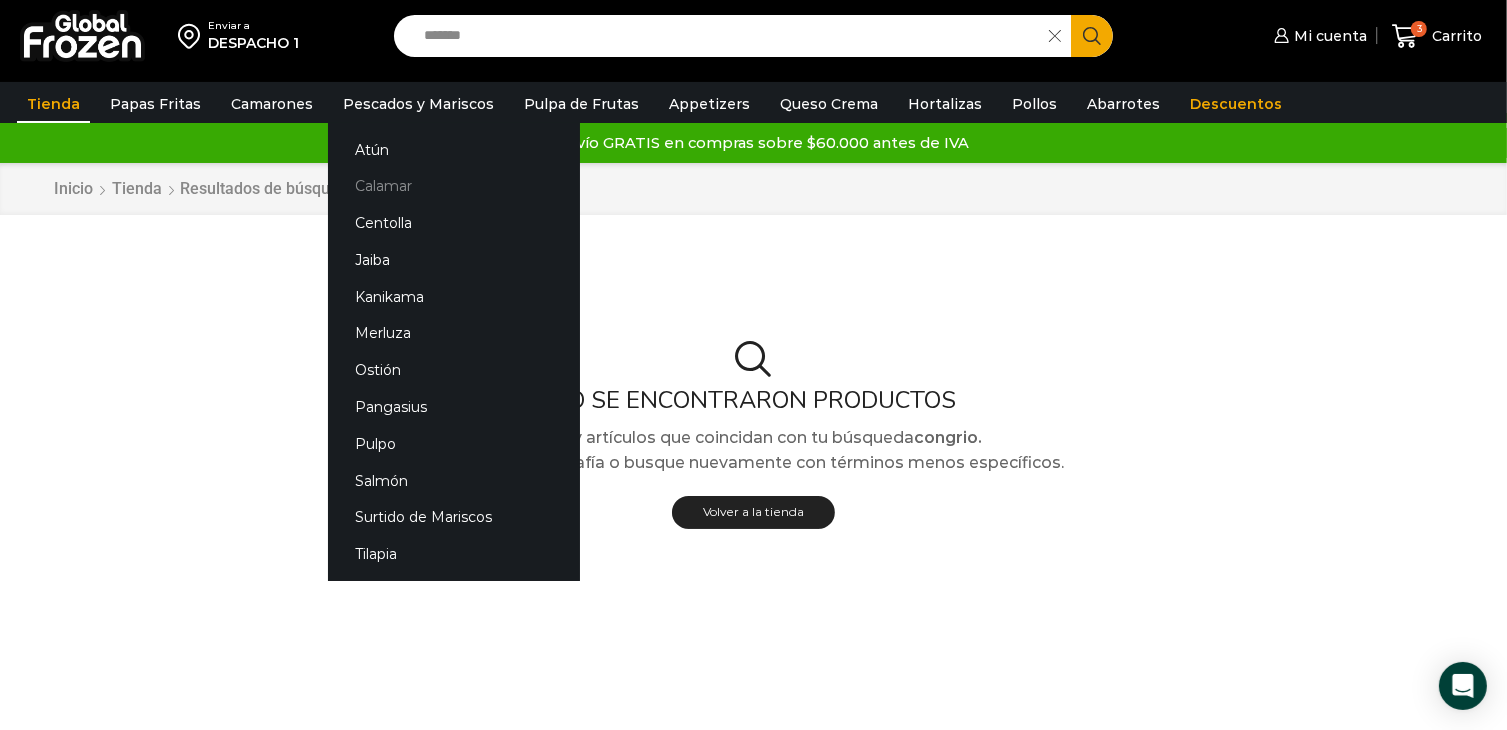 click on "Calamar" at bounding box center [454, 186] 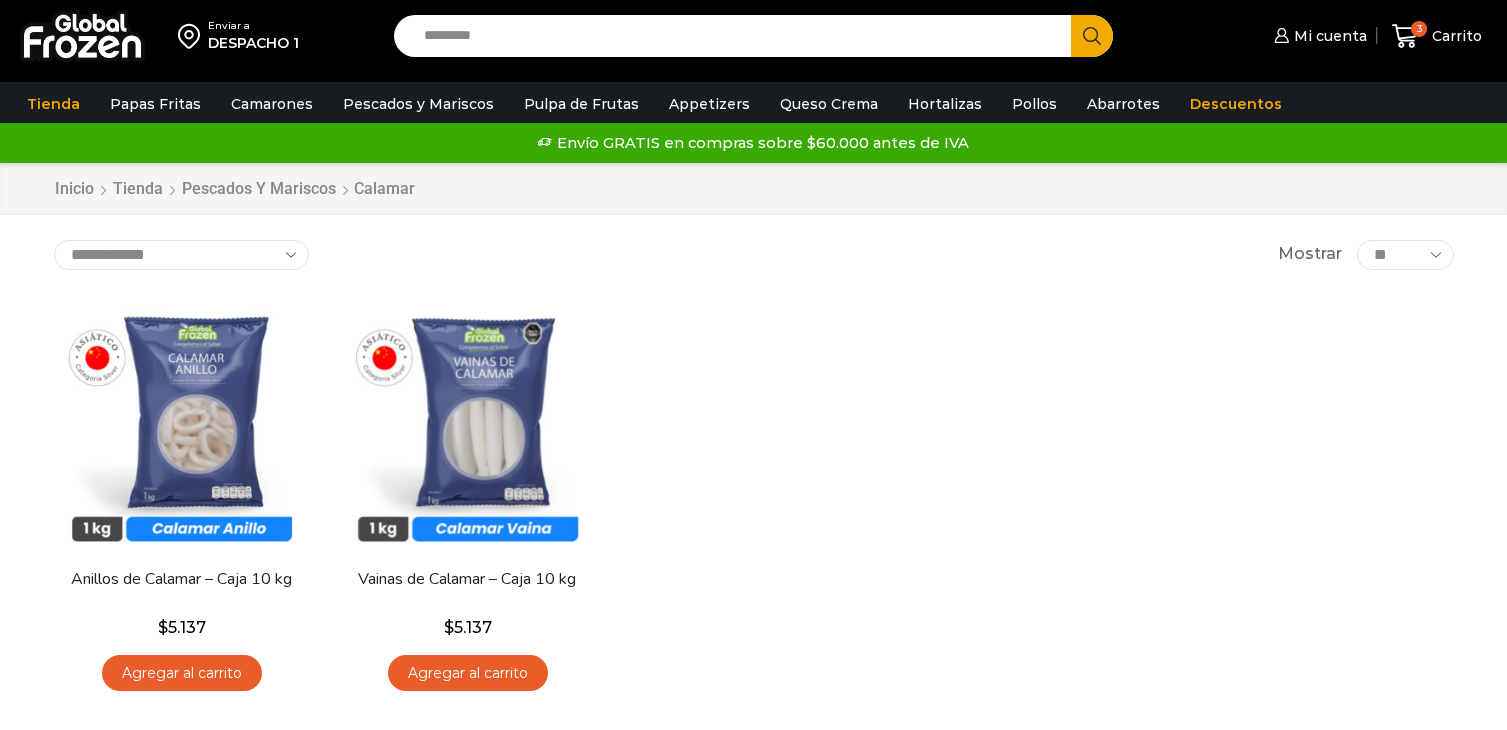 scroll, scrollTop: 0, scrollLeft: 0, axis: both 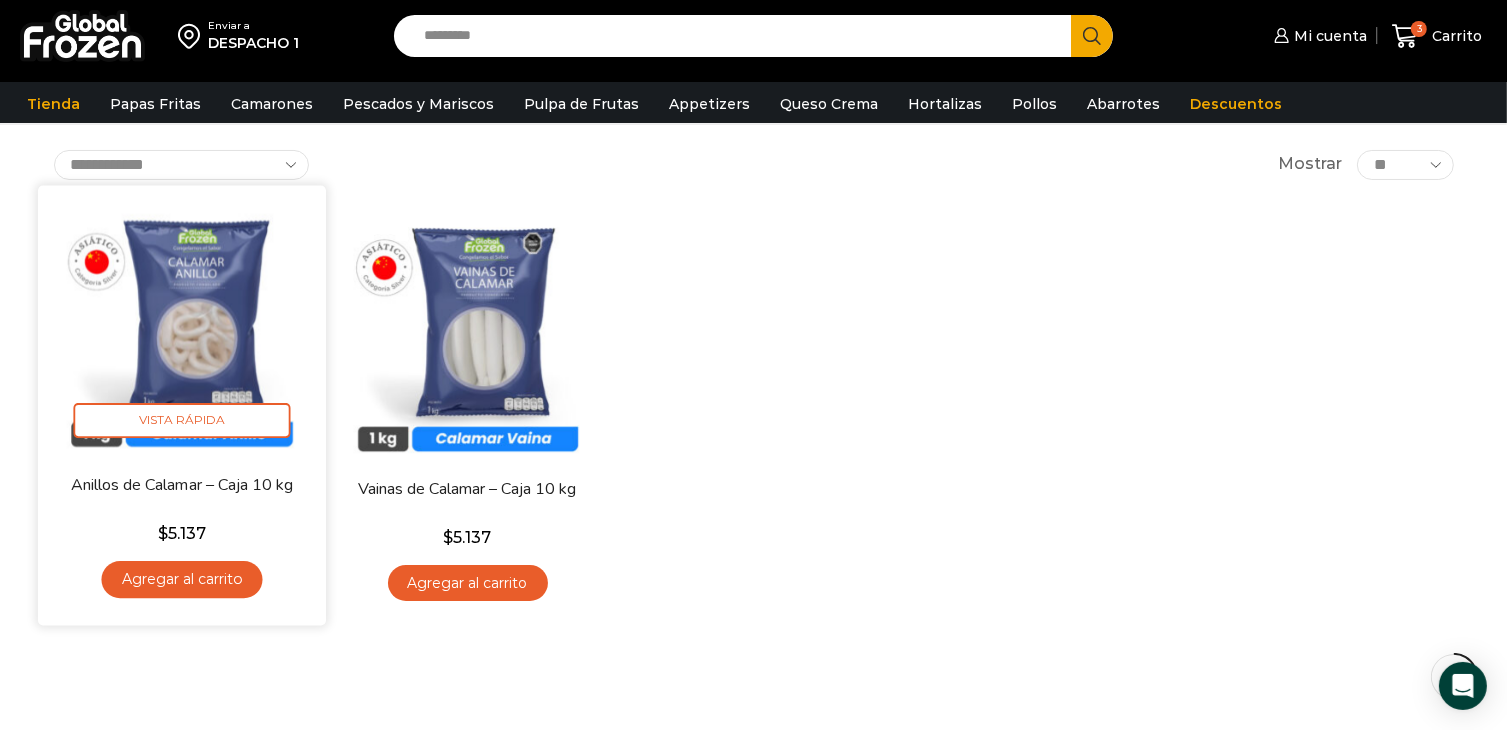 click at bounding box center [182, 329] 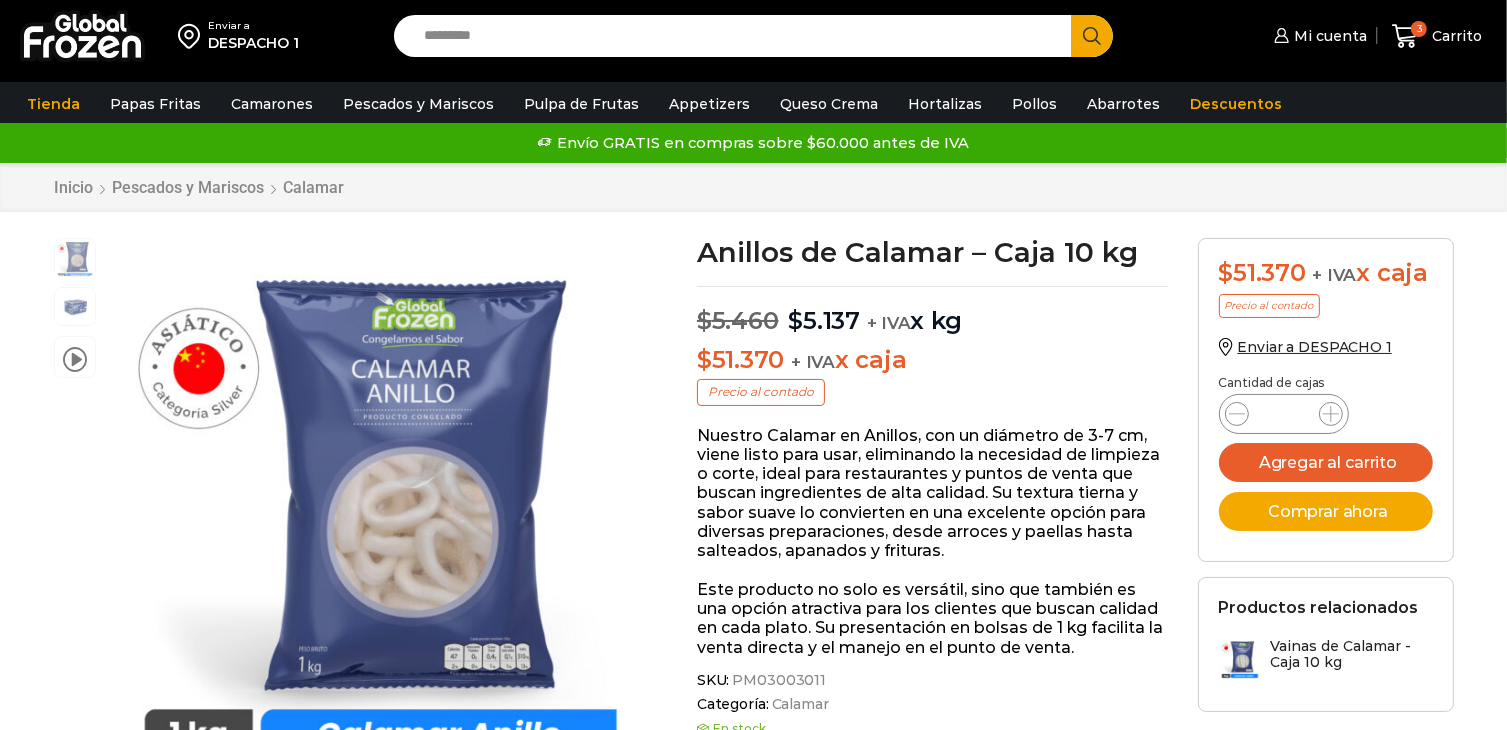scroll, scrollTop: 0, scrollLeft: 0, axis: both 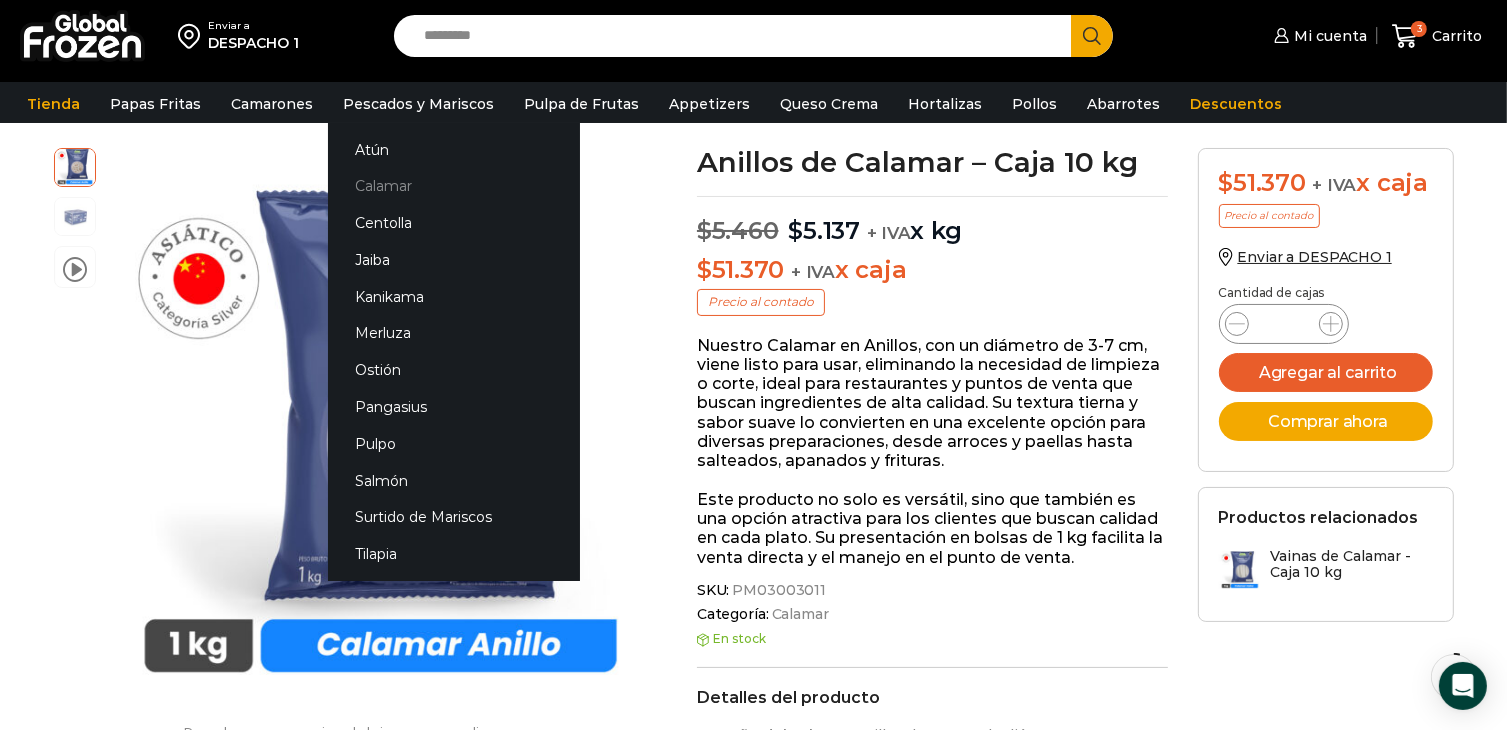 click on "Calamar" at bounding box center [454, 186] 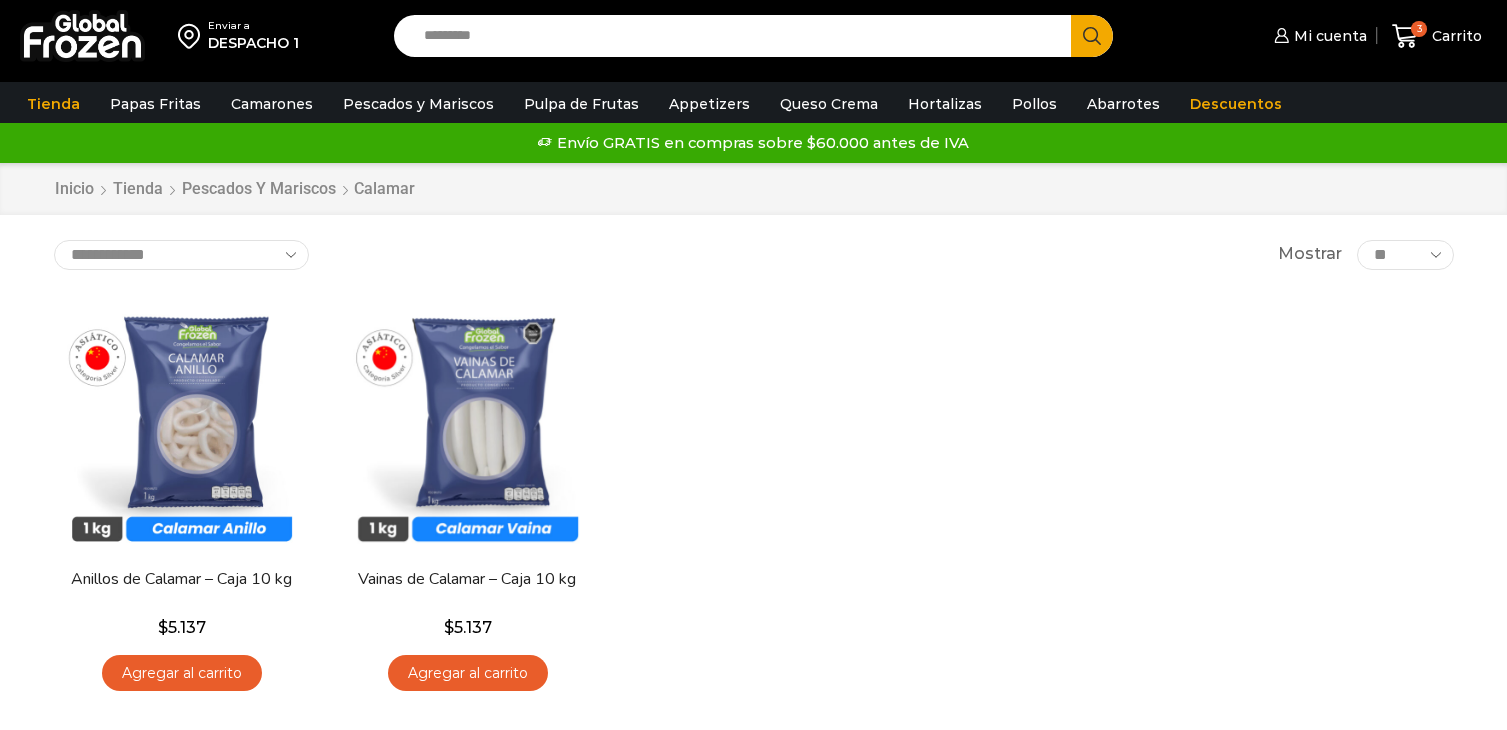 scroll, scrollTop: 0, scrollLeft: 0, axis: both 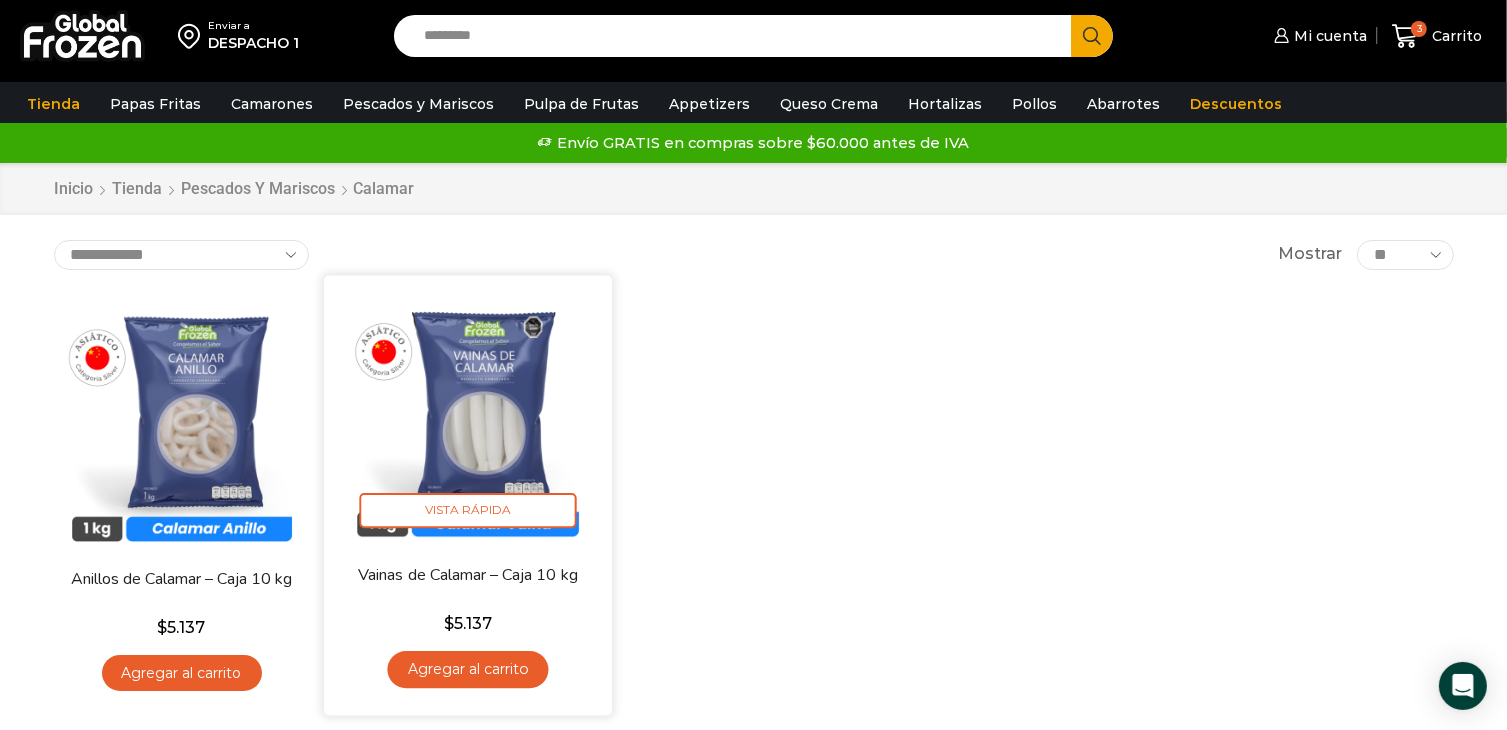click at bounding box center [468, 419] 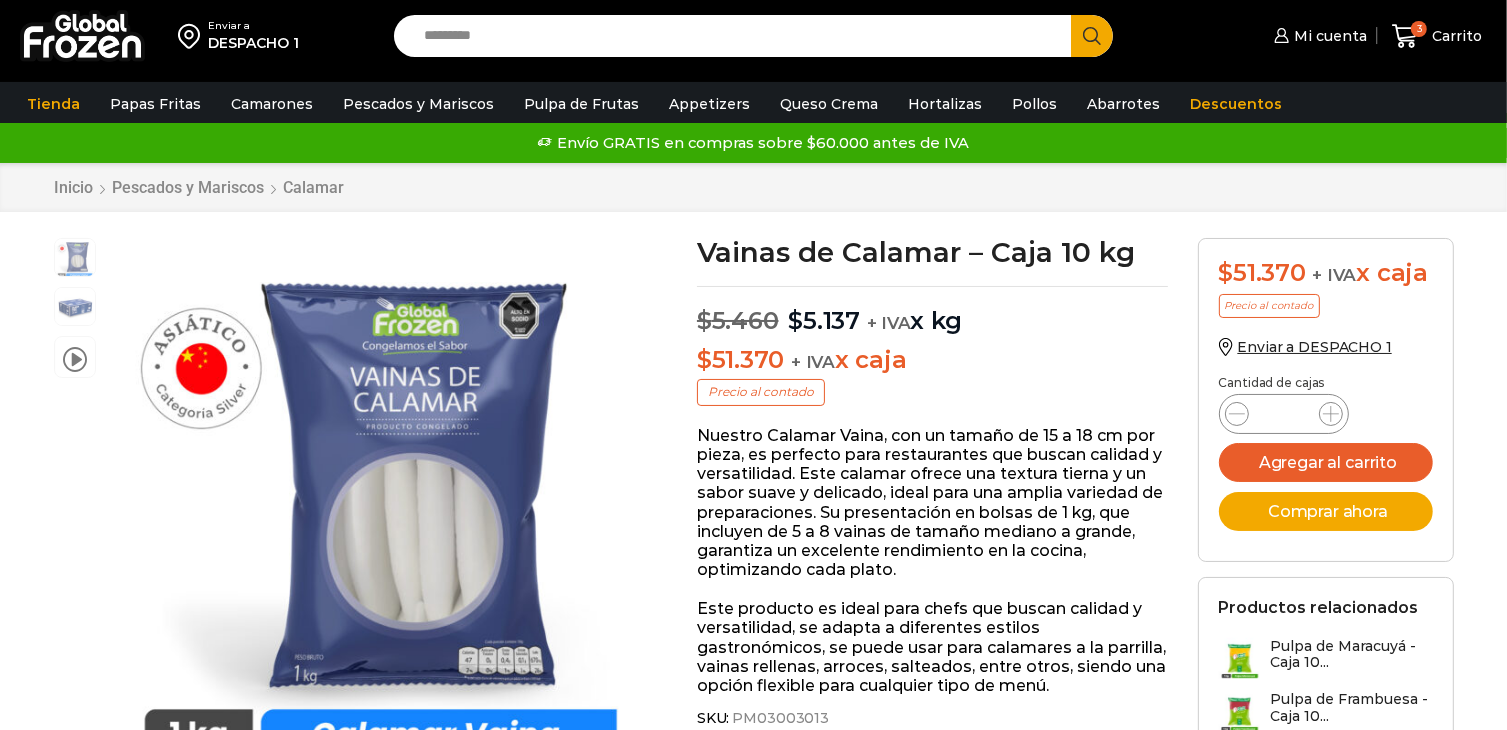 scroll, scrollTop: 0, scrollLeft: 0, axis: both 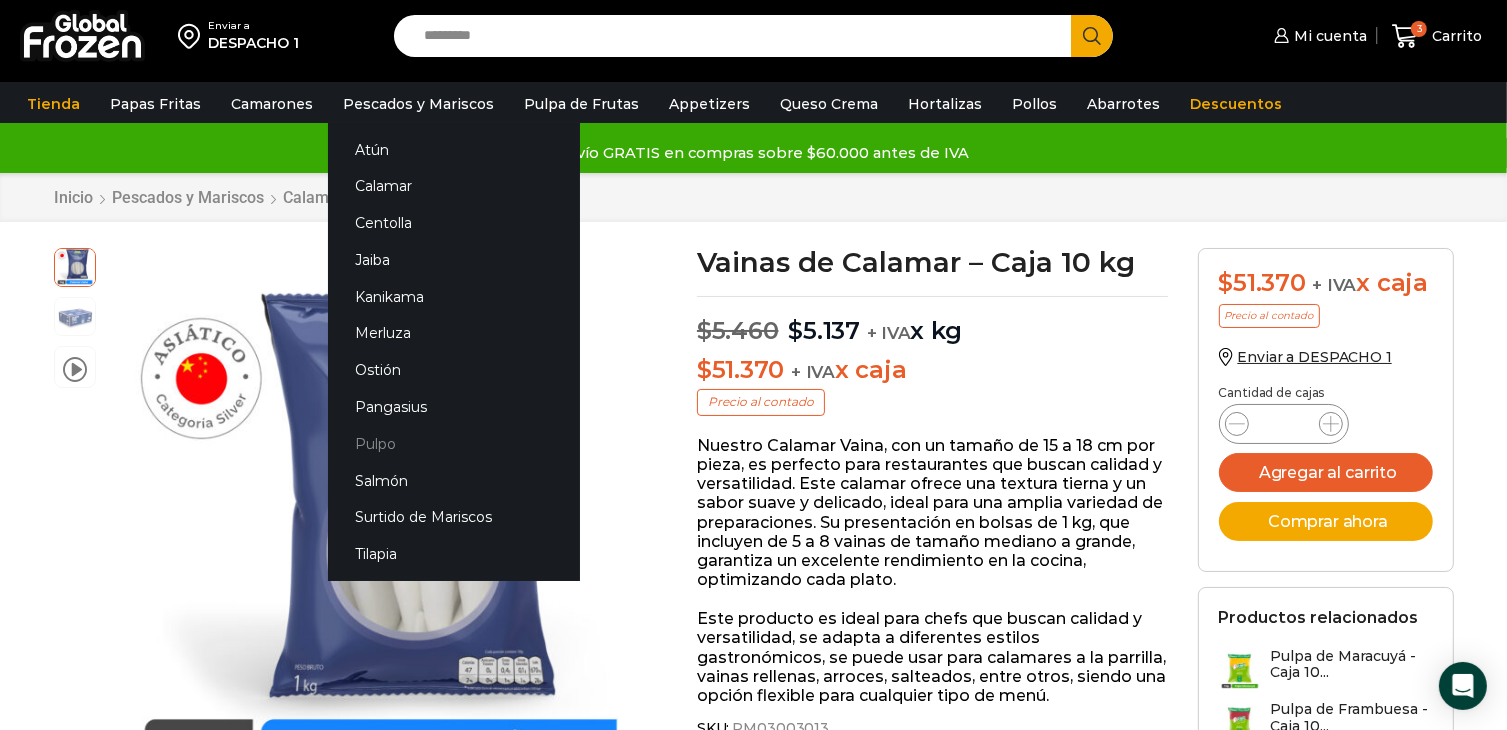 click on "Pulpo" at bounding box center [454, 443] 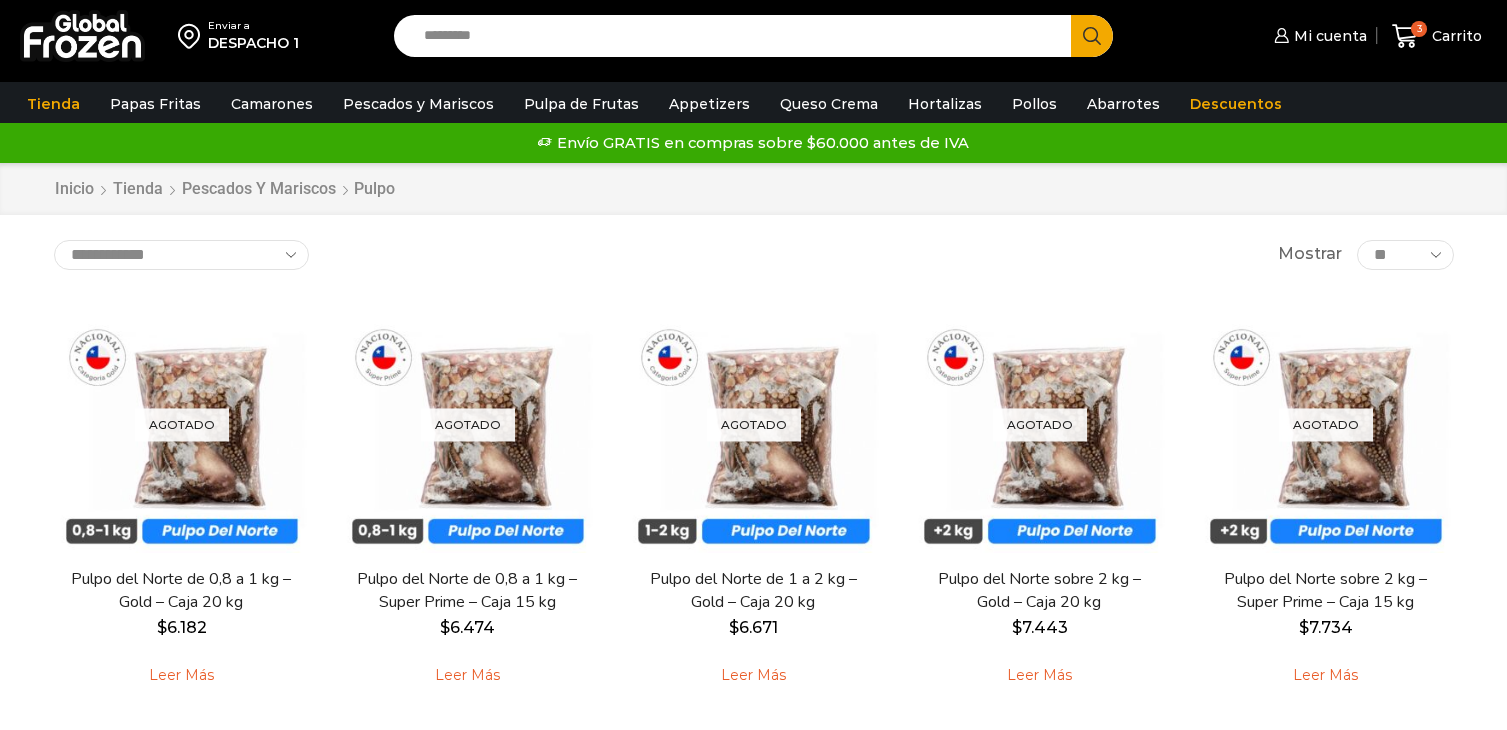 scroll, scrollTop: 0, scrollLeft: 0, axis: both 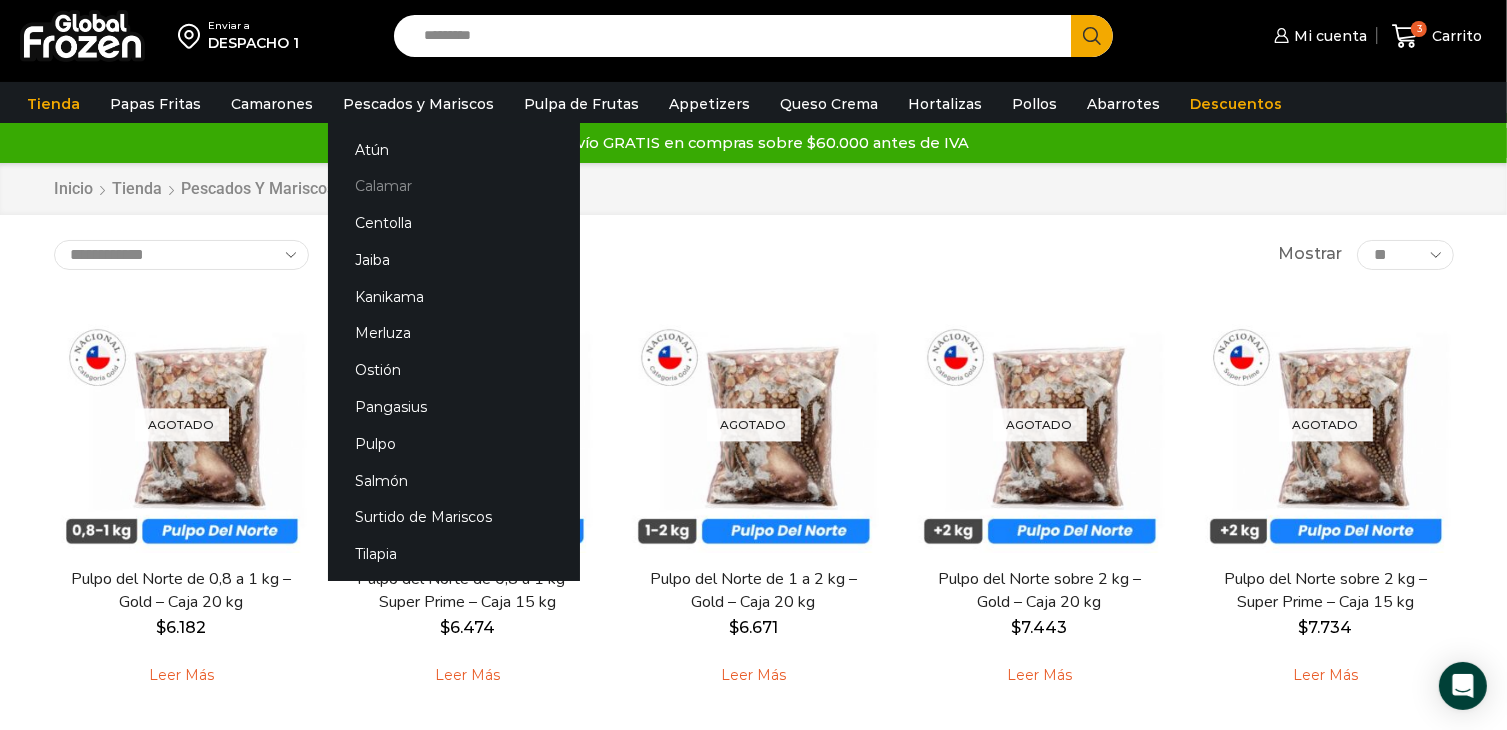 click on "Calamar" at bounding box center (454, 186) 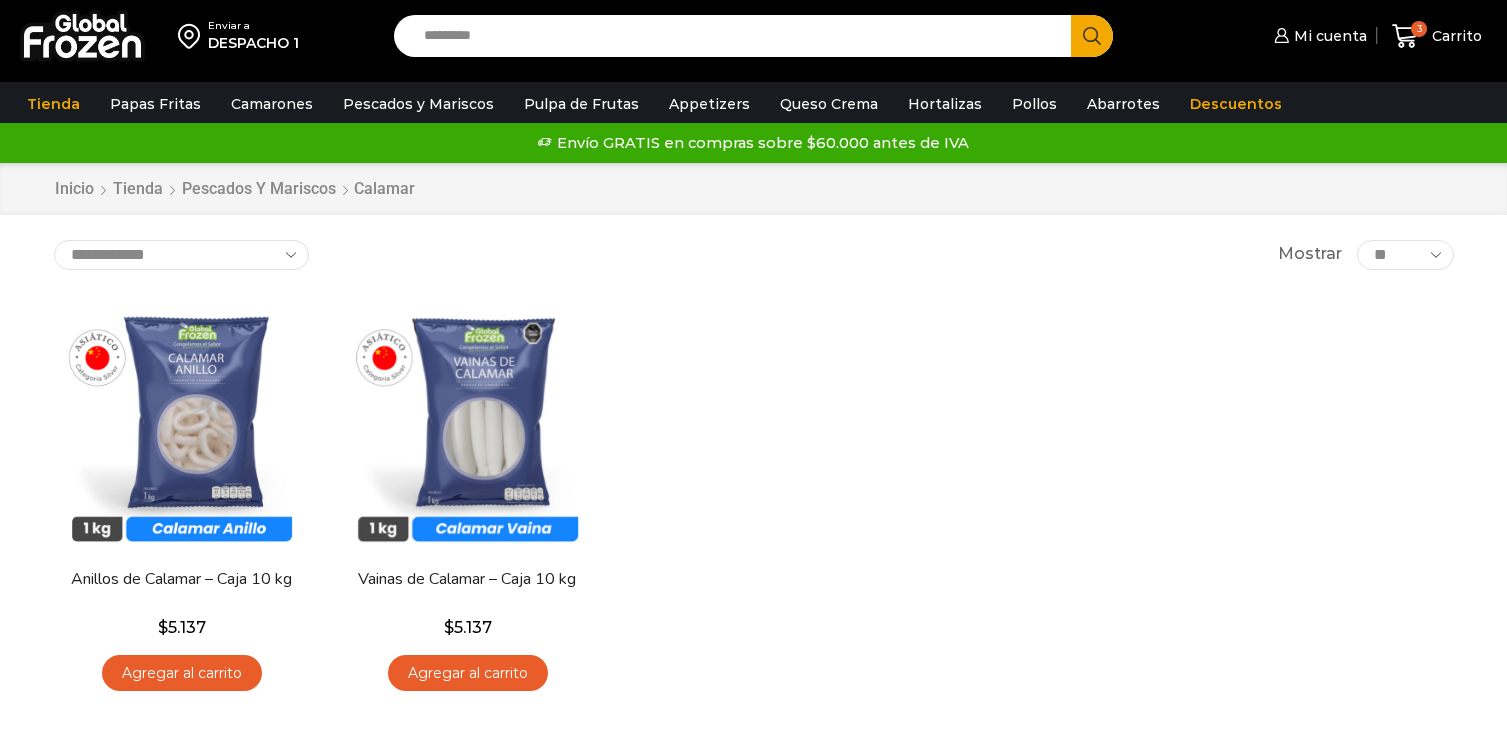 scroll, scrollTop: 0, scrollLeft: 0, axis: both 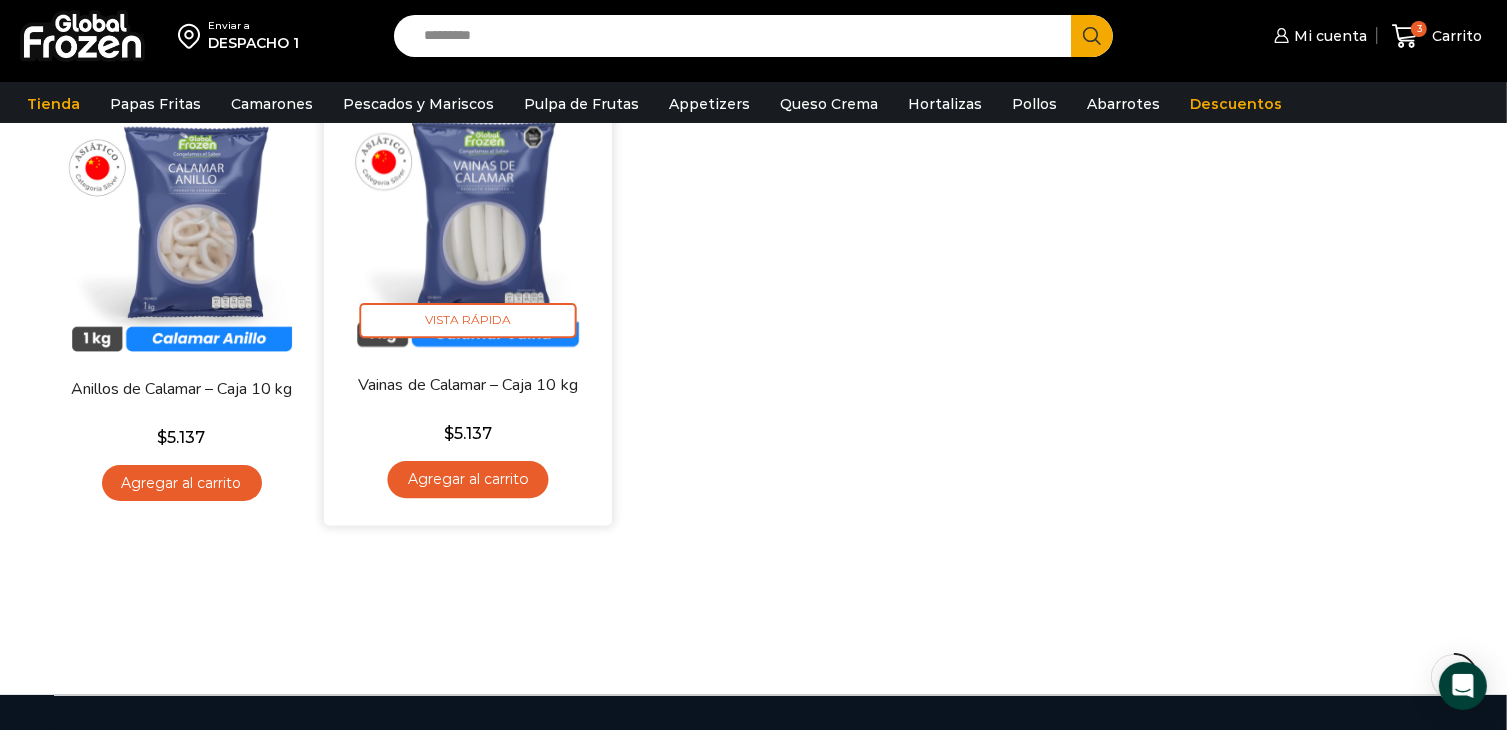 click on "Agregar al carrito" at bounding box center (467, 479) 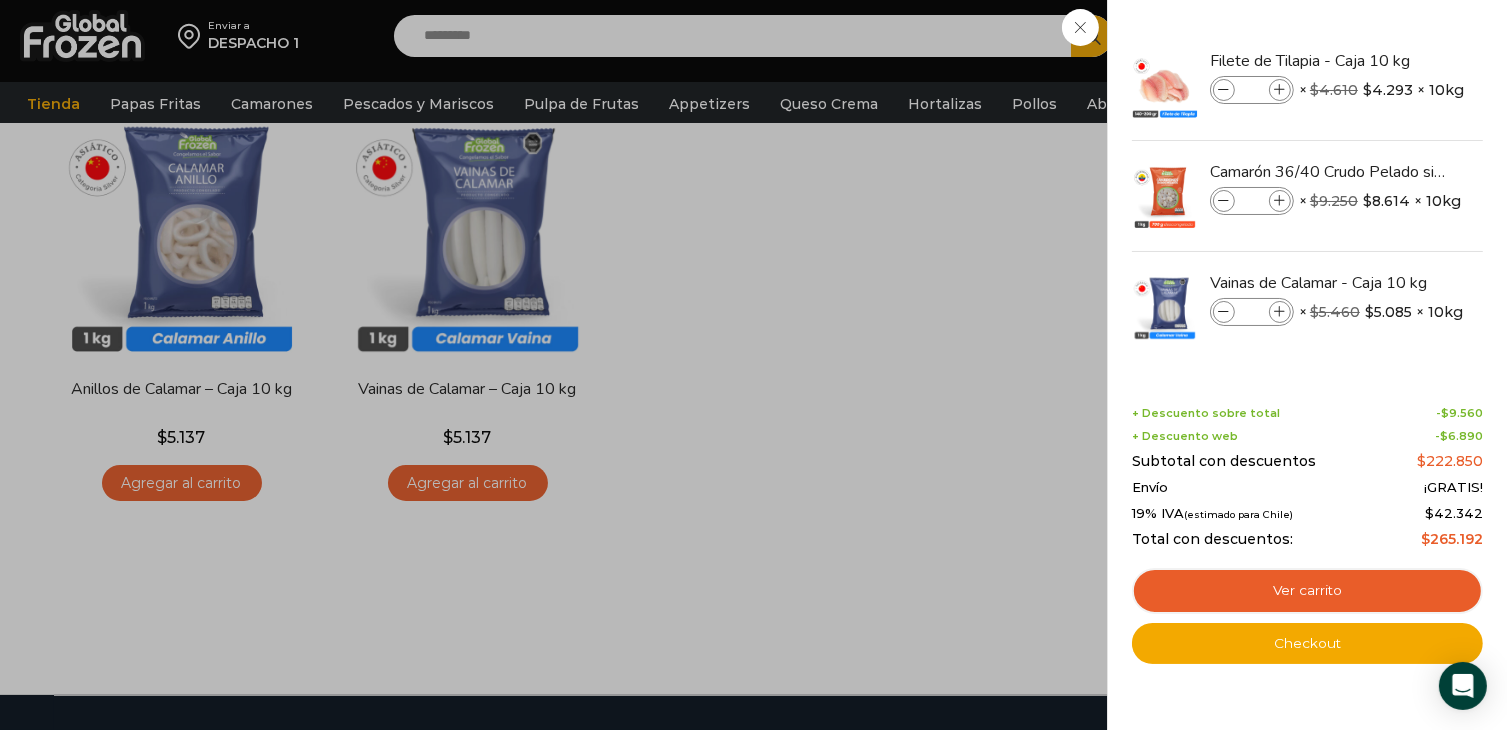 click on "4
Carrito
4
4
Shopping Cart
*" at bounding box center (1437, 36) 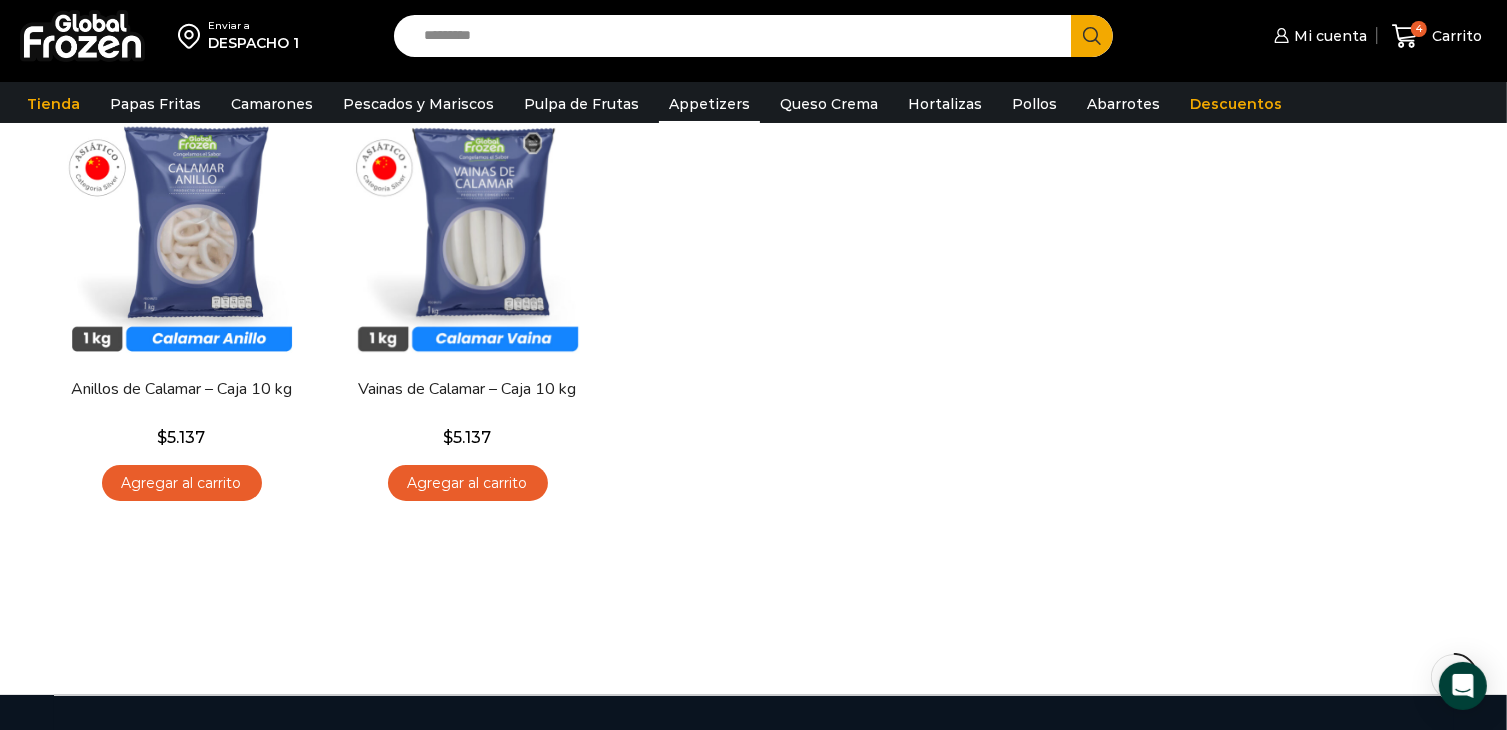click on "Appetizers" at bounding box center [709, 104] 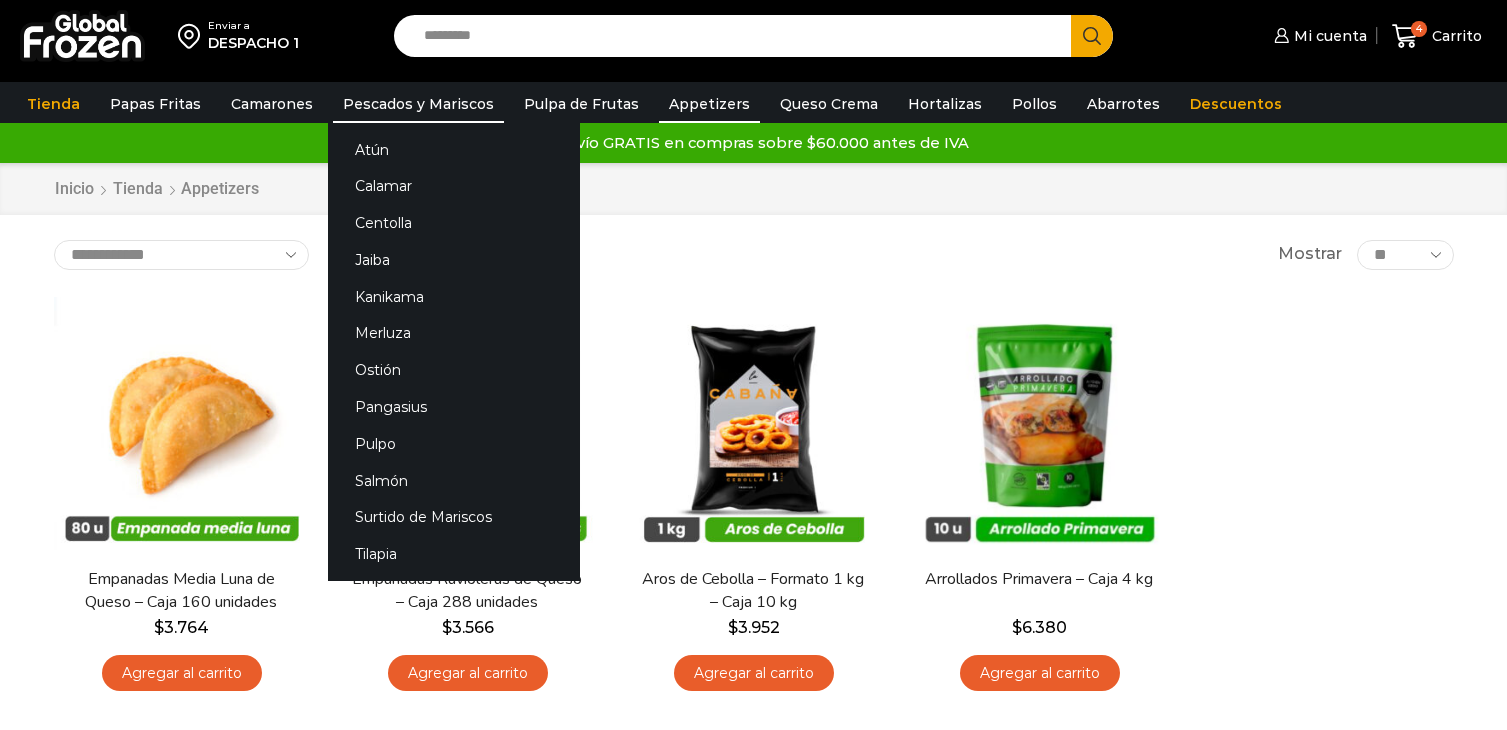 scroll, scrollTop: 0, scrollLeft: 0, axis: both 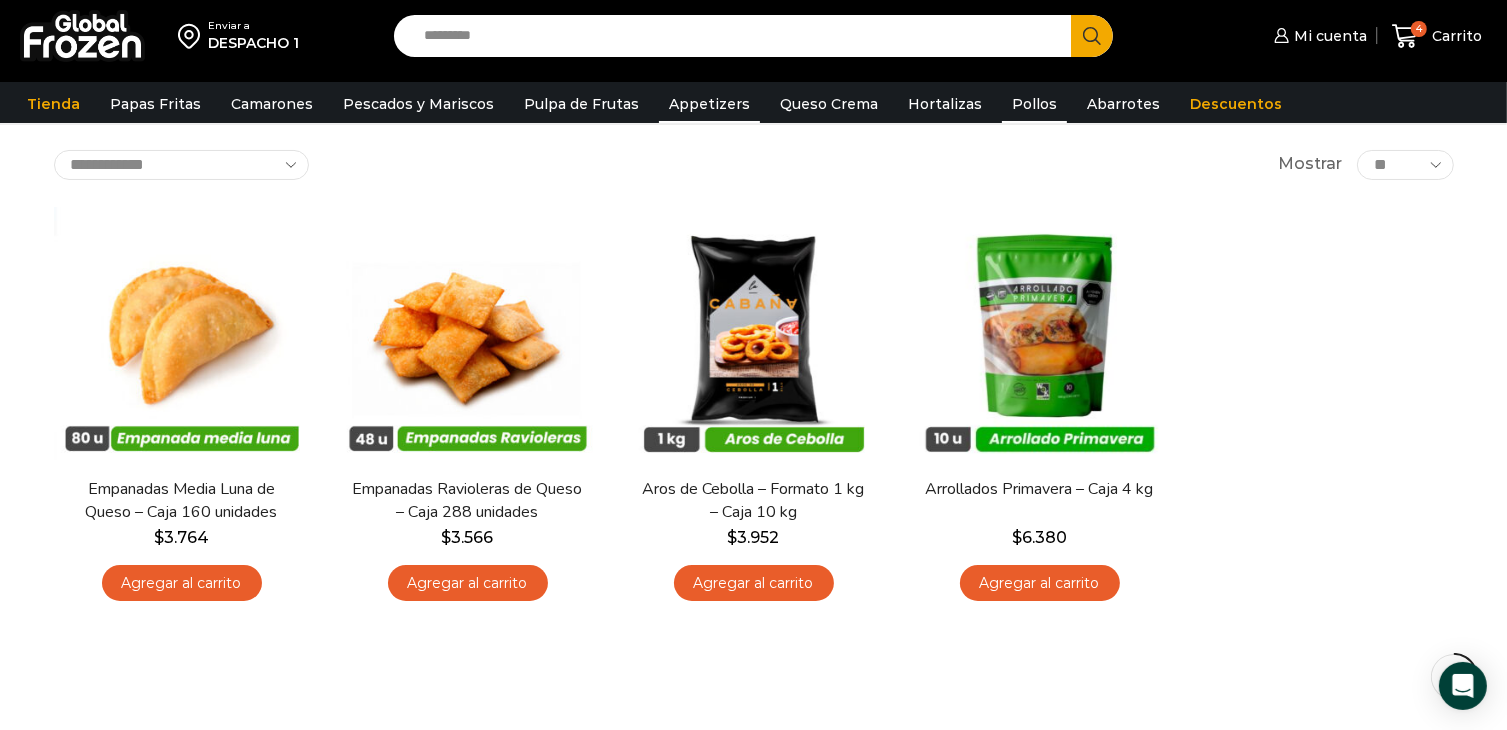 click on "Pollos" at bounding box center (1034, 104) 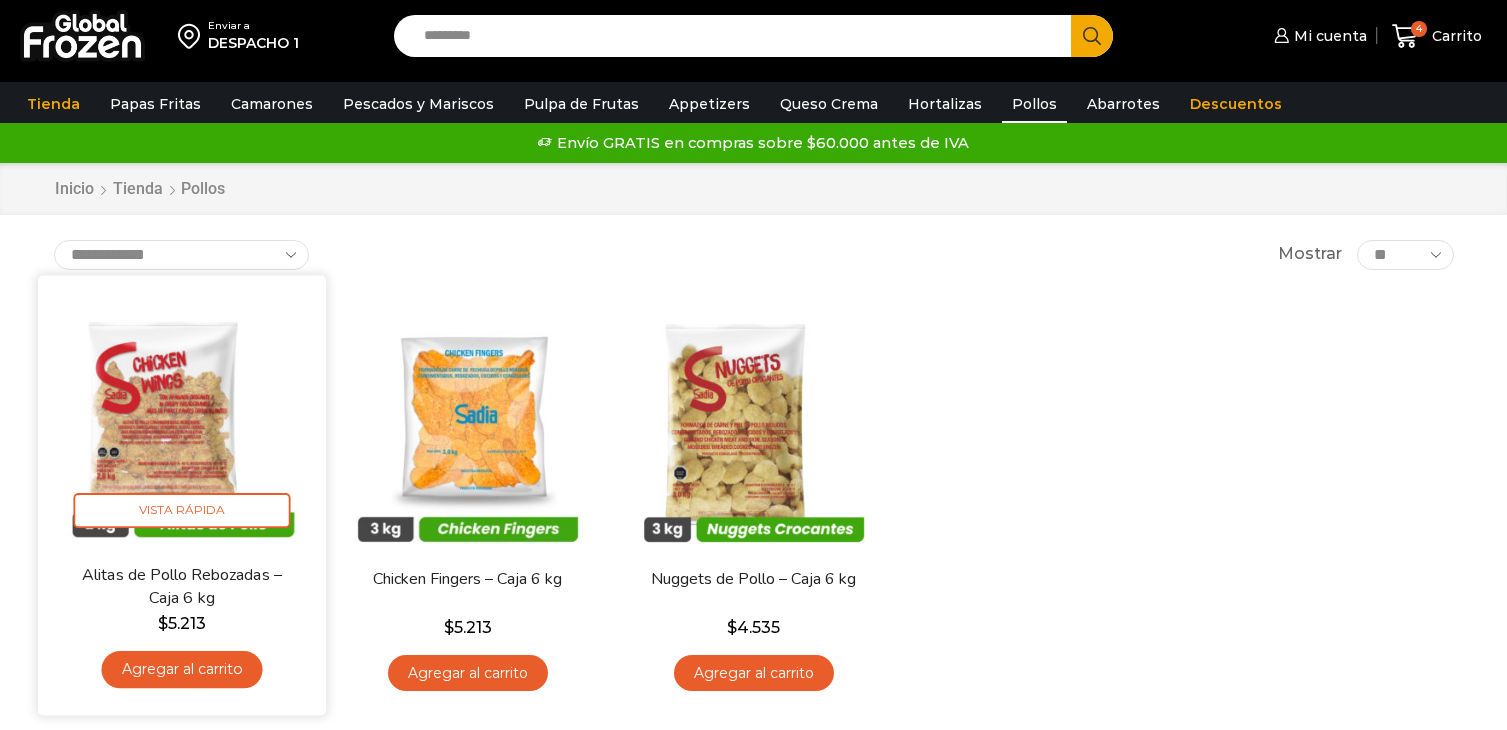 scroll, scrollTop: 6, scrollLeft: 0, axis: vertical 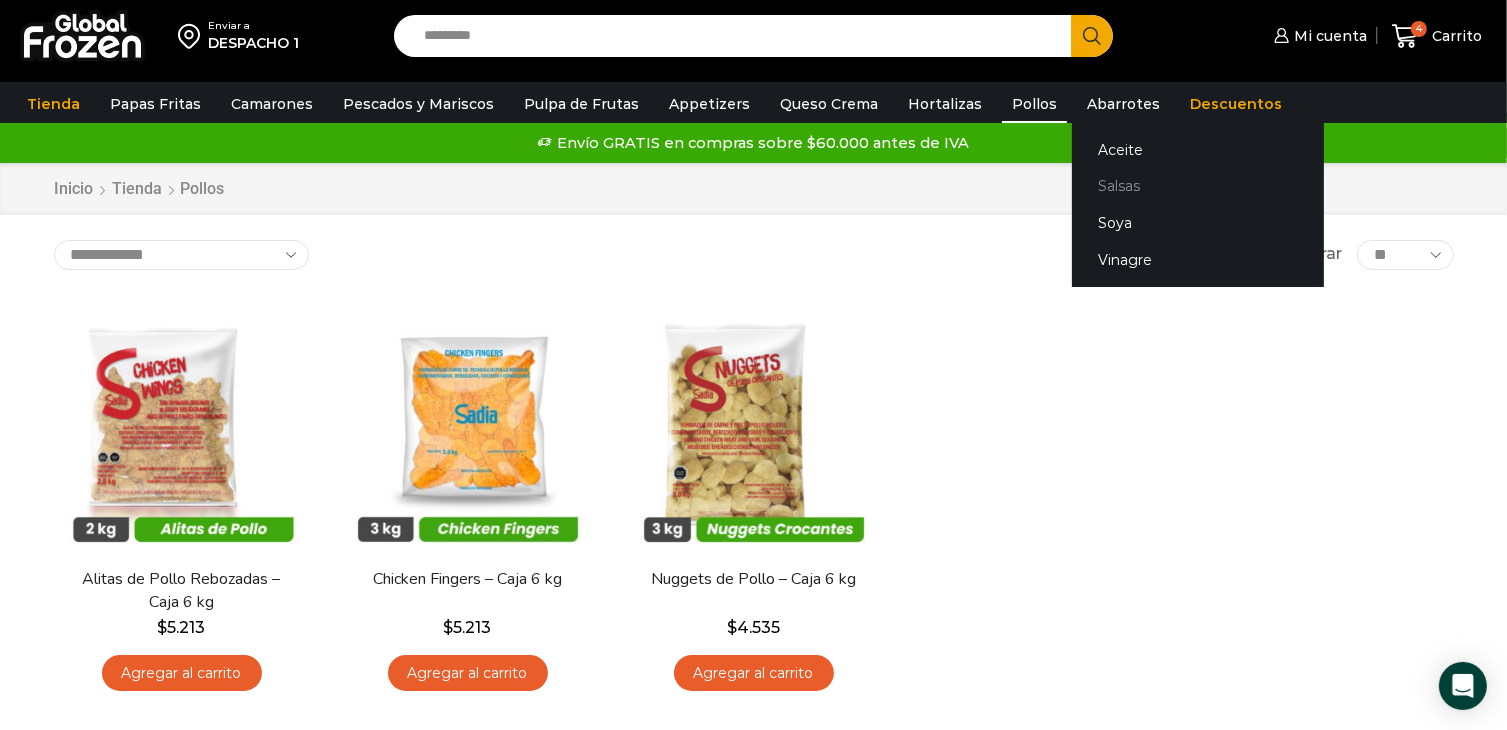 click on "Salsas" at bounding box center (1198, 186) 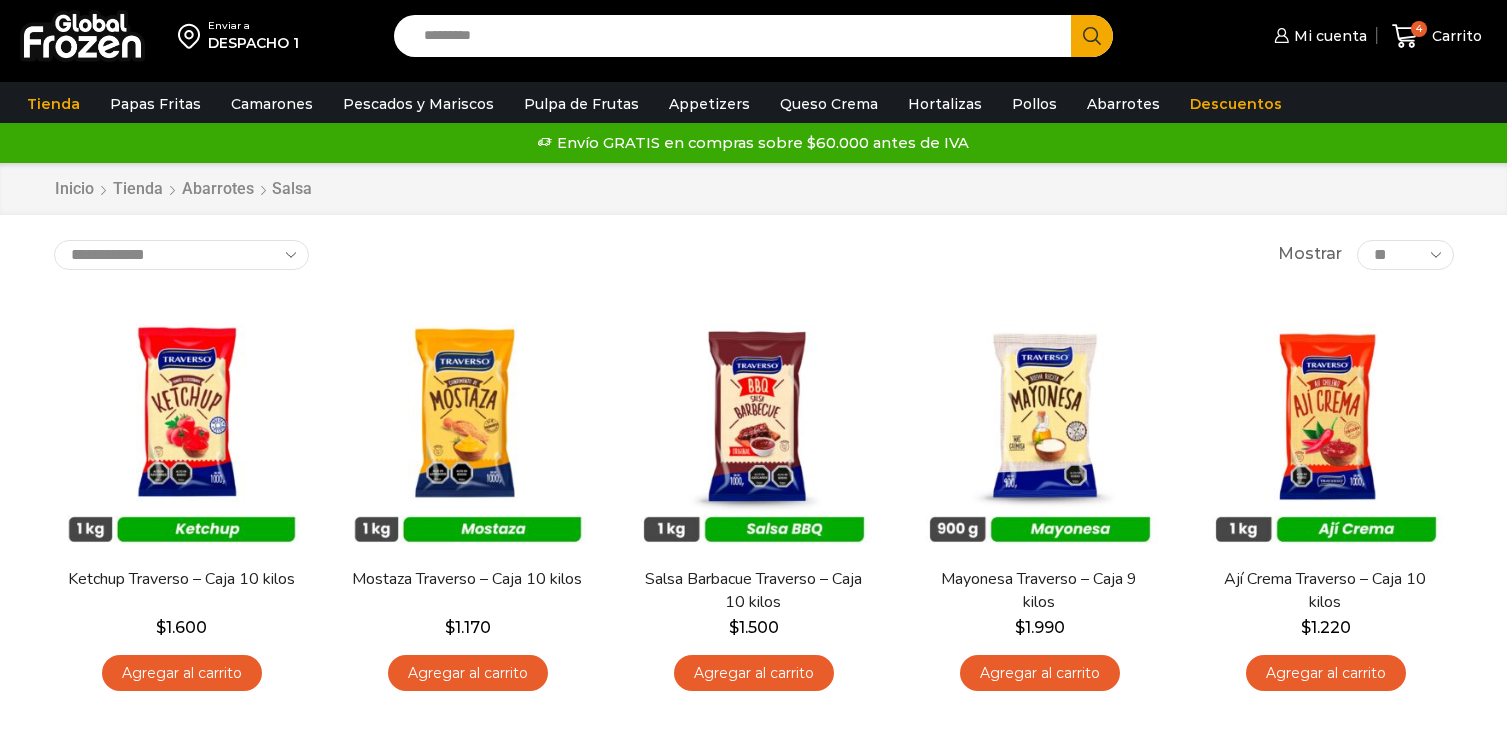 scroll, scrollTop: 0, scrollLeft: 0, axis: both 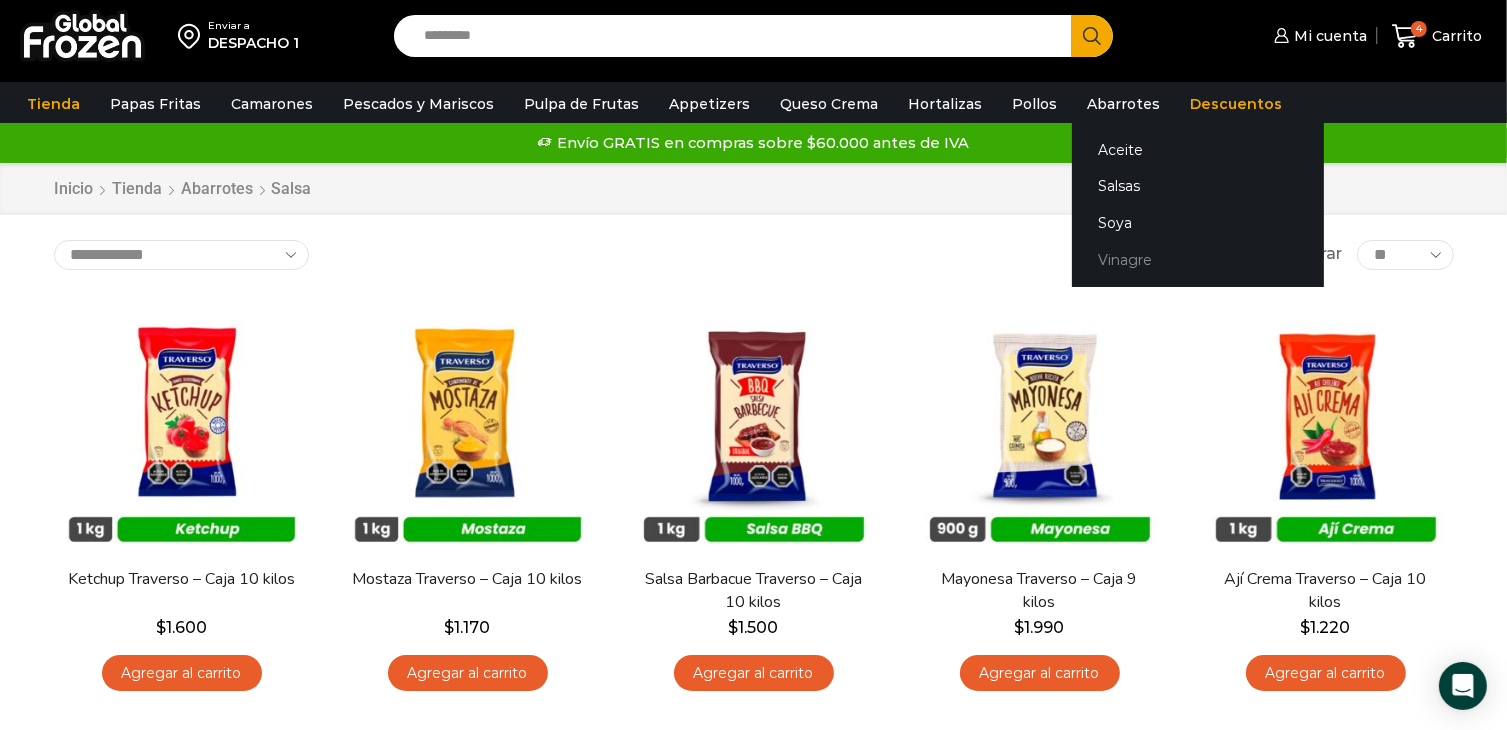 click on "Vinagre" at bounding box center (1198, 260) 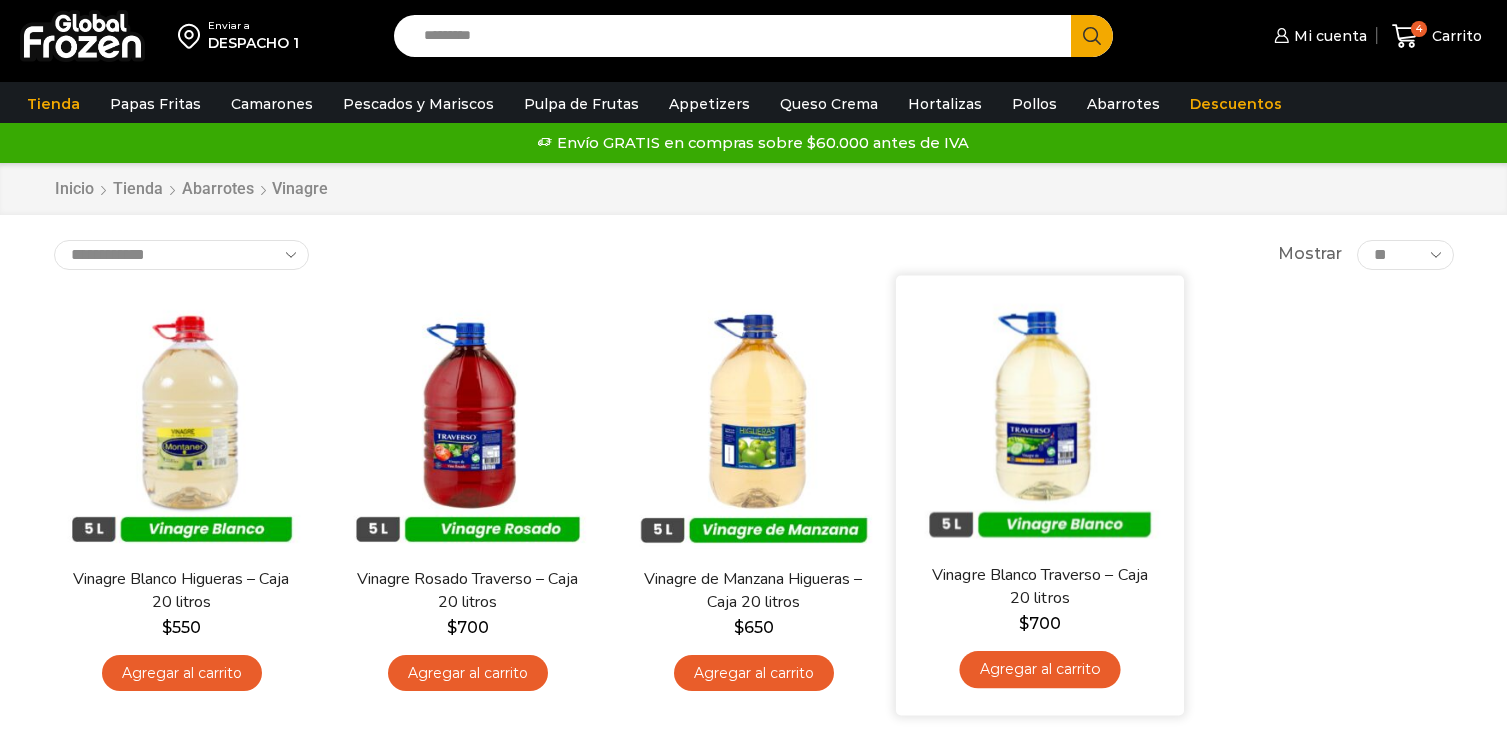 scroll, scrollTop: 0, scrollLeft: 0, axis: both 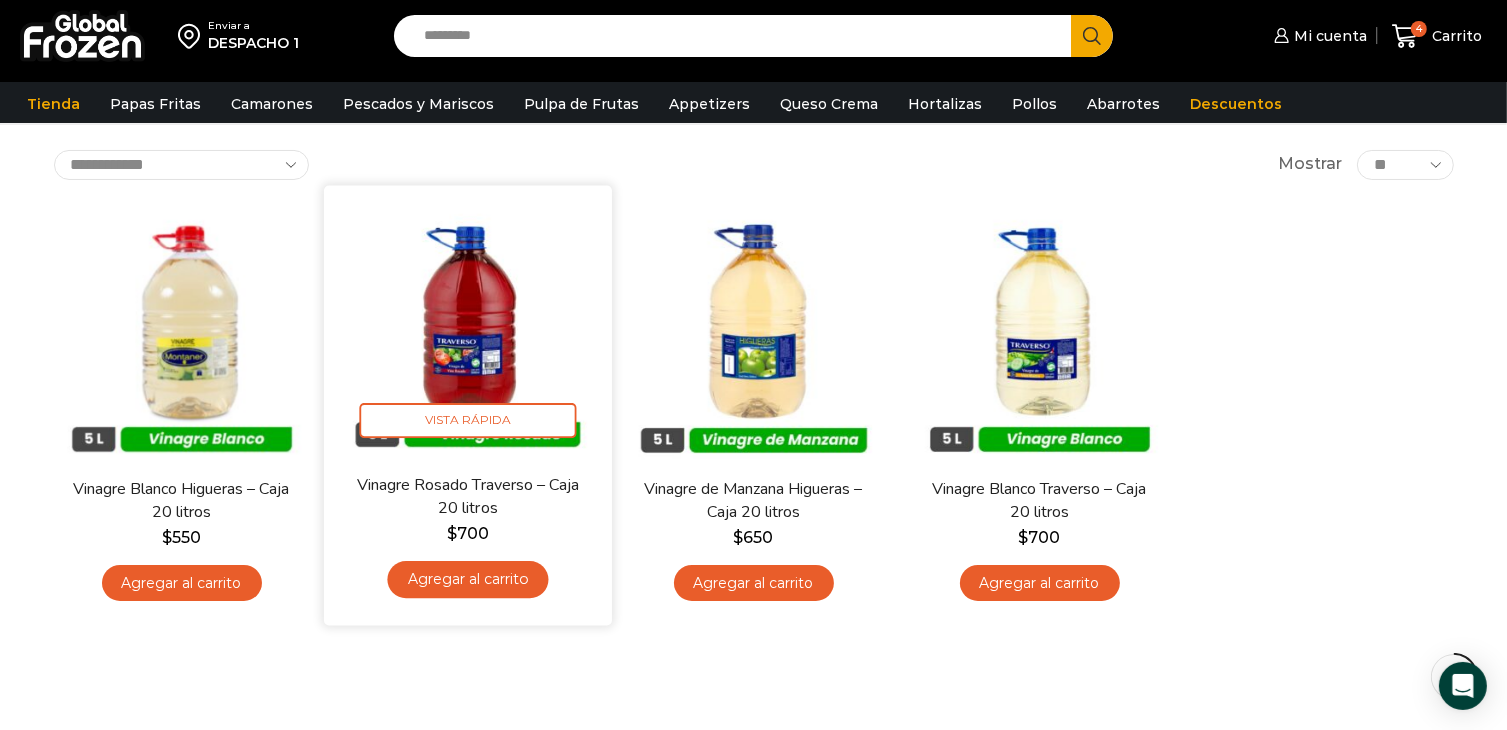 click at bounding box center (468, 329) 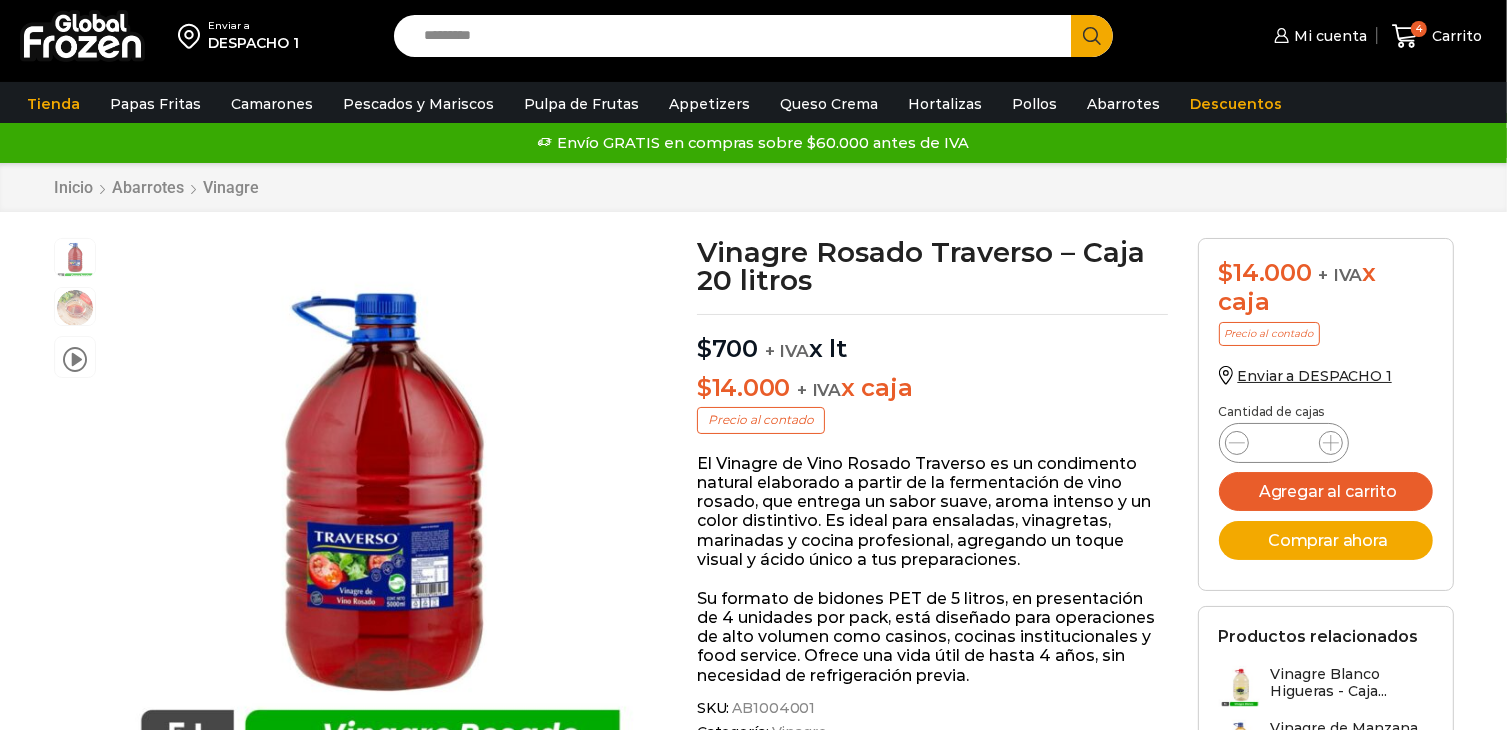 scroll, scrollTop: 0, scrollLeft: 0, axis: both 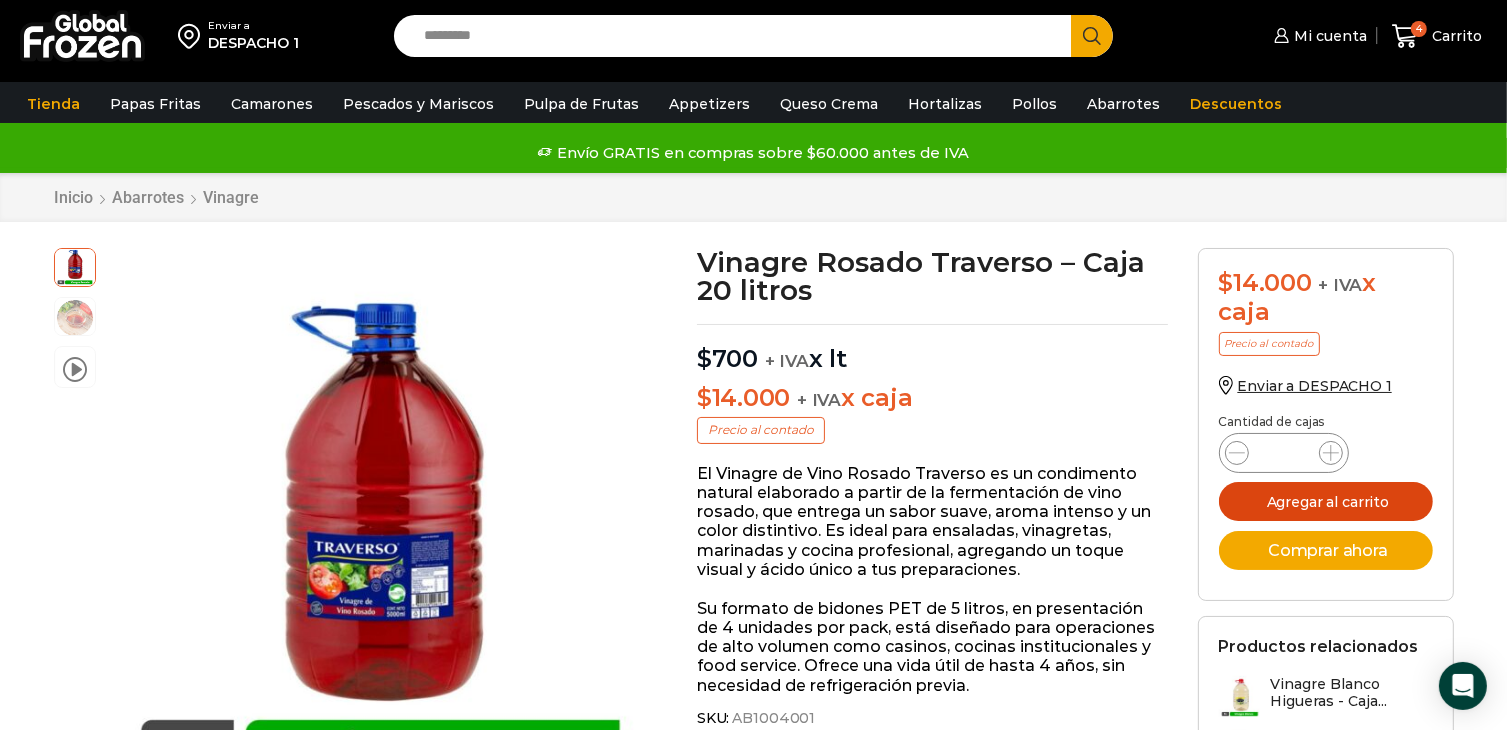 click on "Agregar al carrito" at bounding box center [1326, 501] 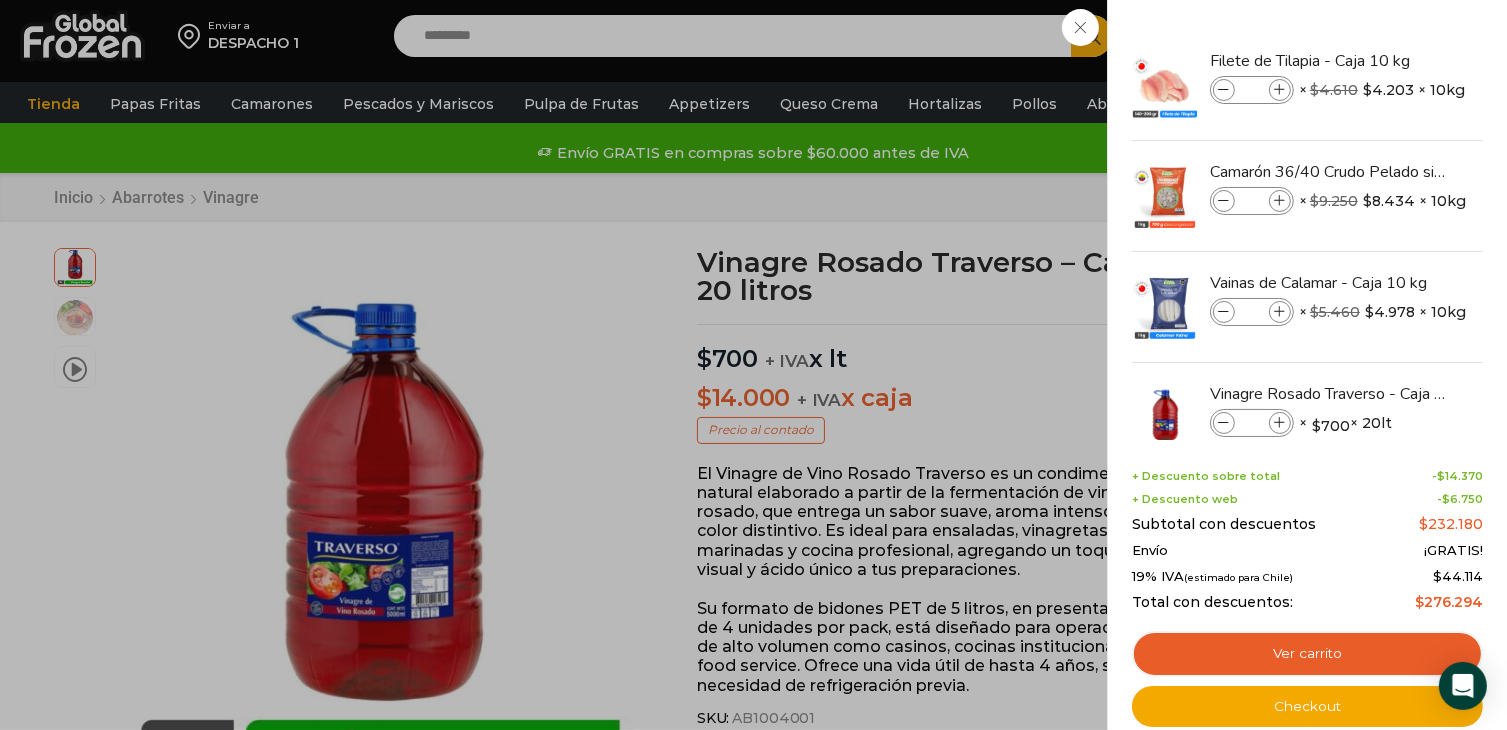 click on "5
Carrito
5
5
Shopping Cart
*" at bounding box center [1437, 36] 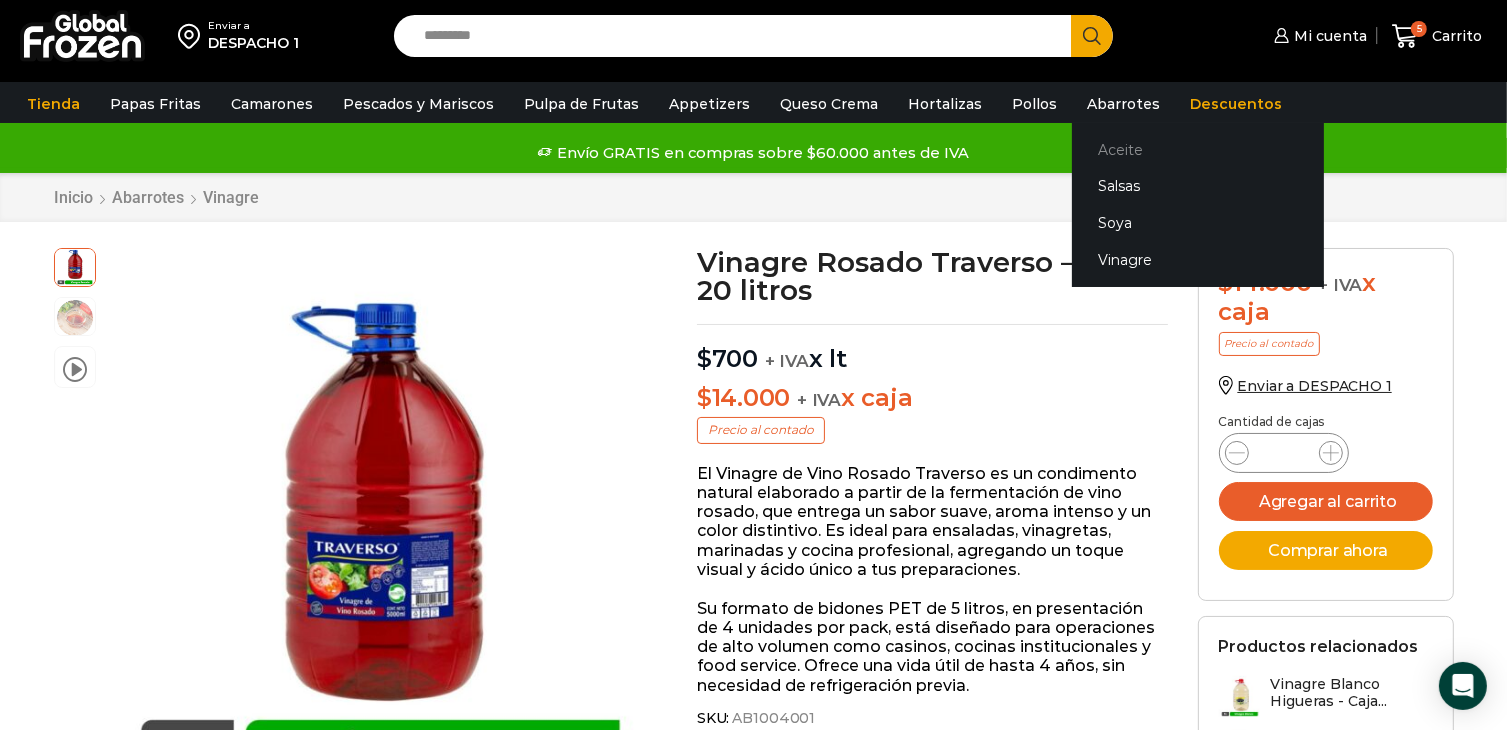 click on "Aceite" at bounding box center [1198, 149] 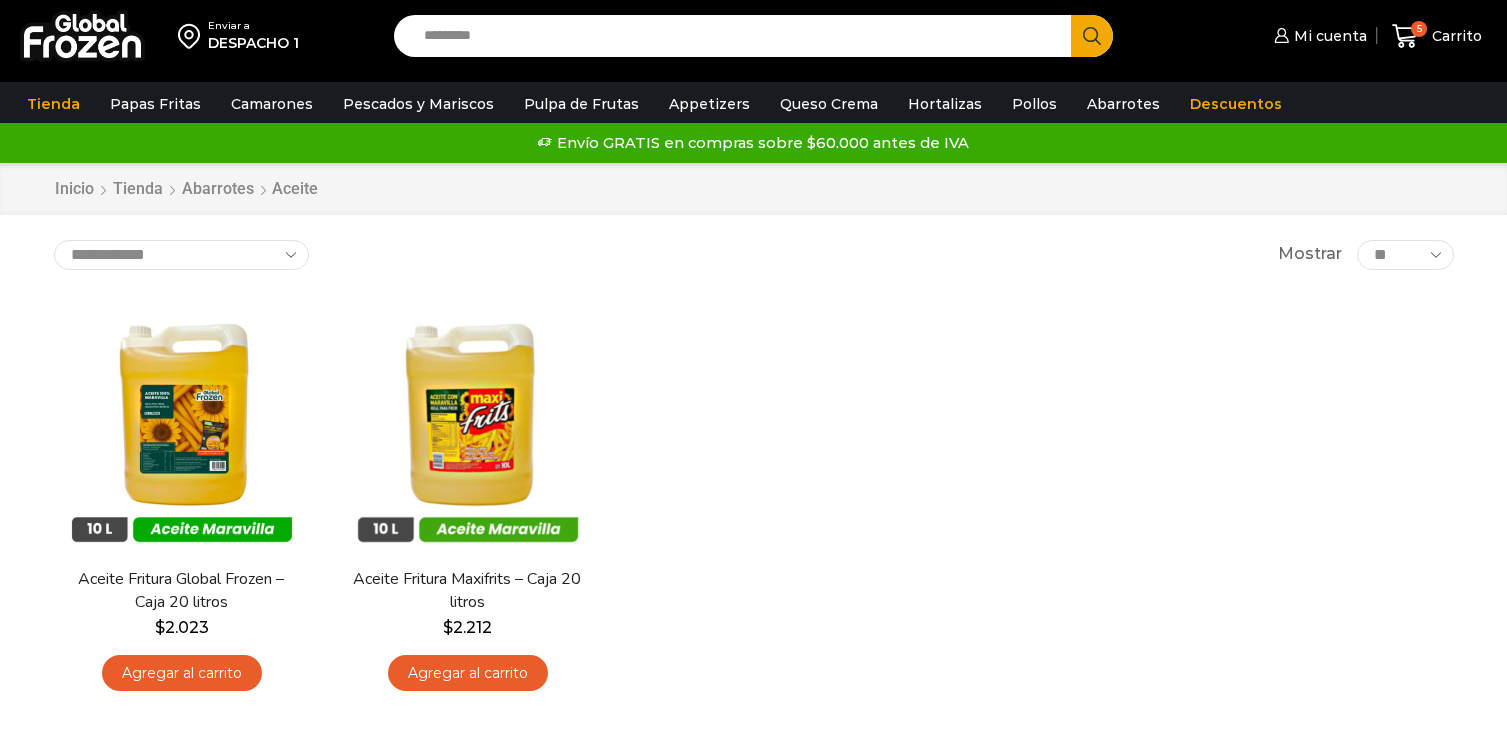 scroll, scrollTop: 0, scrollLeft: 0, axis: both 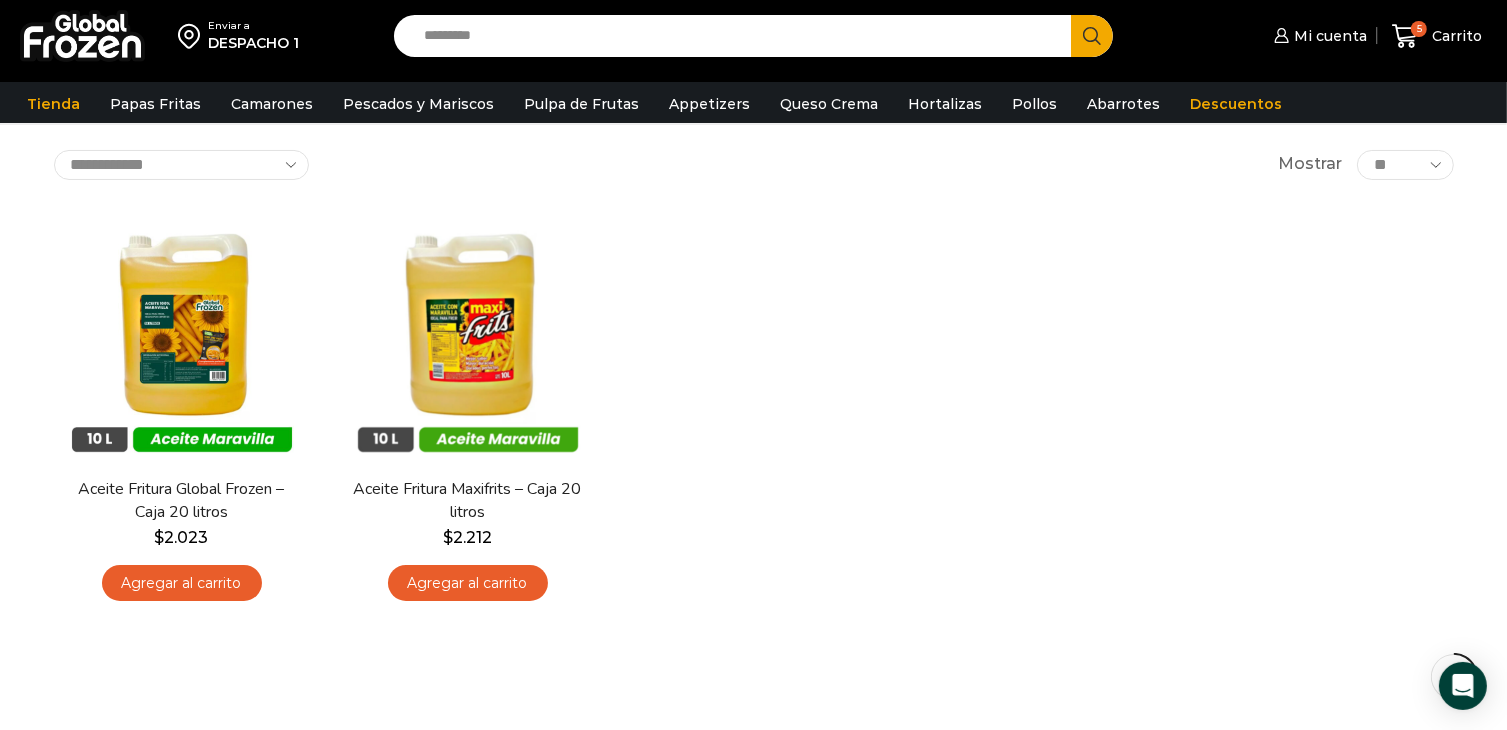 click on "En stock
Vista Rápida
Aceite Fritura Global Frozen – Caja 20 litros
$ 2.023
Agregar al carrito
En stock
Vista Rápida
Aceite Fritura Maxifrits – Caja 20 litros
$ 2.212" at bounding box center (754, 410) 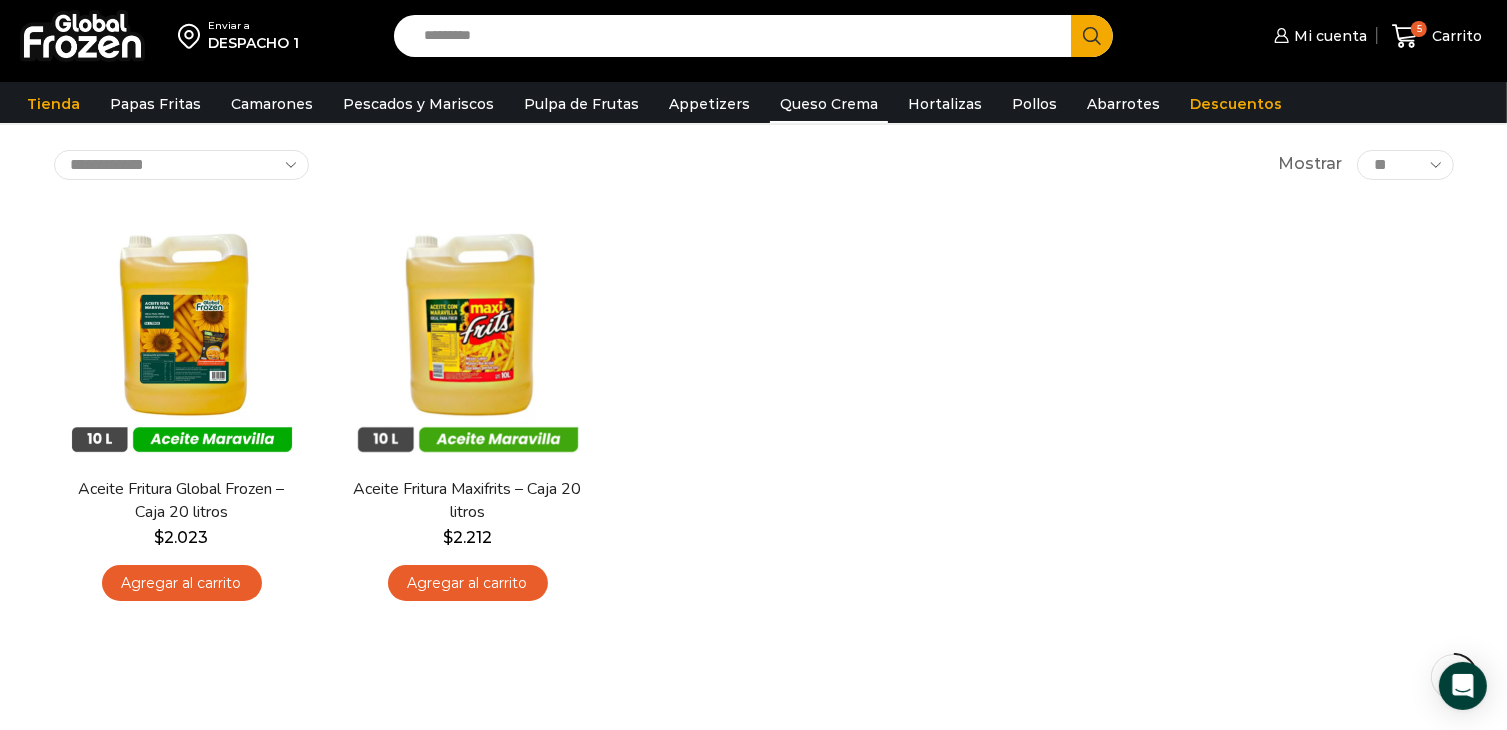 click on "Queso Crema" at bounding box center (829, 104) 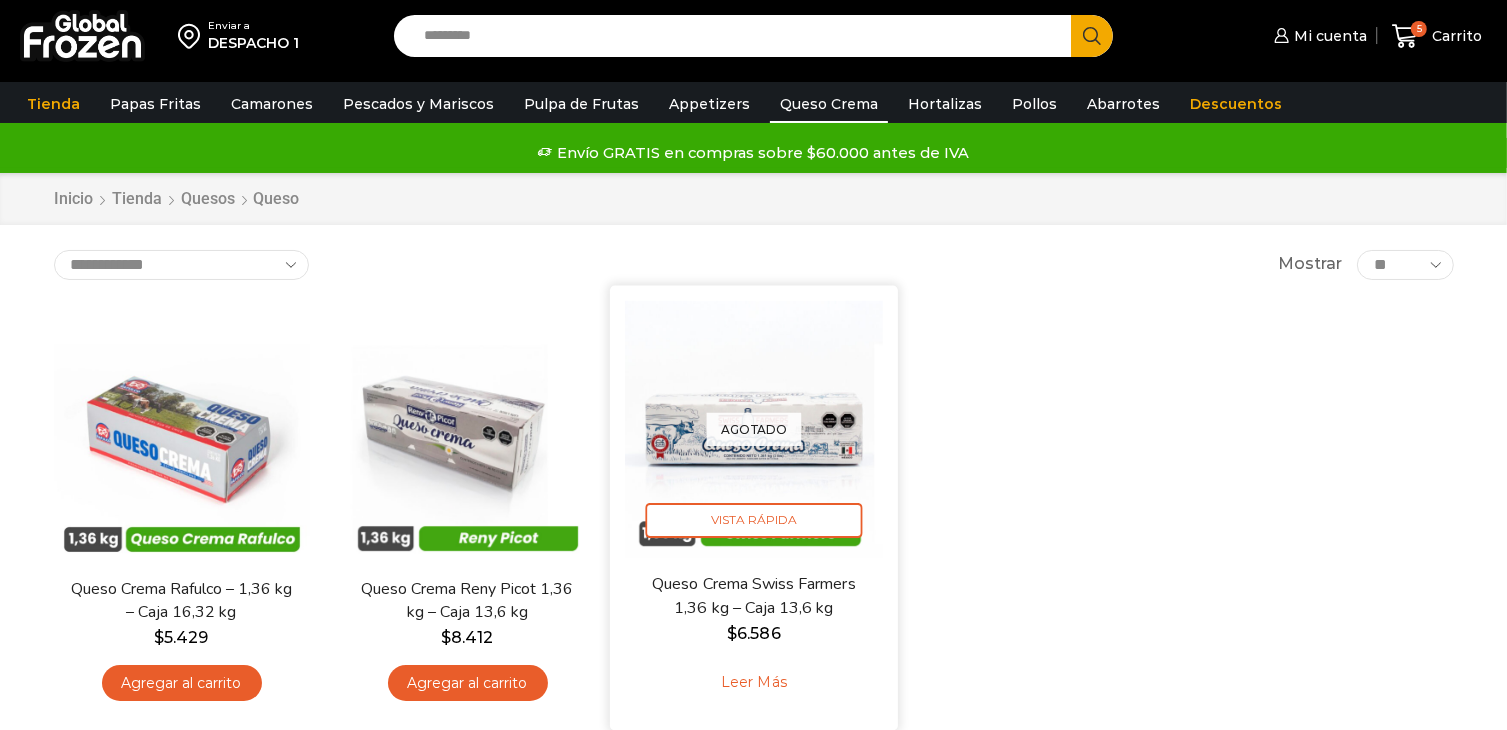 scroll, scrollTop: 100, scrollLeft: 0, axis: vertical 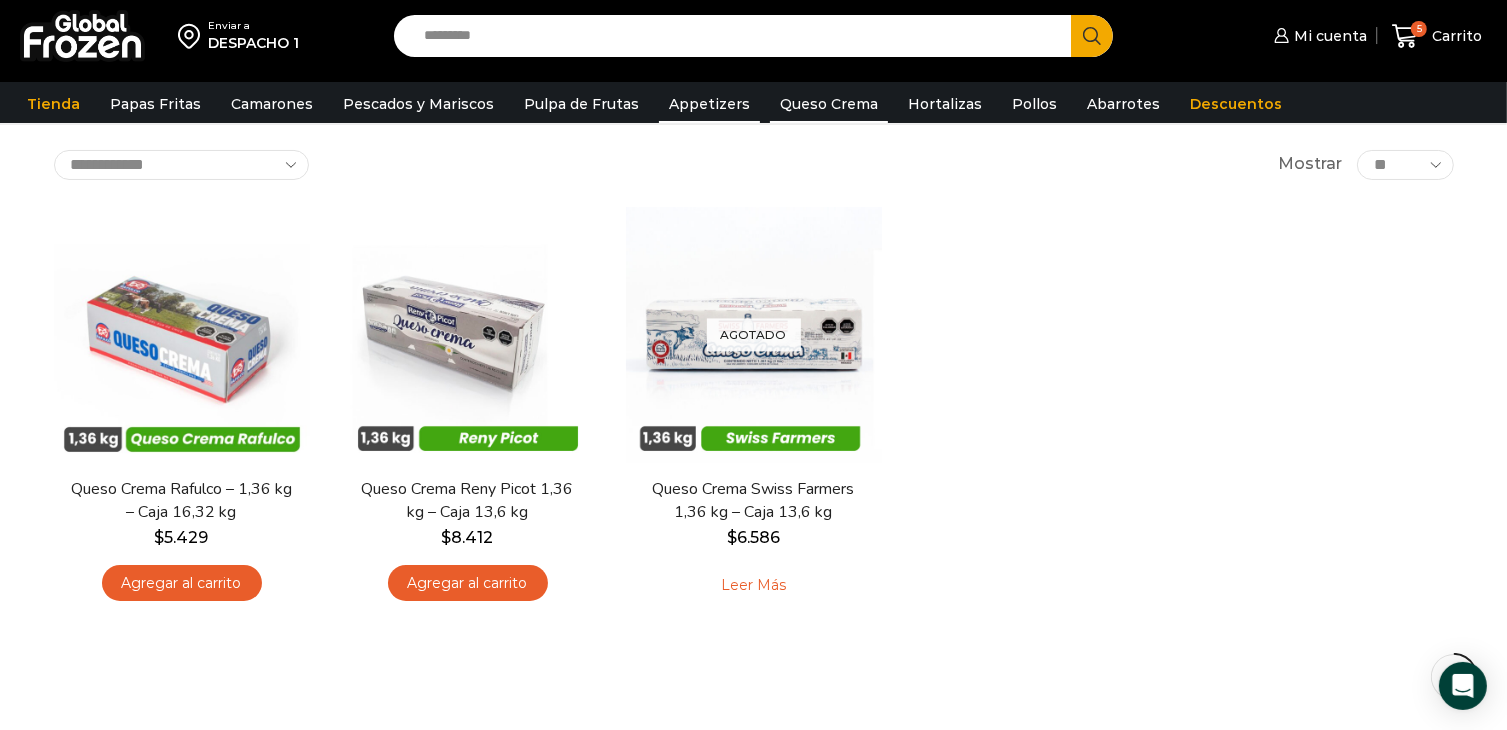 click on "Appetizers" at bounding box center [709, 104] 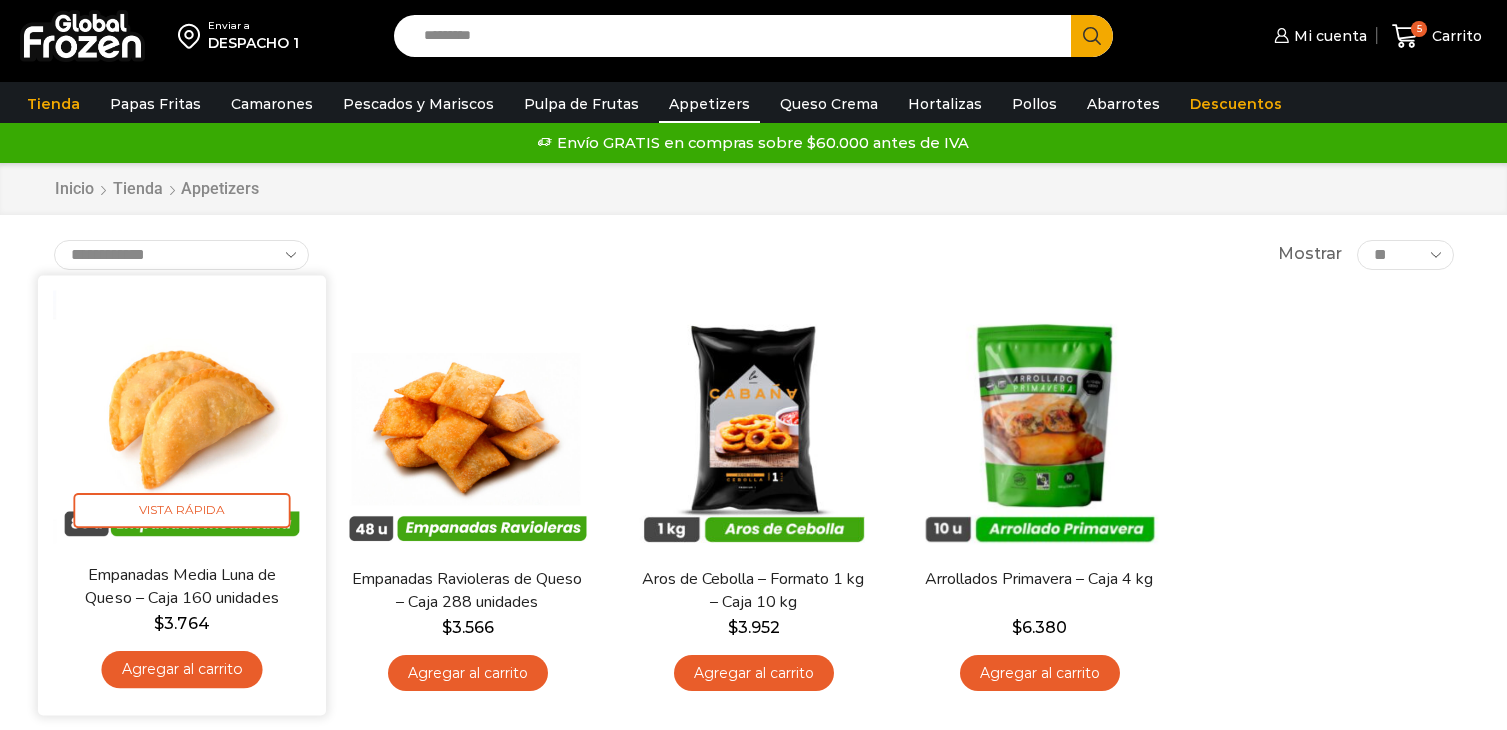 scroll, scrollTop: 0, scrollLeft: 0, axis: both 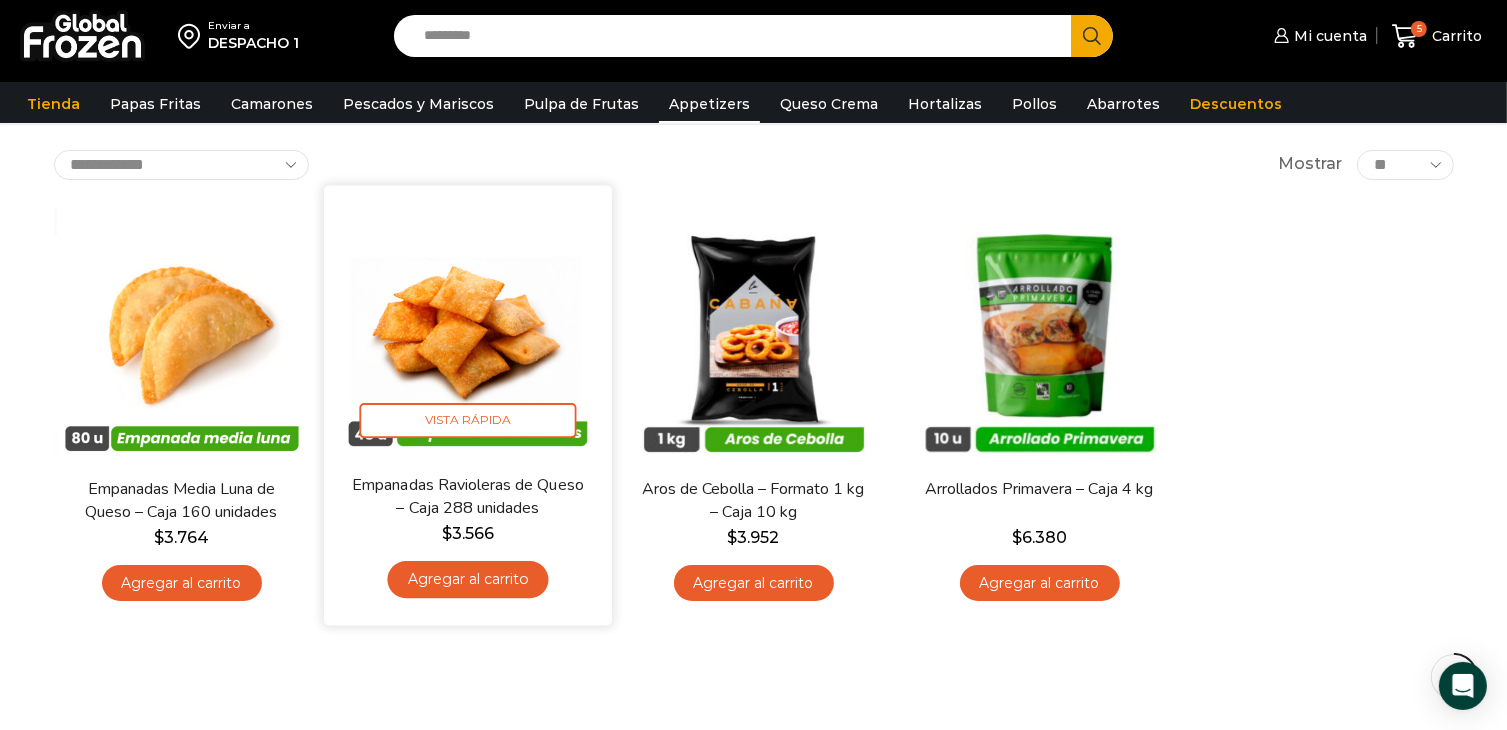 click at bounding box center [468, 329] 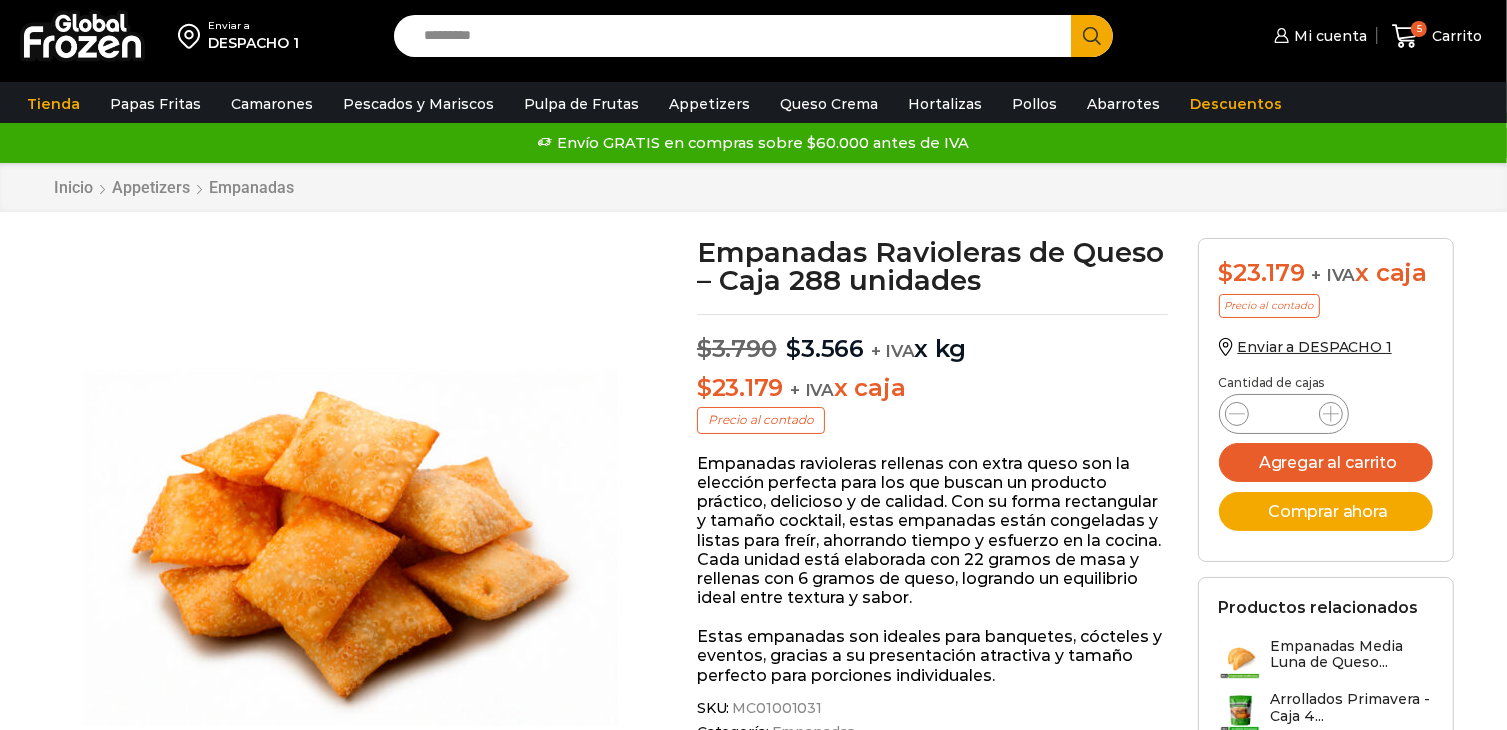 scroll, scrollTop: 0, scrollLeft: 0, axis: both 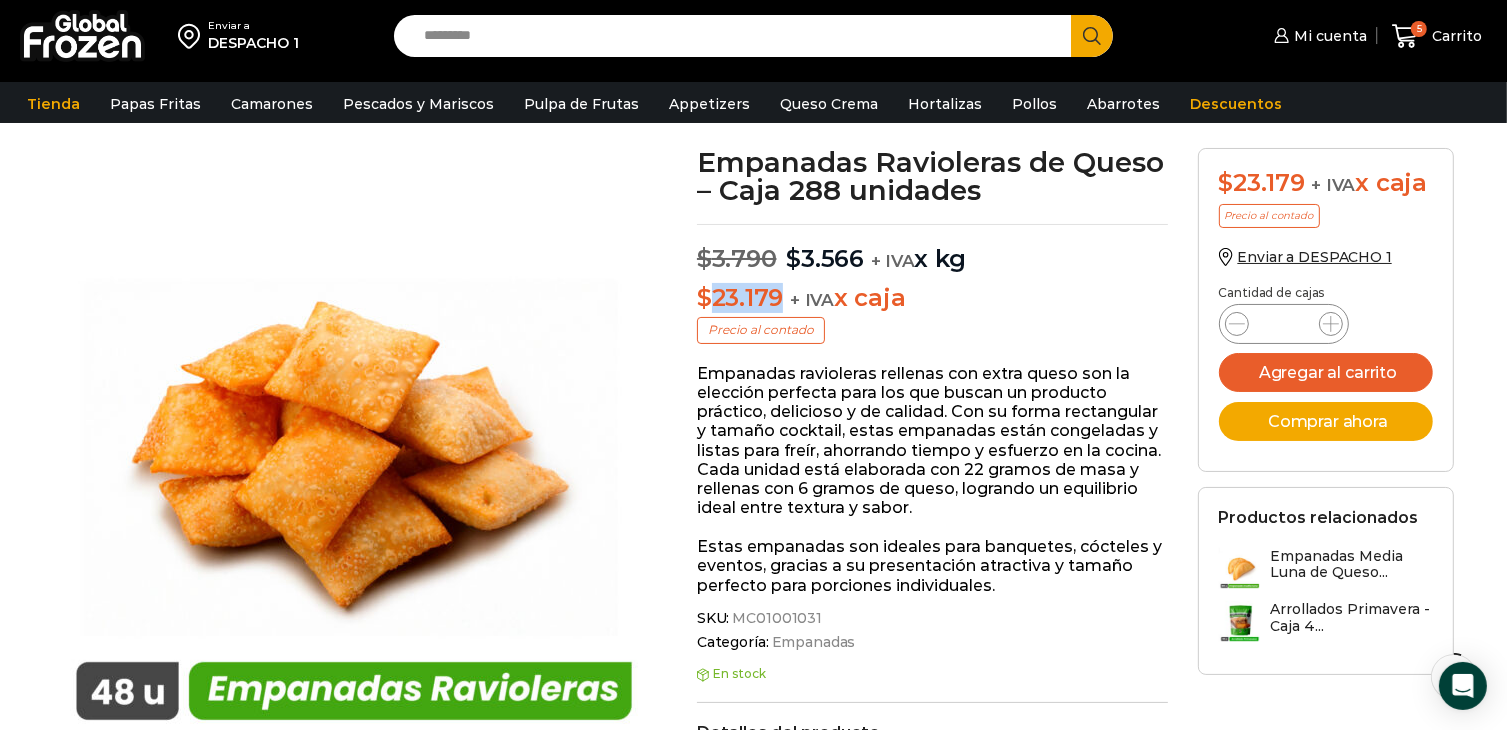 drag, startPoint x: 784, startPoint y: 296, endPoint x: 711, endPoint y: 298, distance: 73.02739 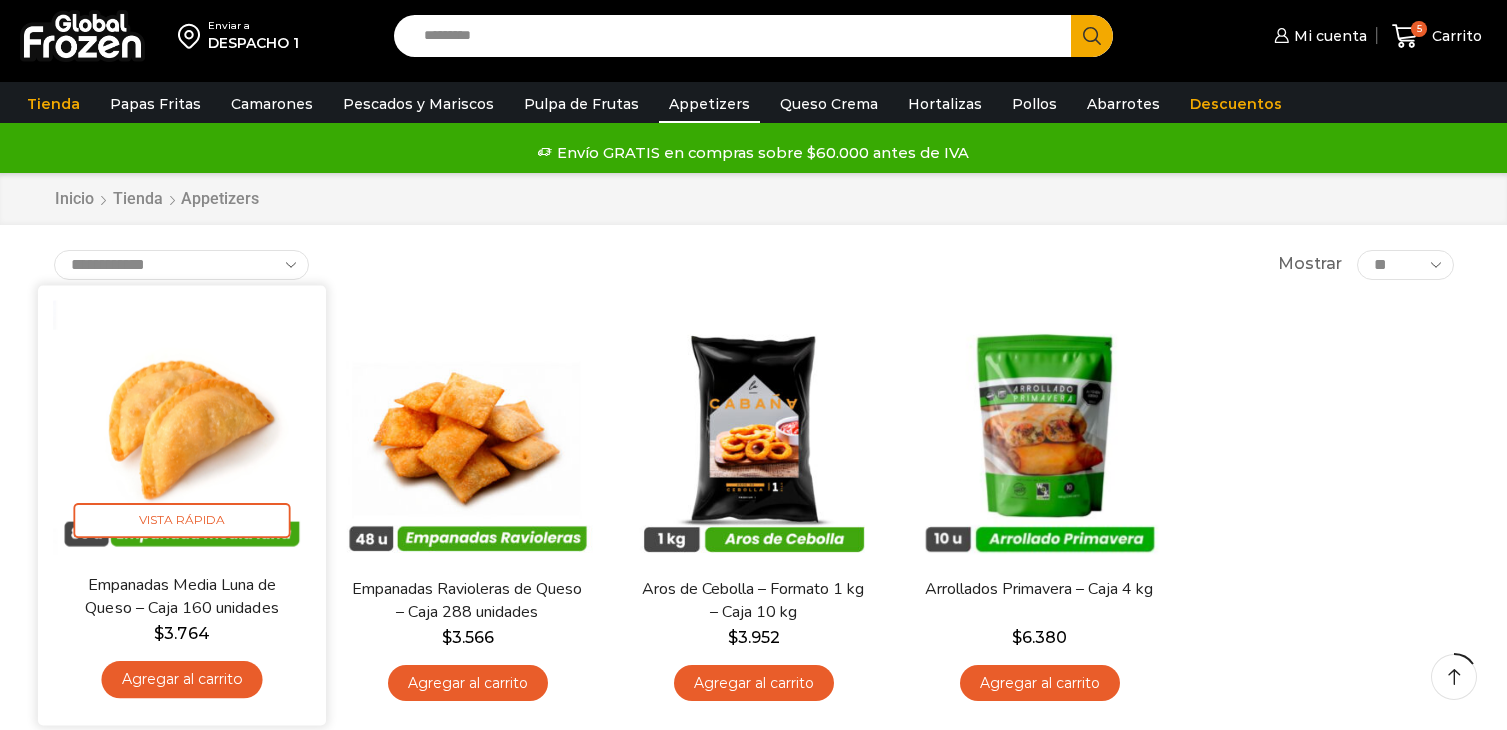 scroll, scrollTop: 100, scrollLeft: 0, axis: vertical 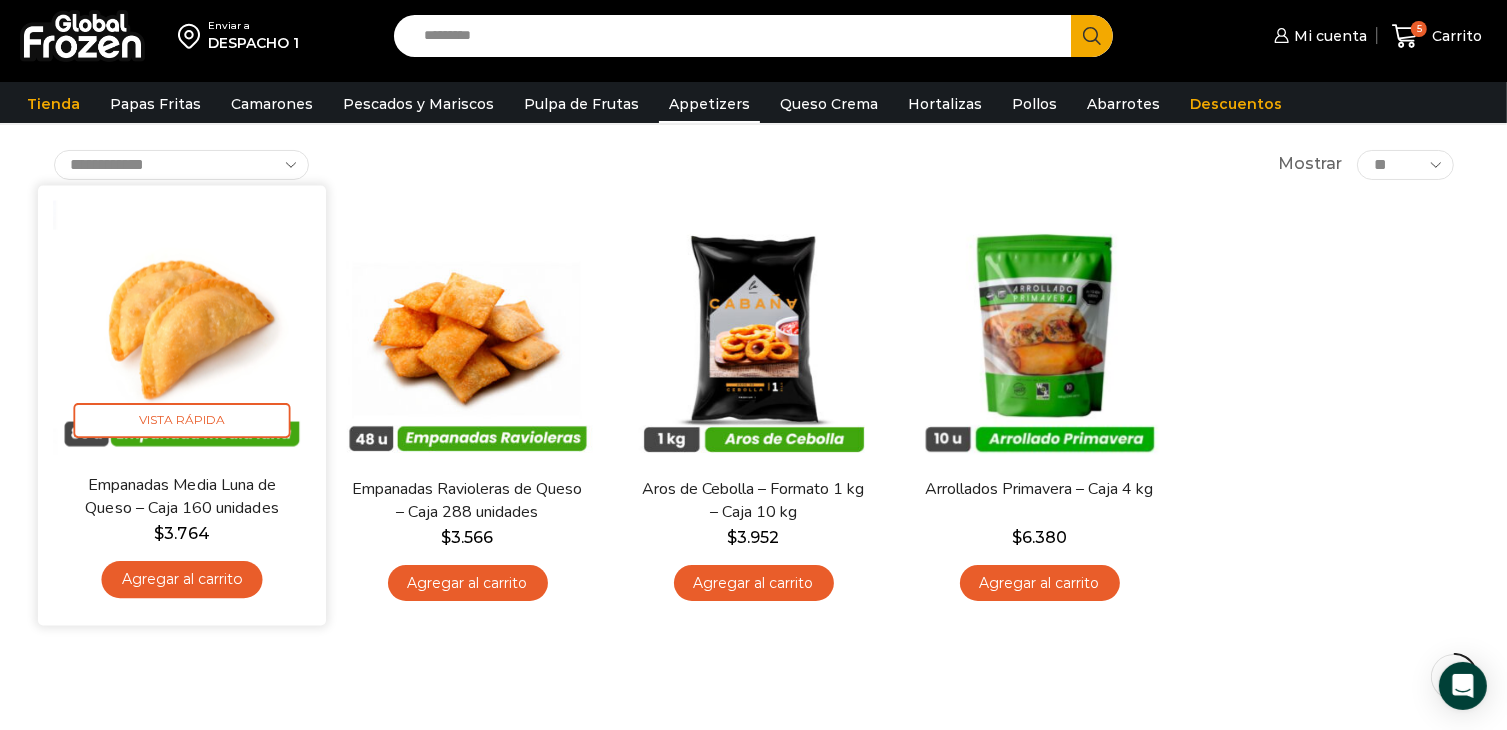 click at bounding box center (182, 329) 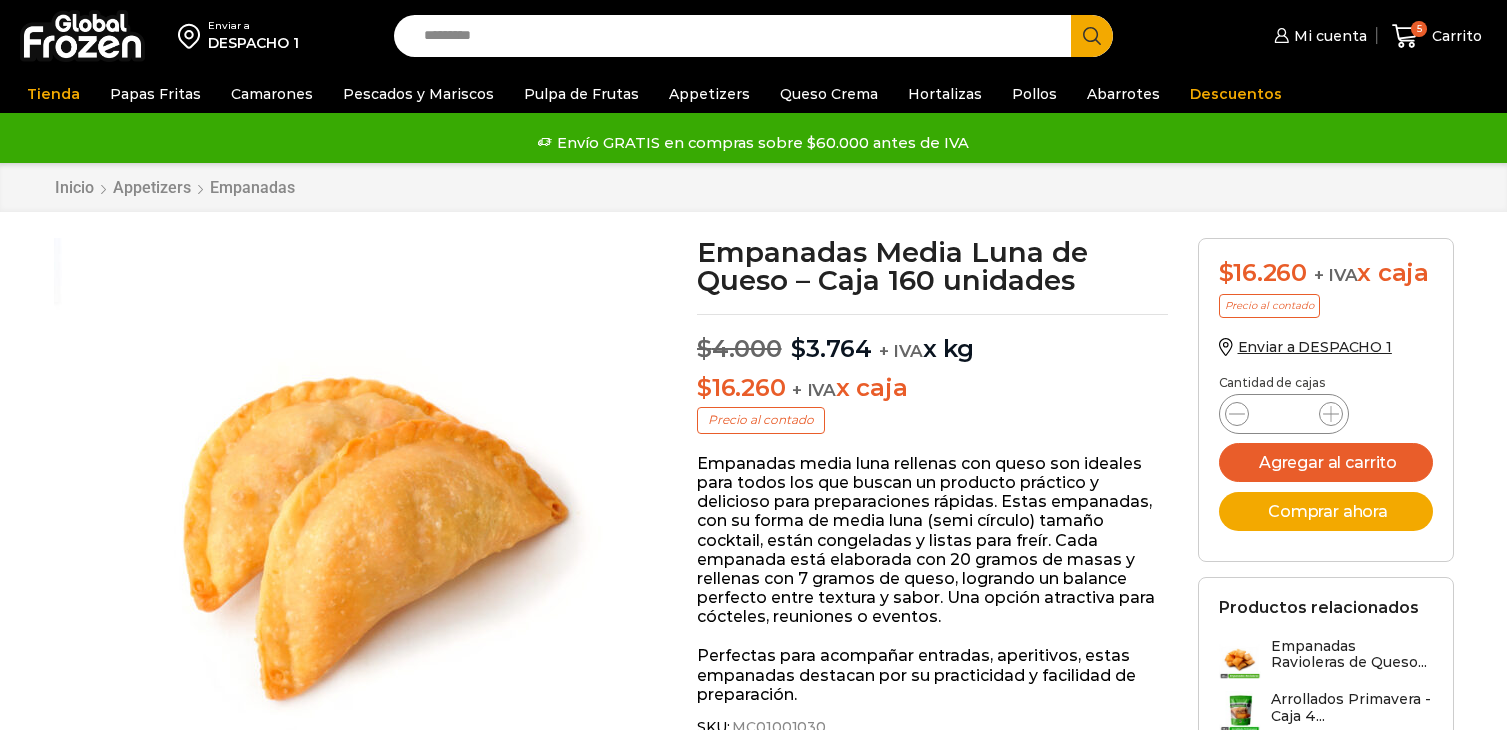 scroll, scrollTop: 0, scrollLeft: 0, axis: both 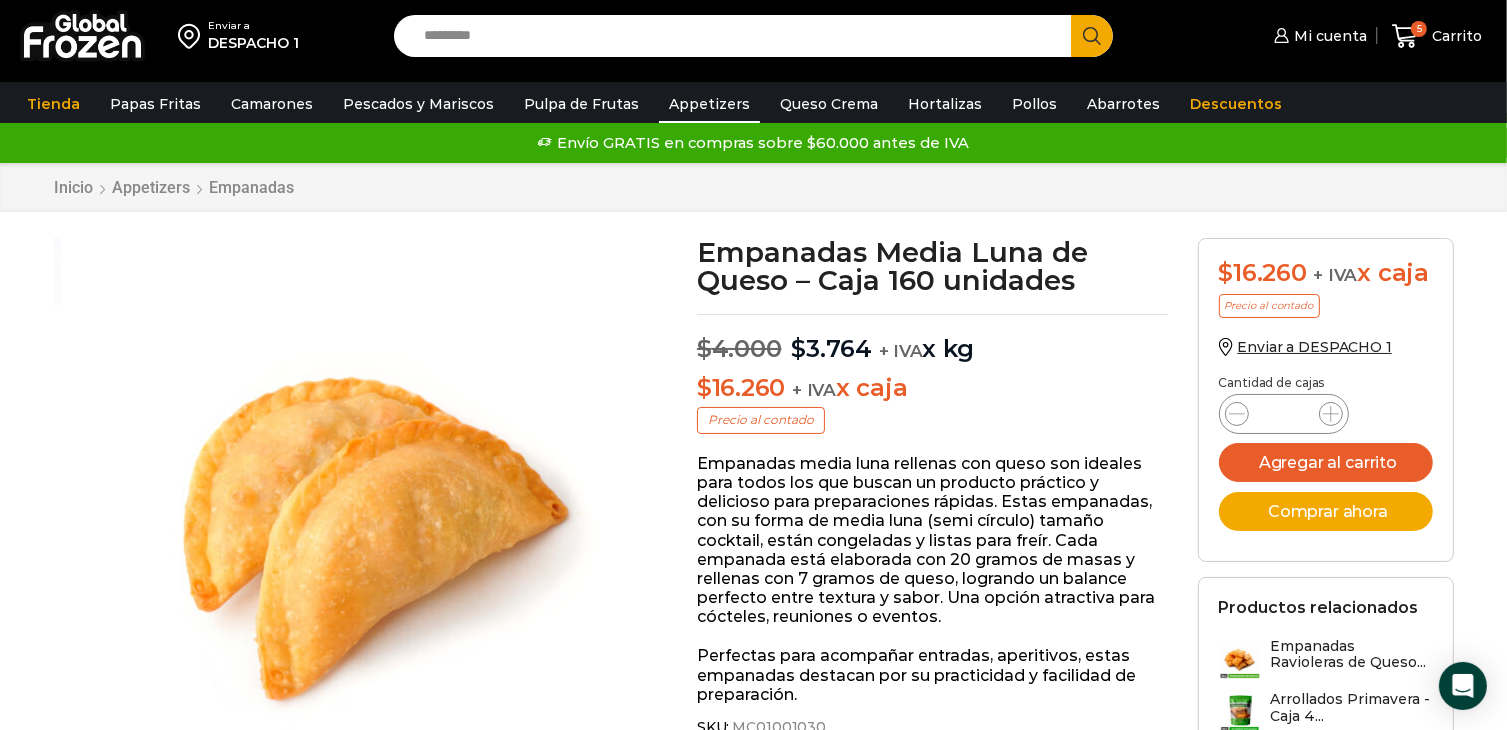 click on "Appetizers" at bounding box center (709, 104) 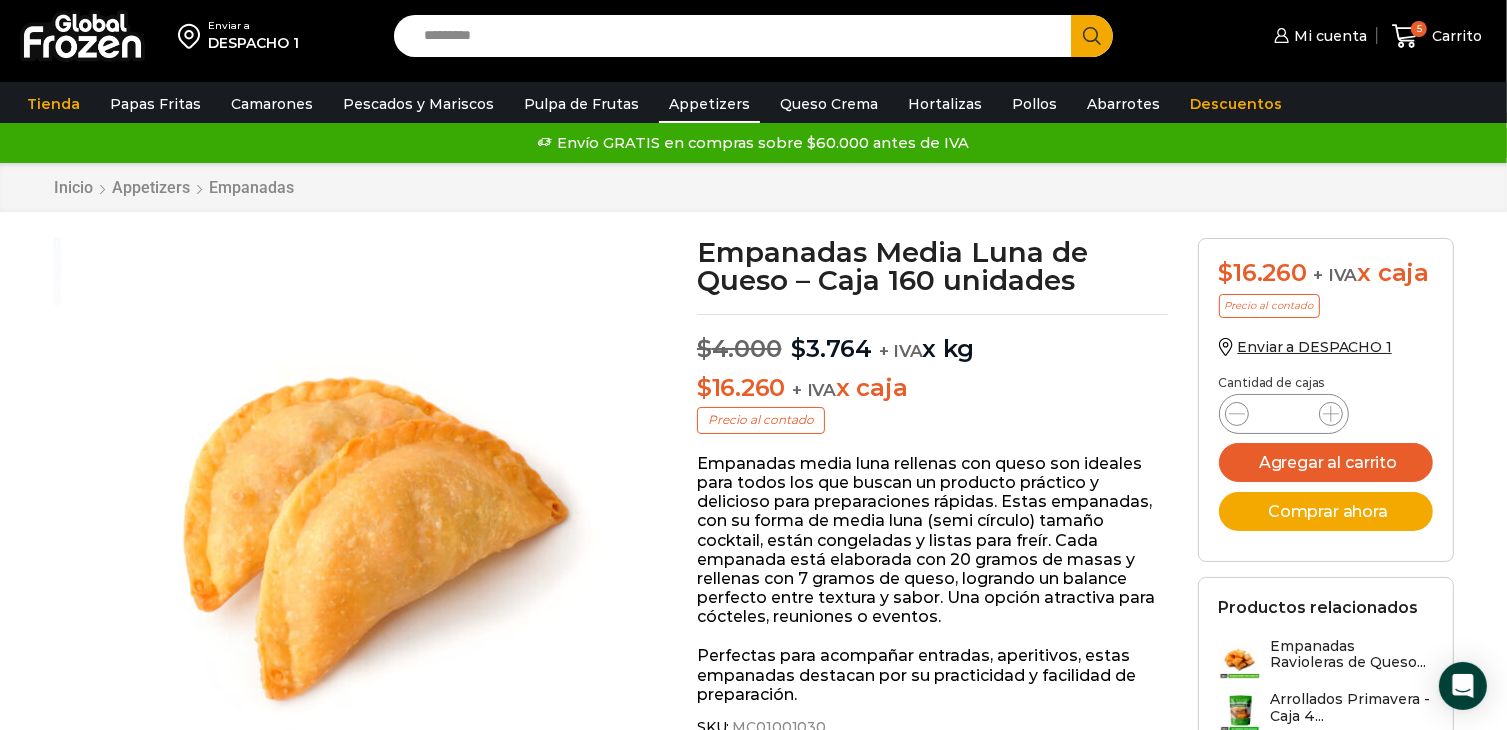 click on "Appetizers" at bounding box center [709, 104] 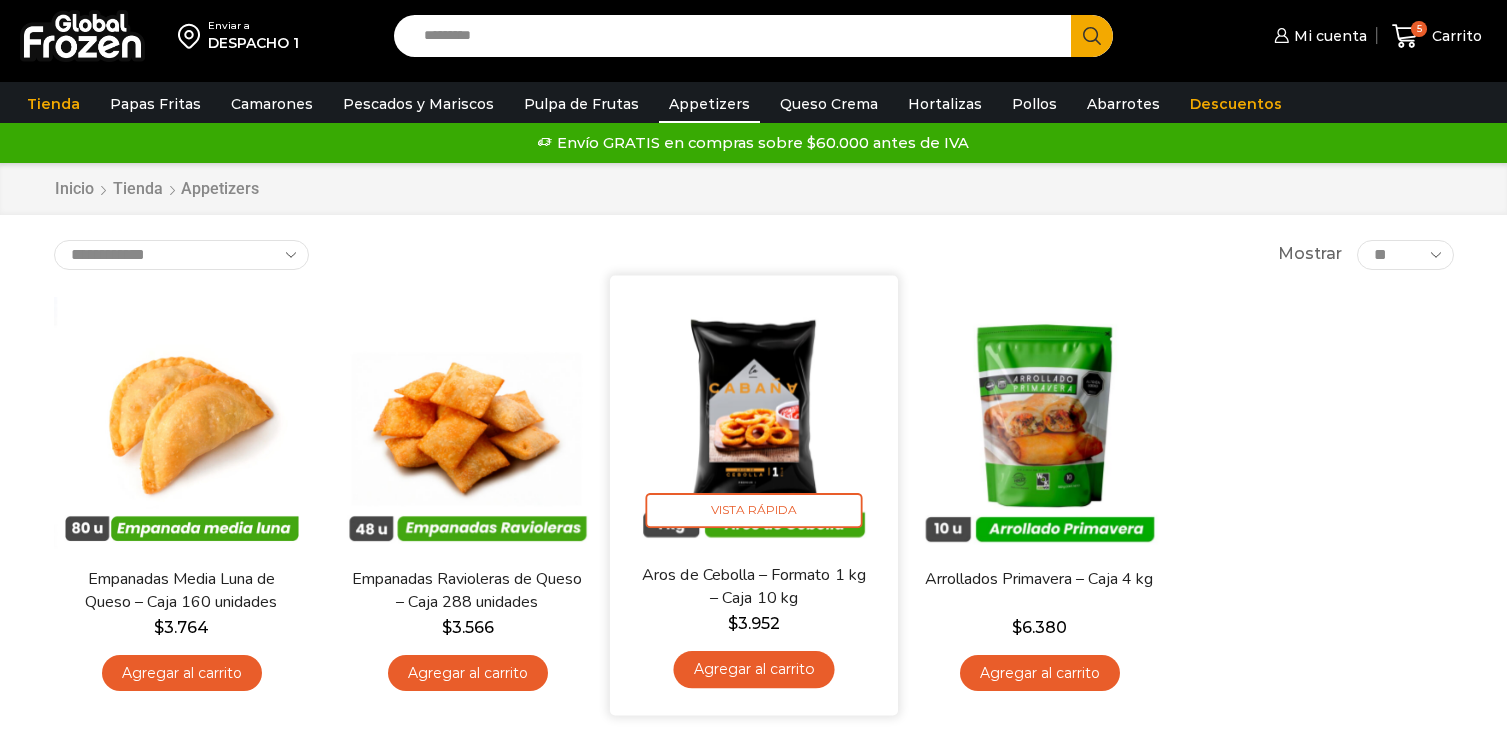 scroll, scrollTop: 0, scrollLeft: 0, axis: both 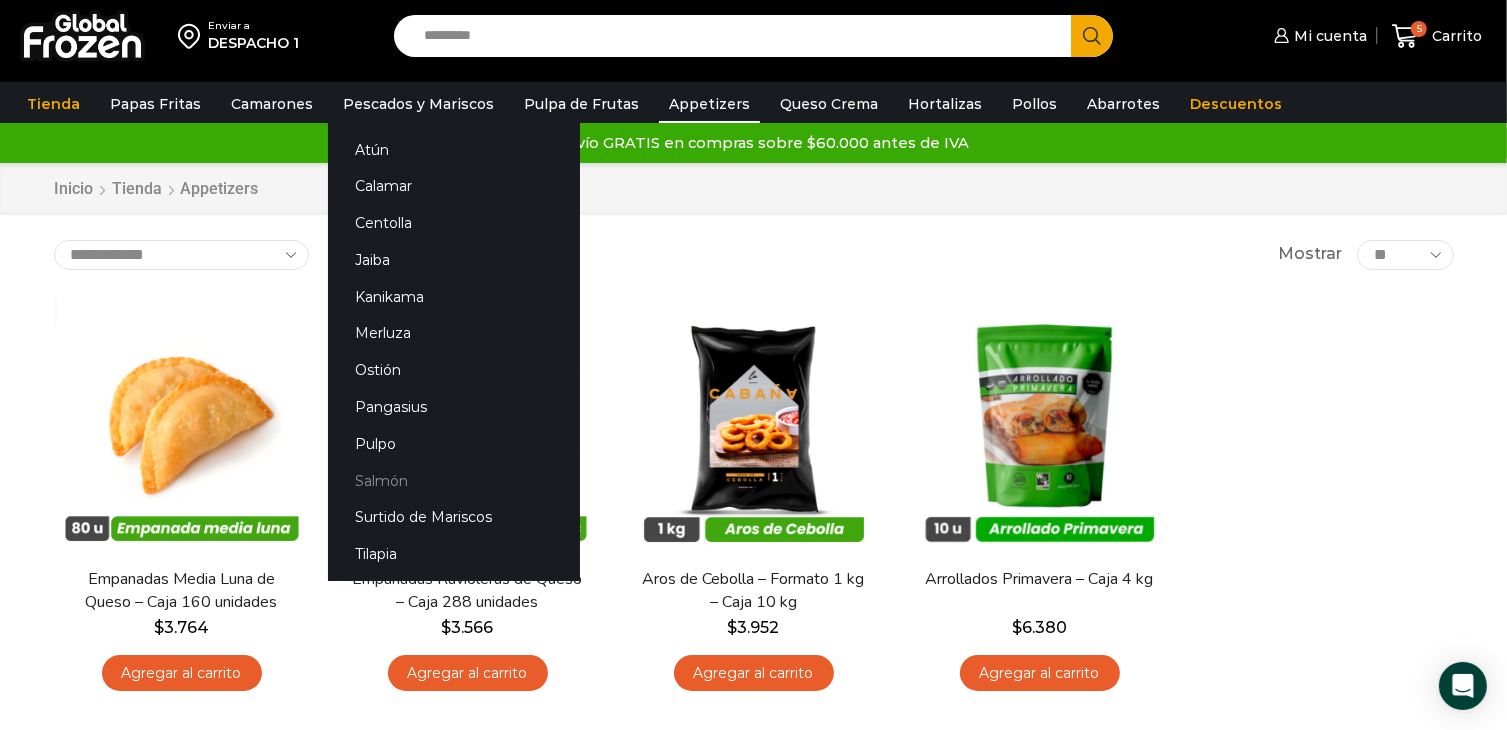 click on "Salmón" at bounding box center [454, 480] 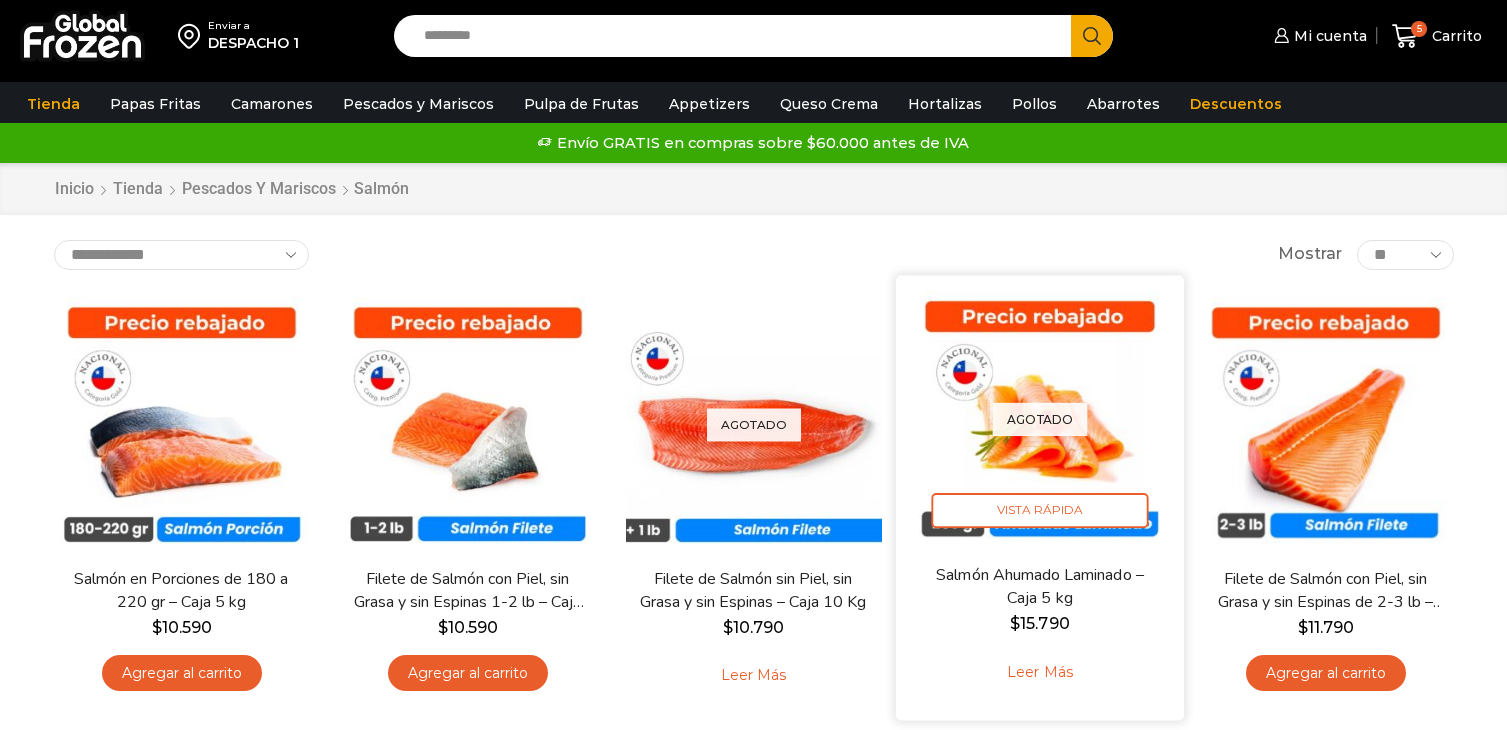 scroll, scrollTop: 0, scrollLeft: 0, axis: both 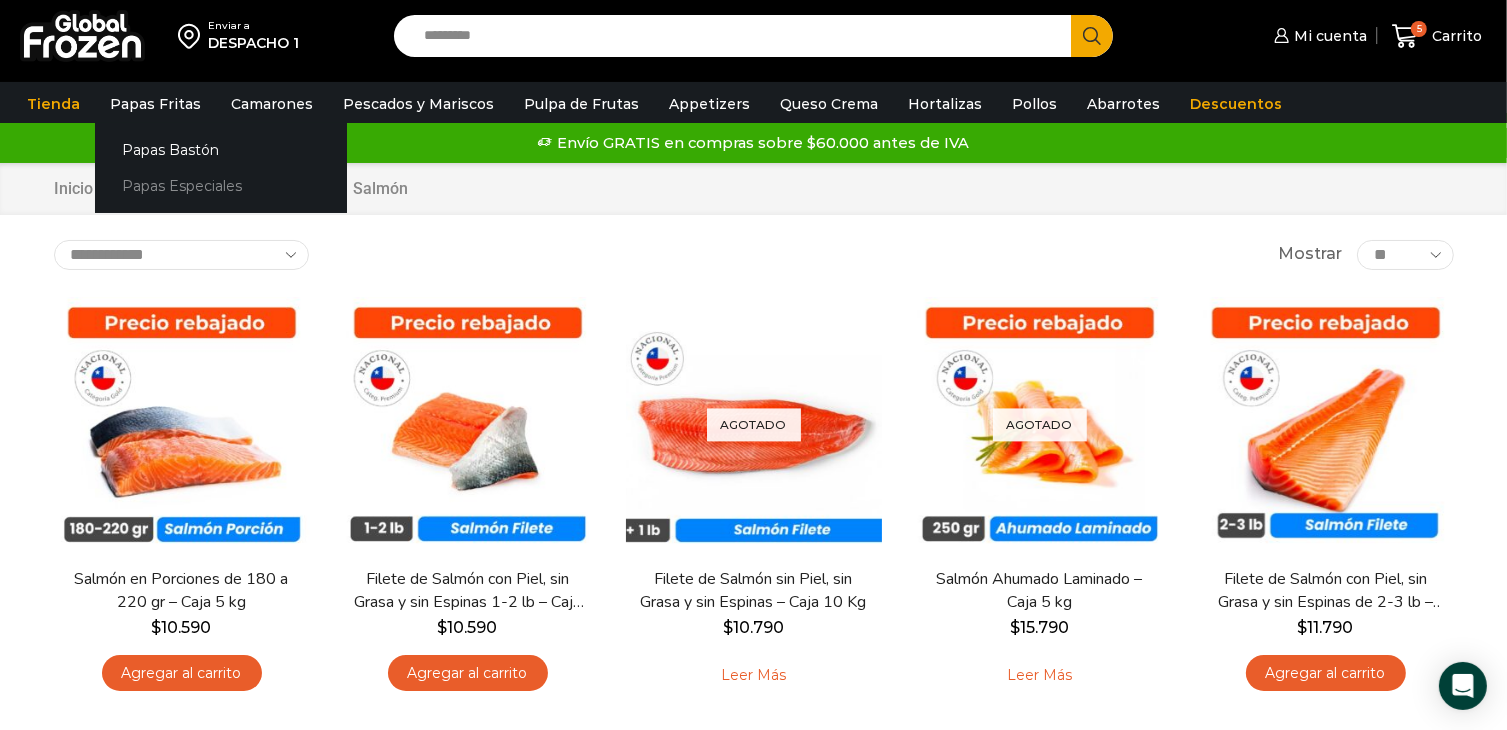 click on "Papas Especiales" at bounding box center [221, 186] 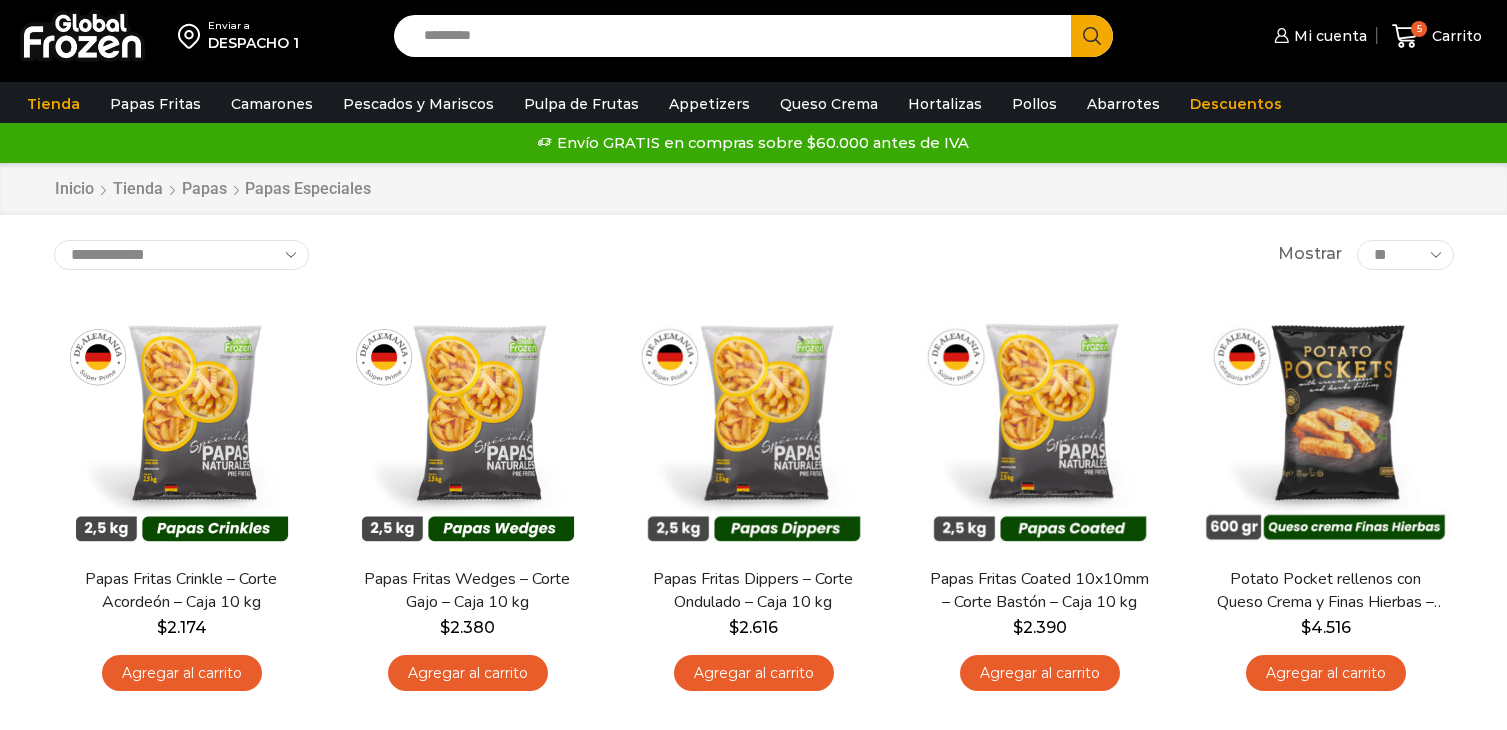 scroll, scrollTop: 0, scrollLeft: 0, axis: both 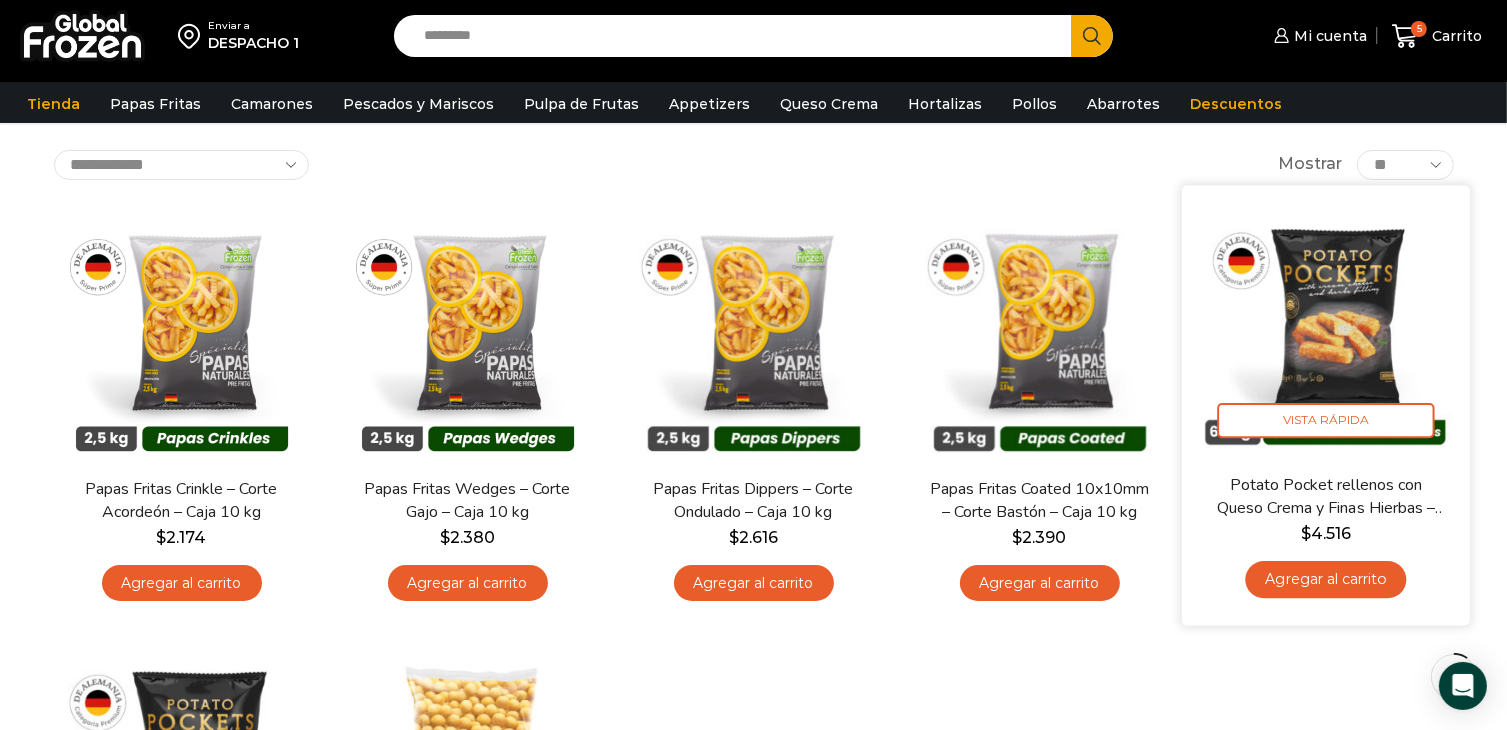click at bounding box center [1326, 329] 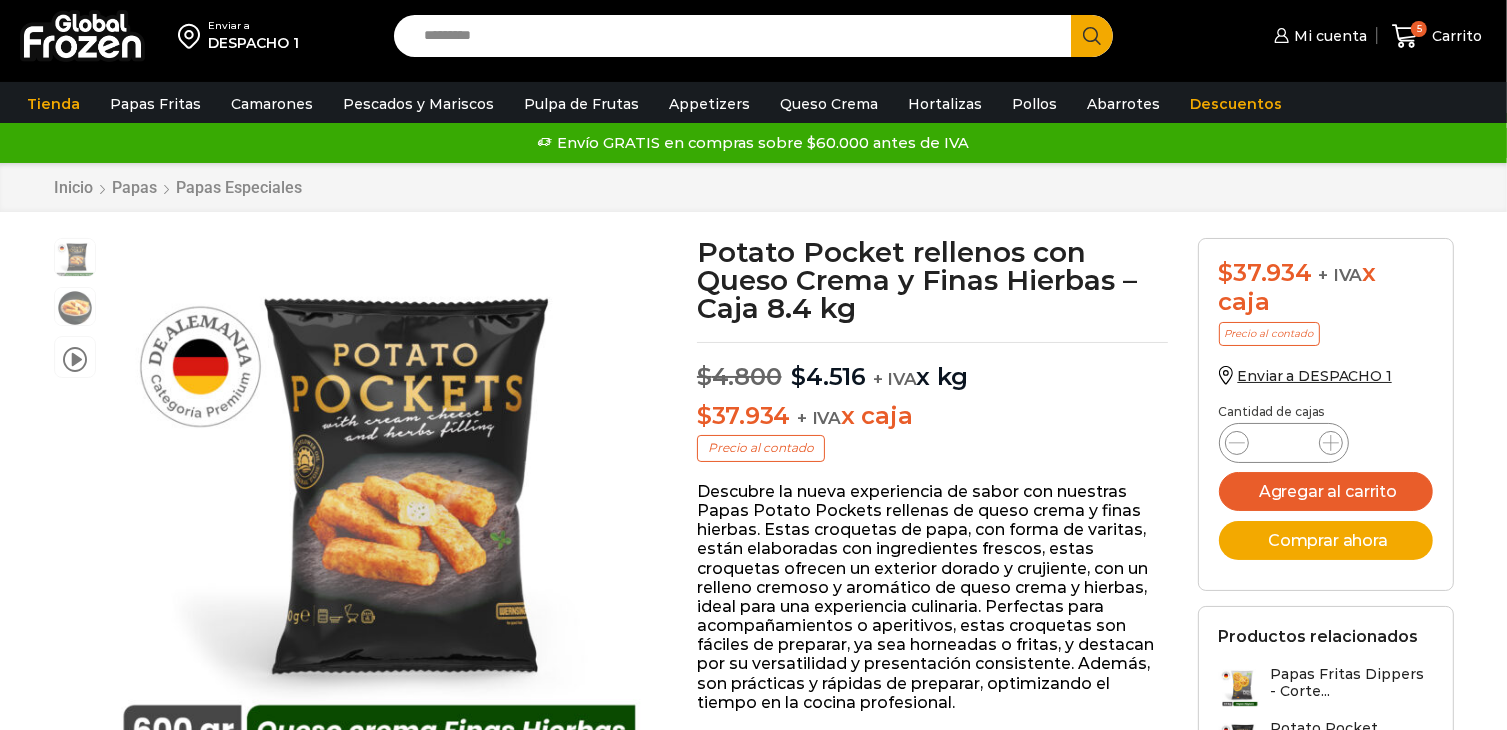 scroll, scrollTop: 0, scrollLeft: 0, axis: both 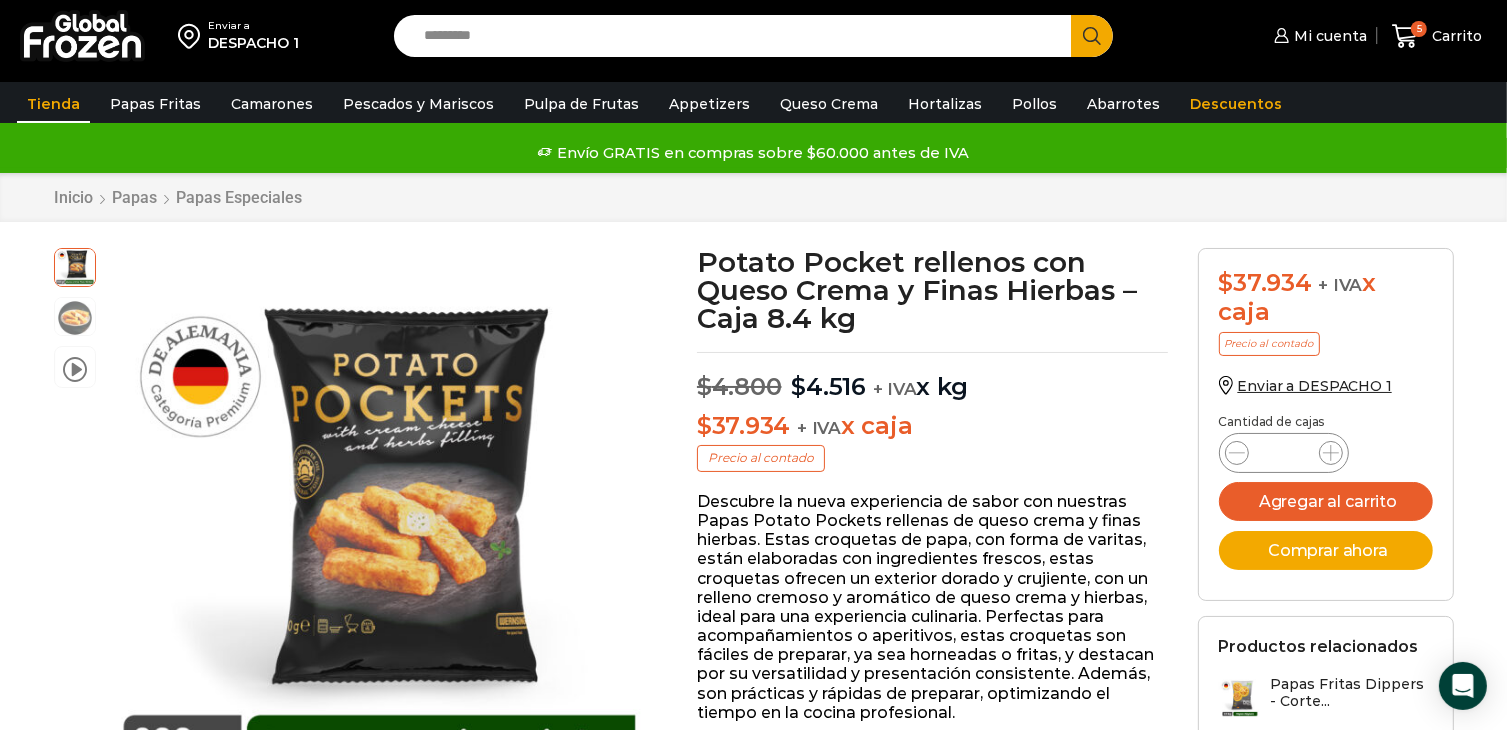 click on "Tienda" at bounding box center (53, 104) 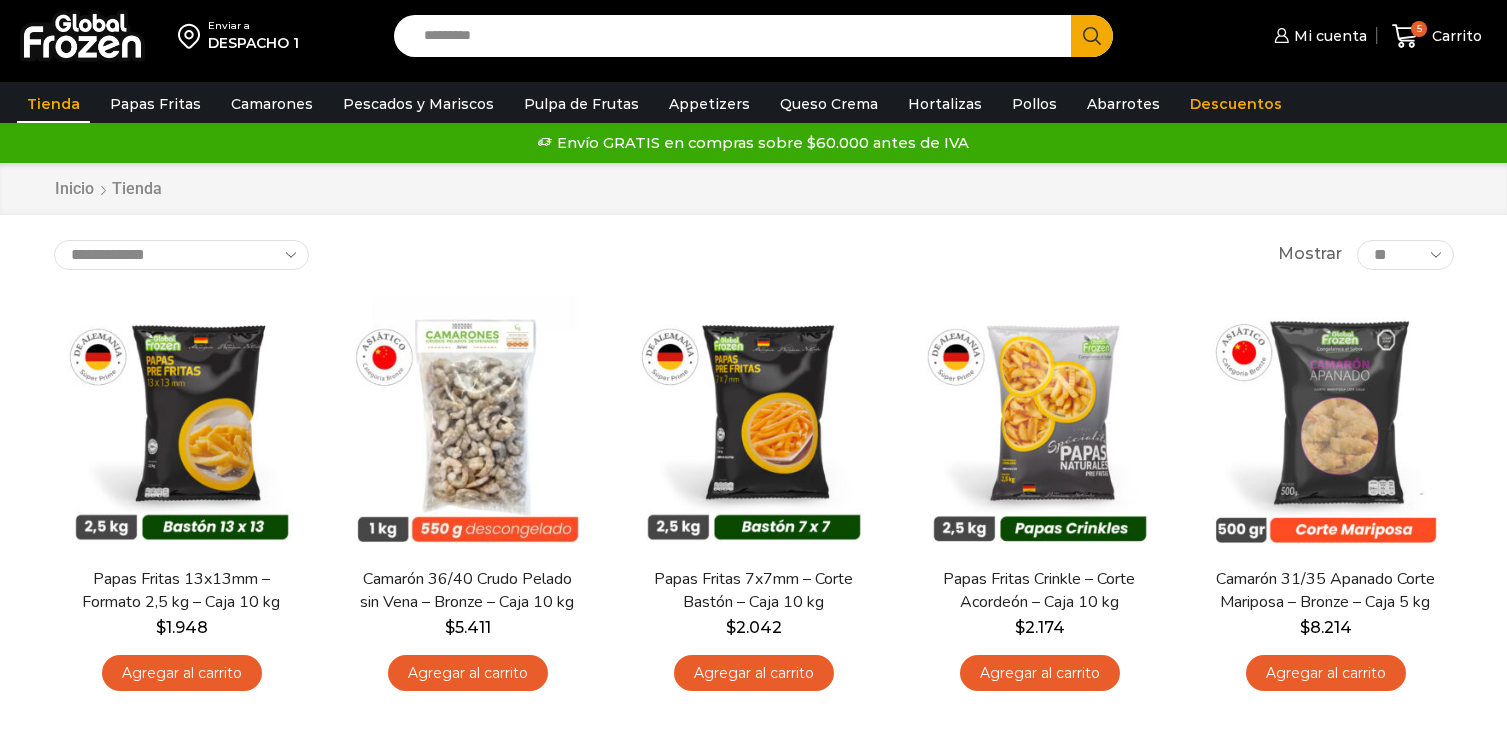 scroll, scrollTop: 0, scrollLeft: 0, axis: both 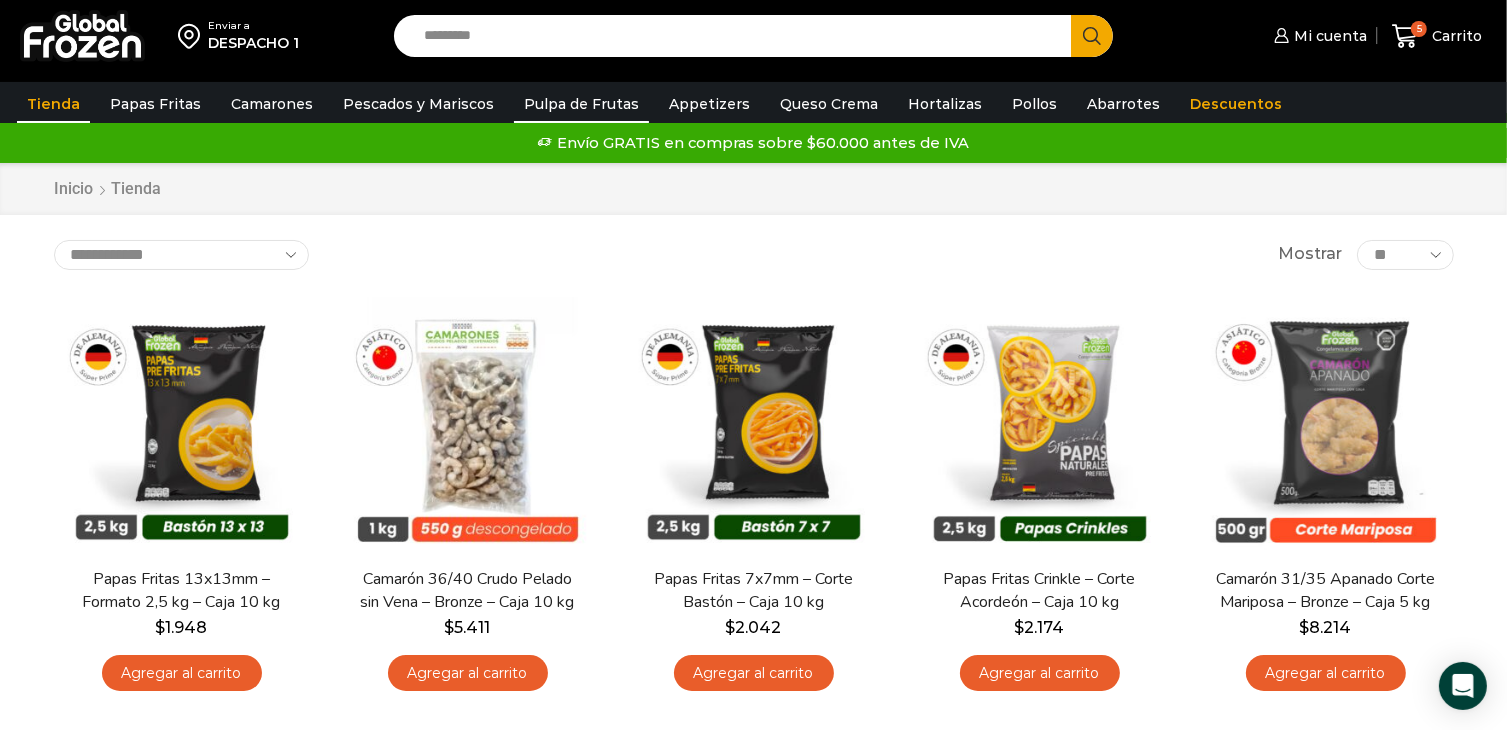 click on "Pulpa de Frutas" at bounding box center (581, 104) 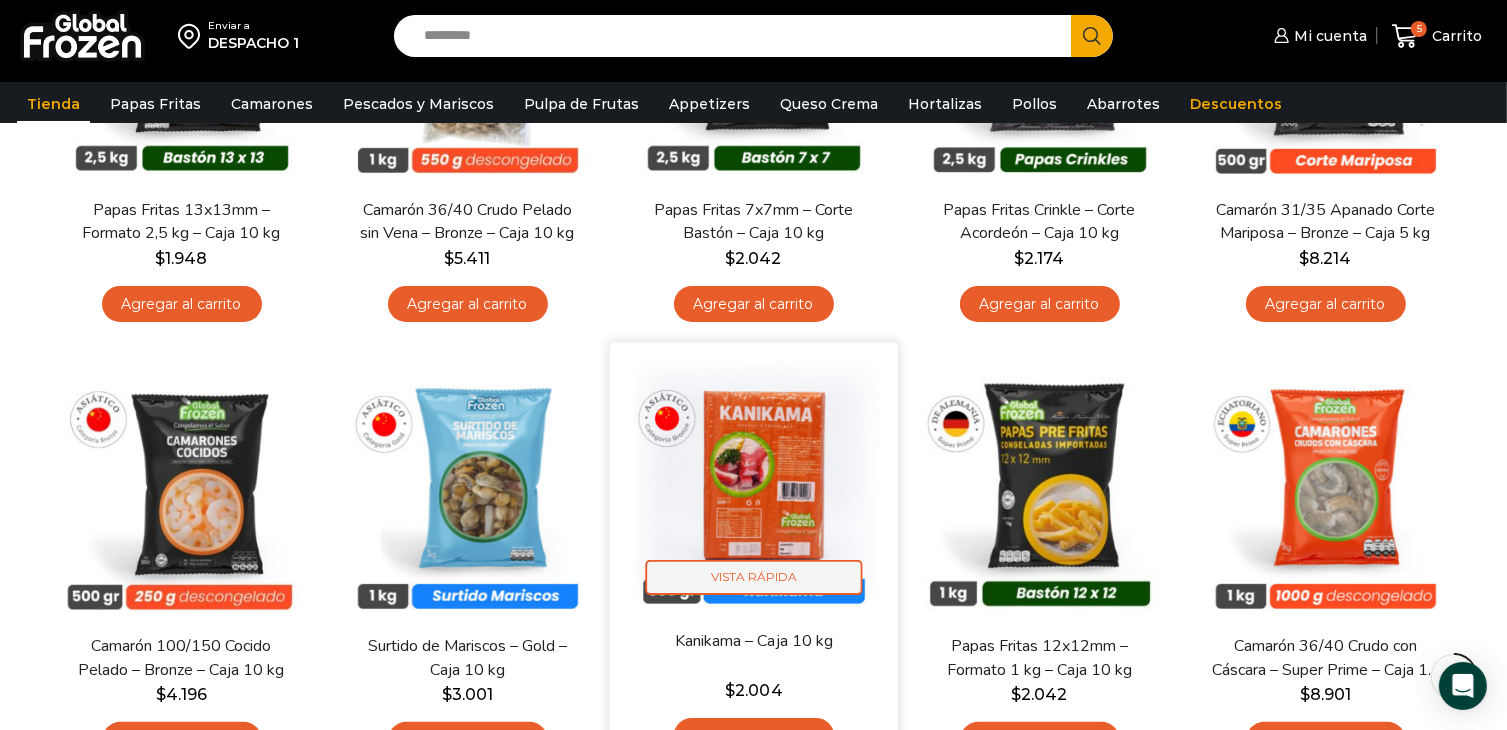 scroll, scrollTop: 500, scrollLeft: 0, axis: vertical 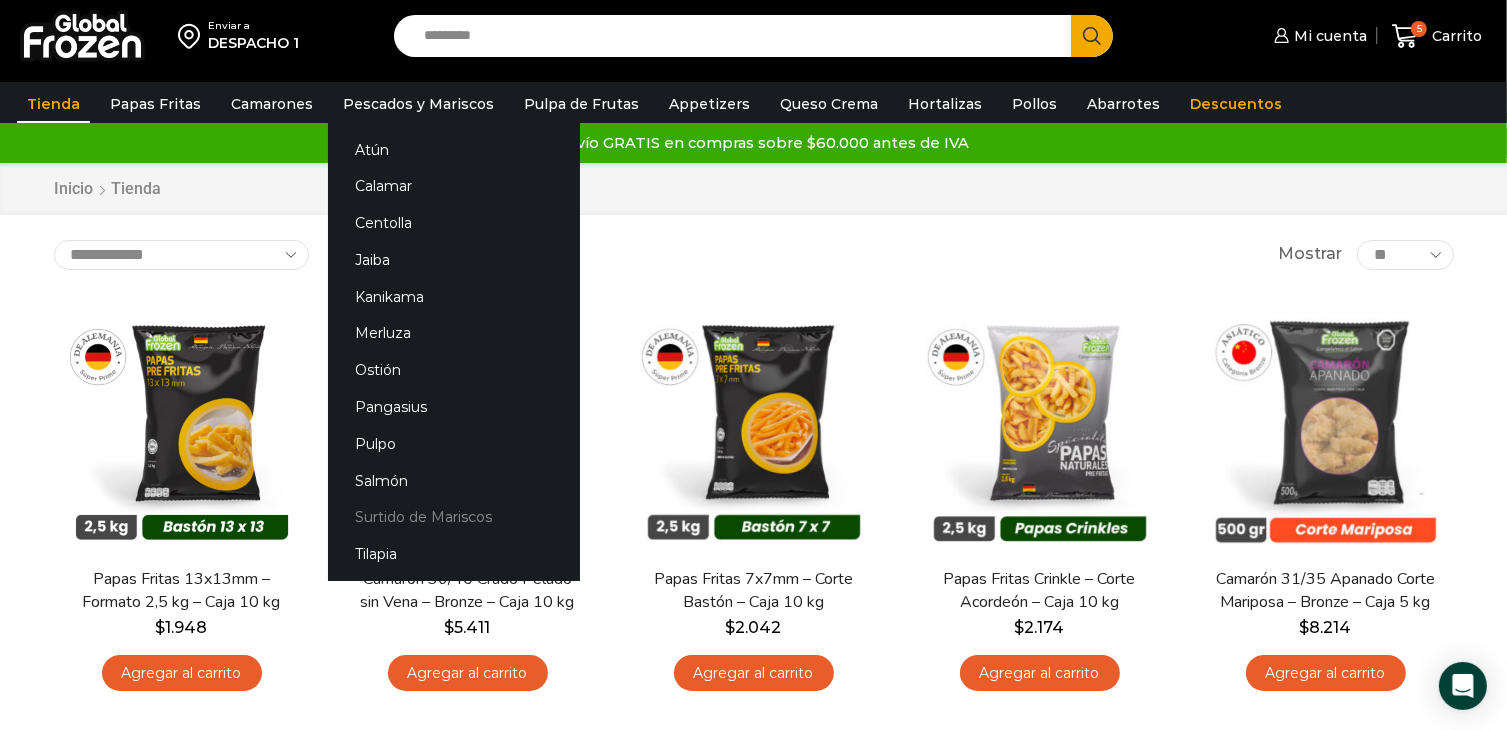 click on "Surtido de Mariscos" at bounding box center (454, 517) 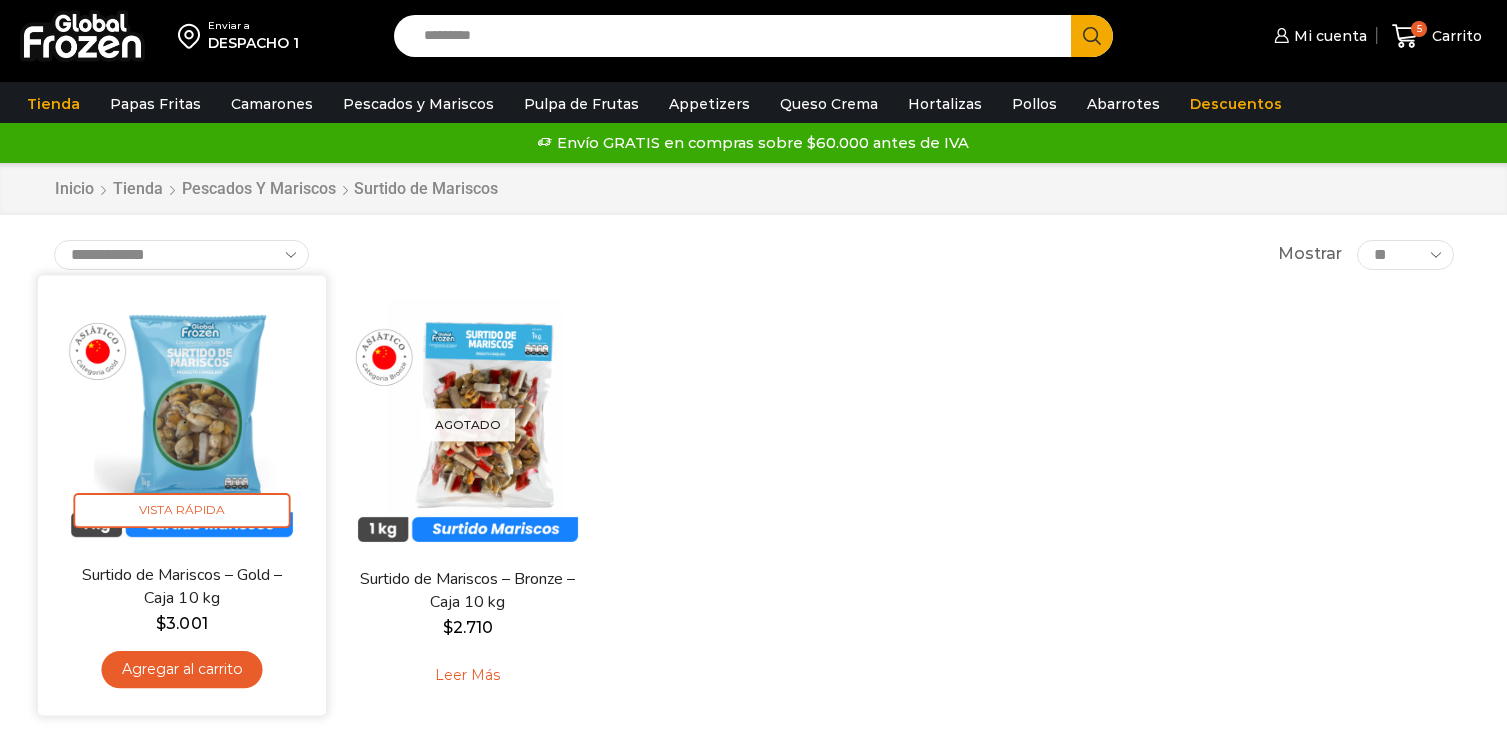 scroll, scrollTop: 0, scrollLeft: 0, axis: both 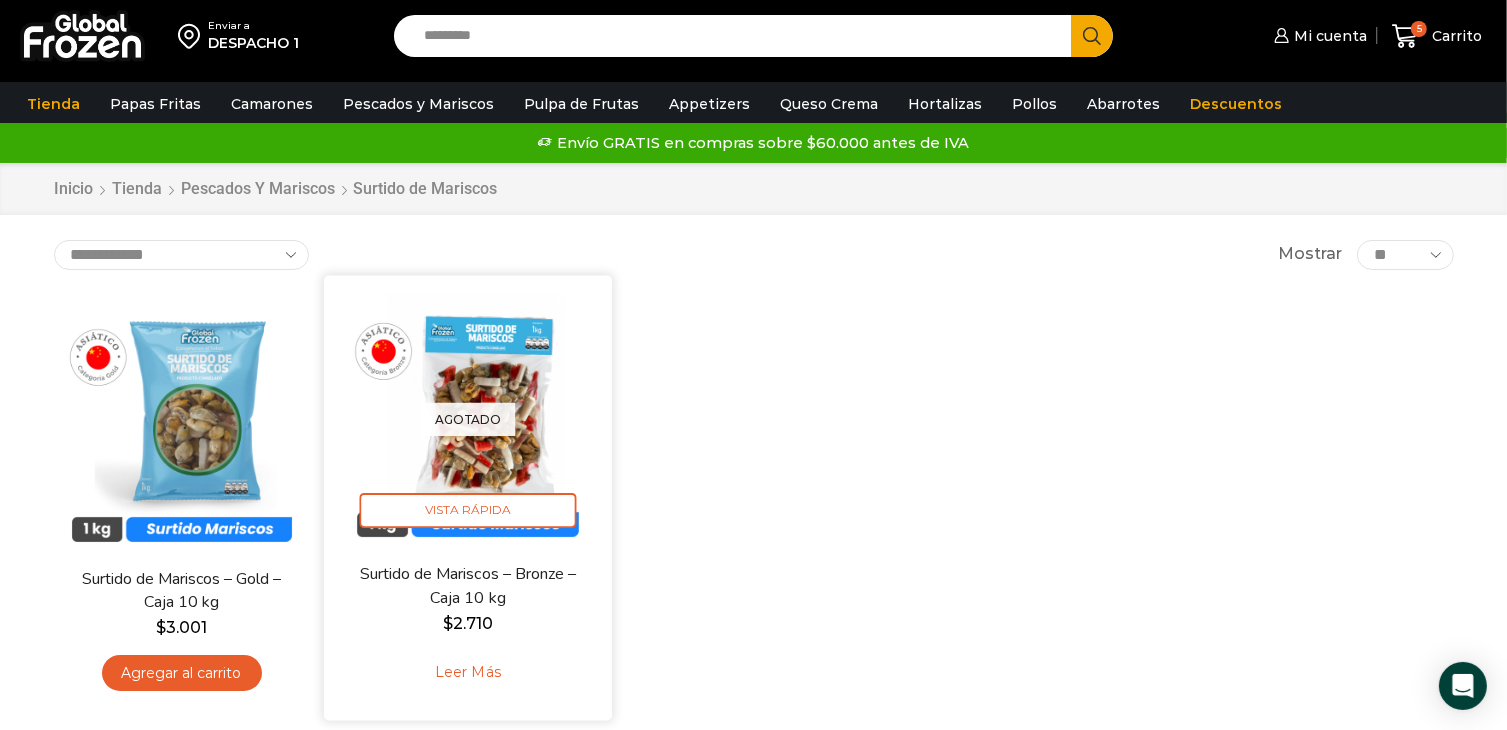 click on "Agotado
Vista Rápida" at bounding box center [468, 419] 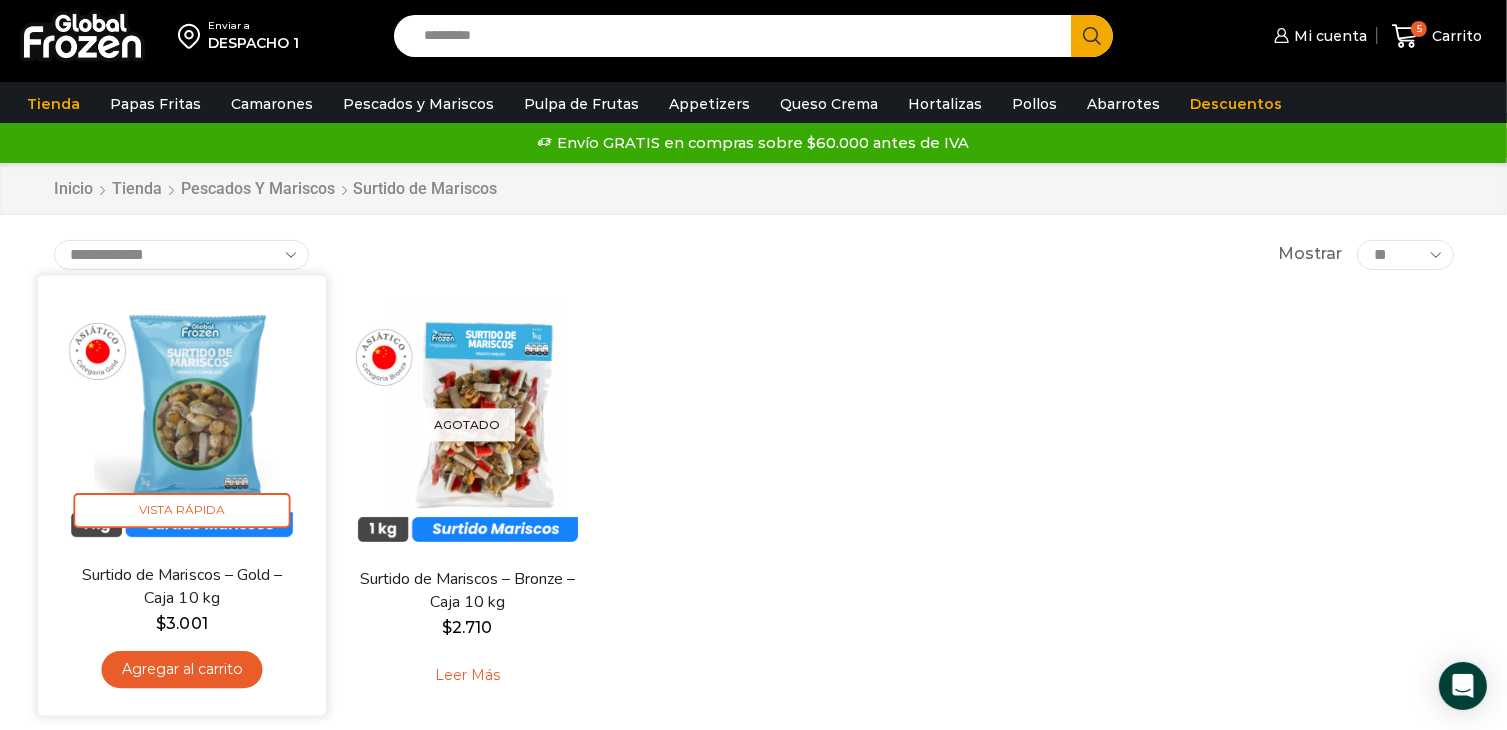click at bounding box center (182, 419) 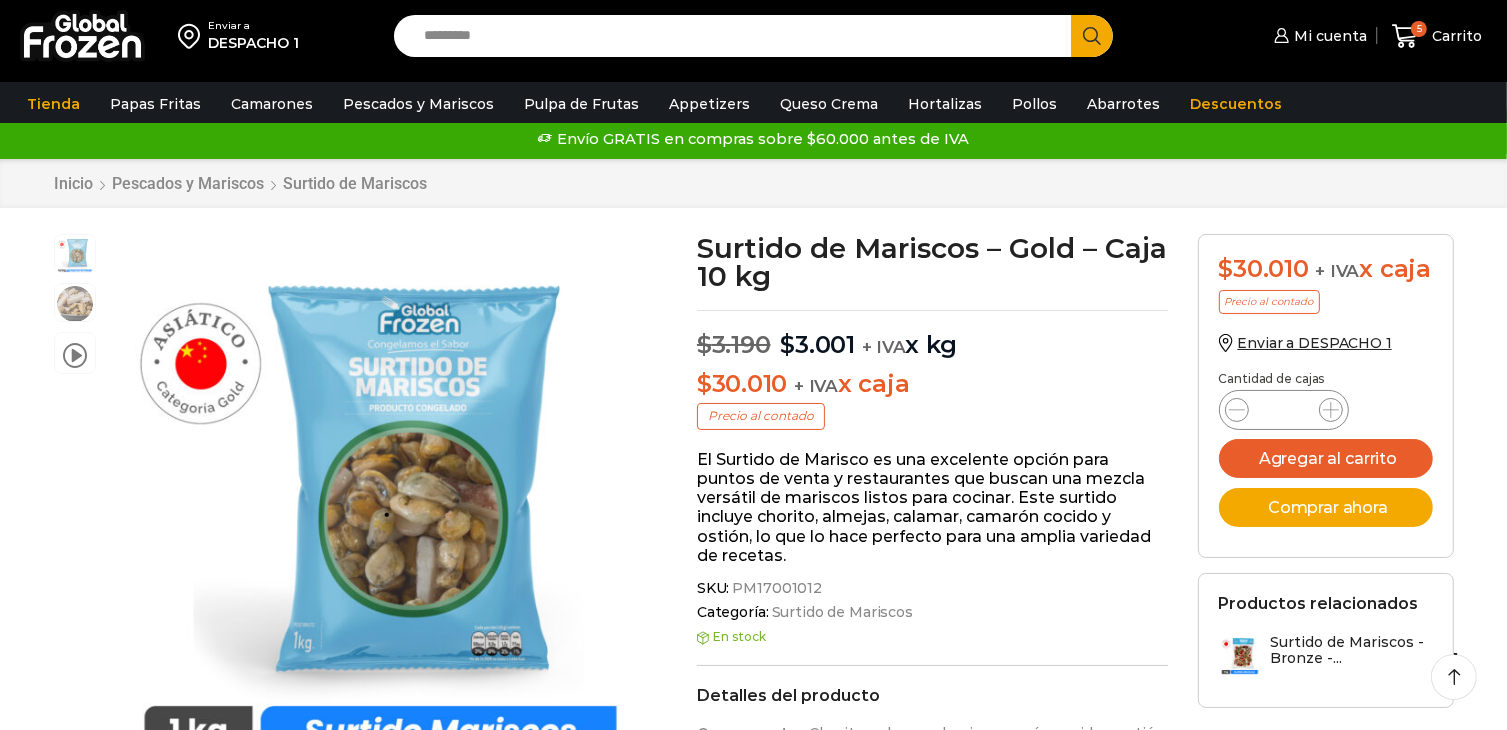 scroll, scrollTop: 100, scrollLeft: 0, axis: vertical 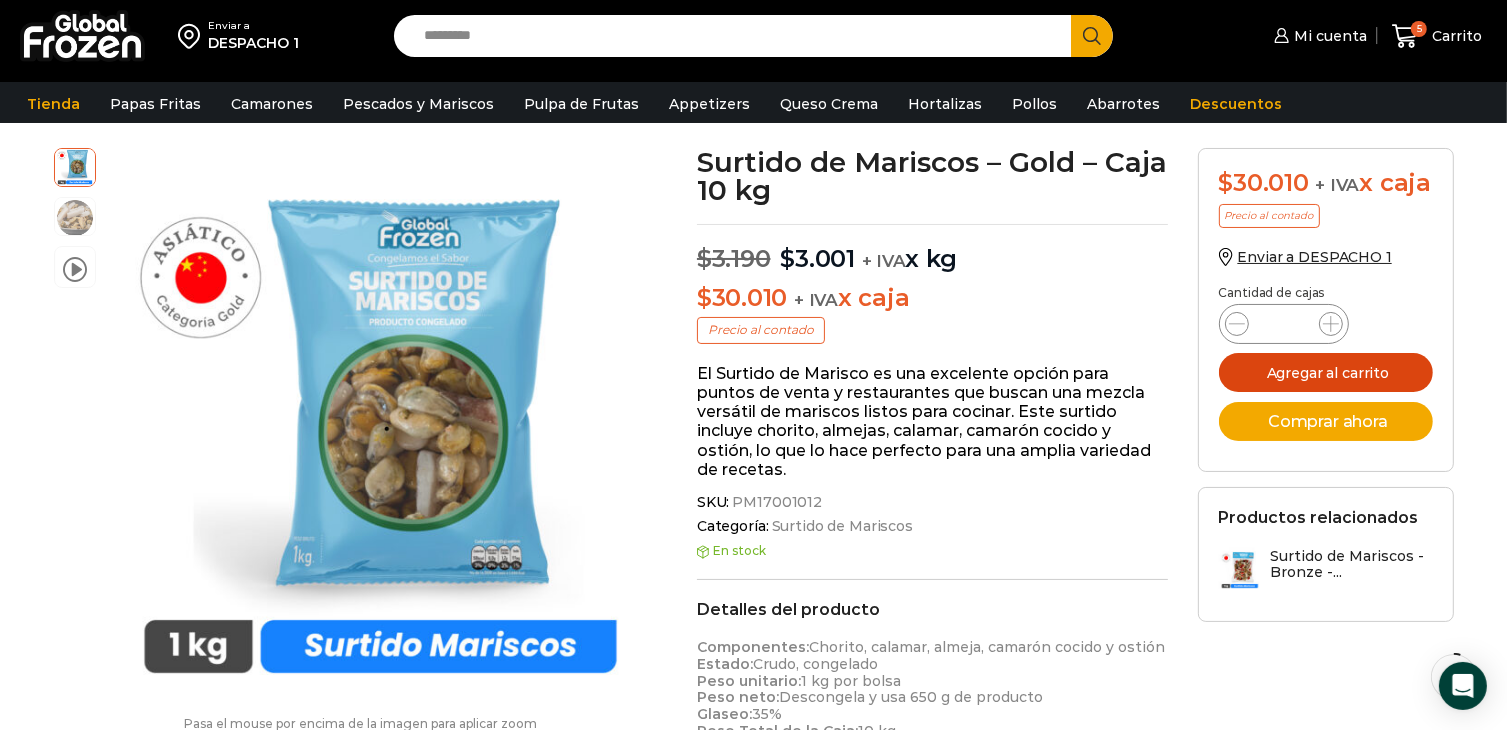 click on "Agregar al carrito" at bounding box center (1326, 372) 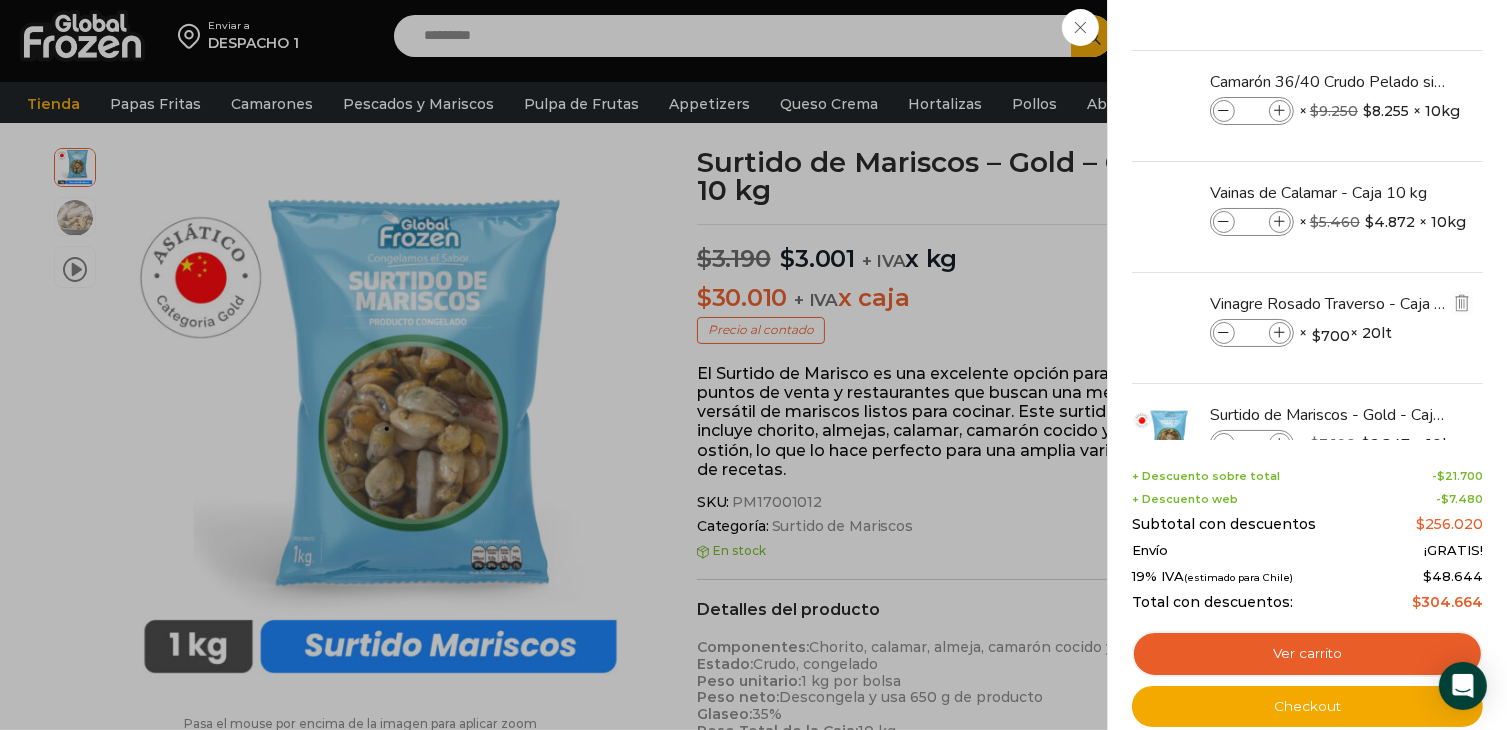 scroll, scrollTop: 158, scrollLeft: 0, axis: vertical 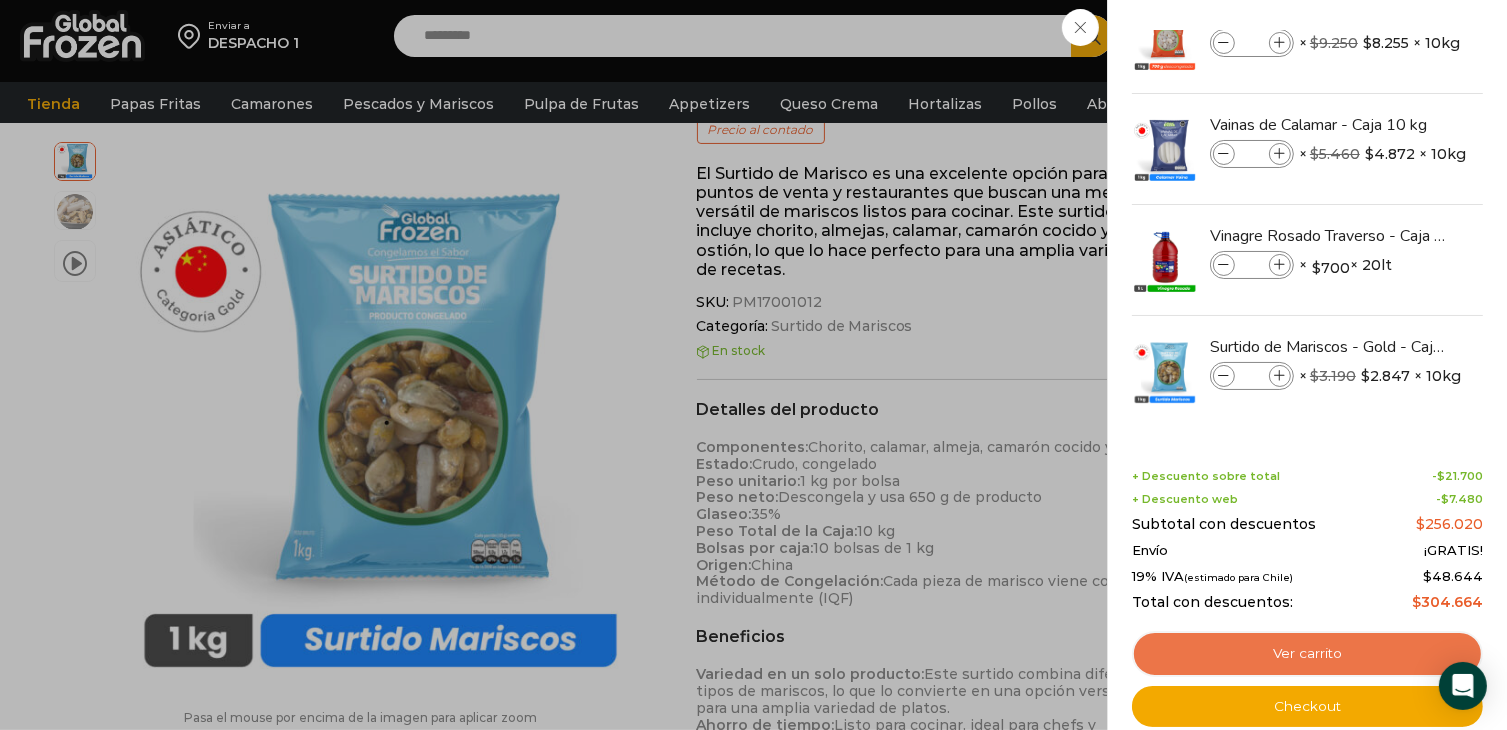 click on "Ver carrito" at bounding box center (1307, 654) 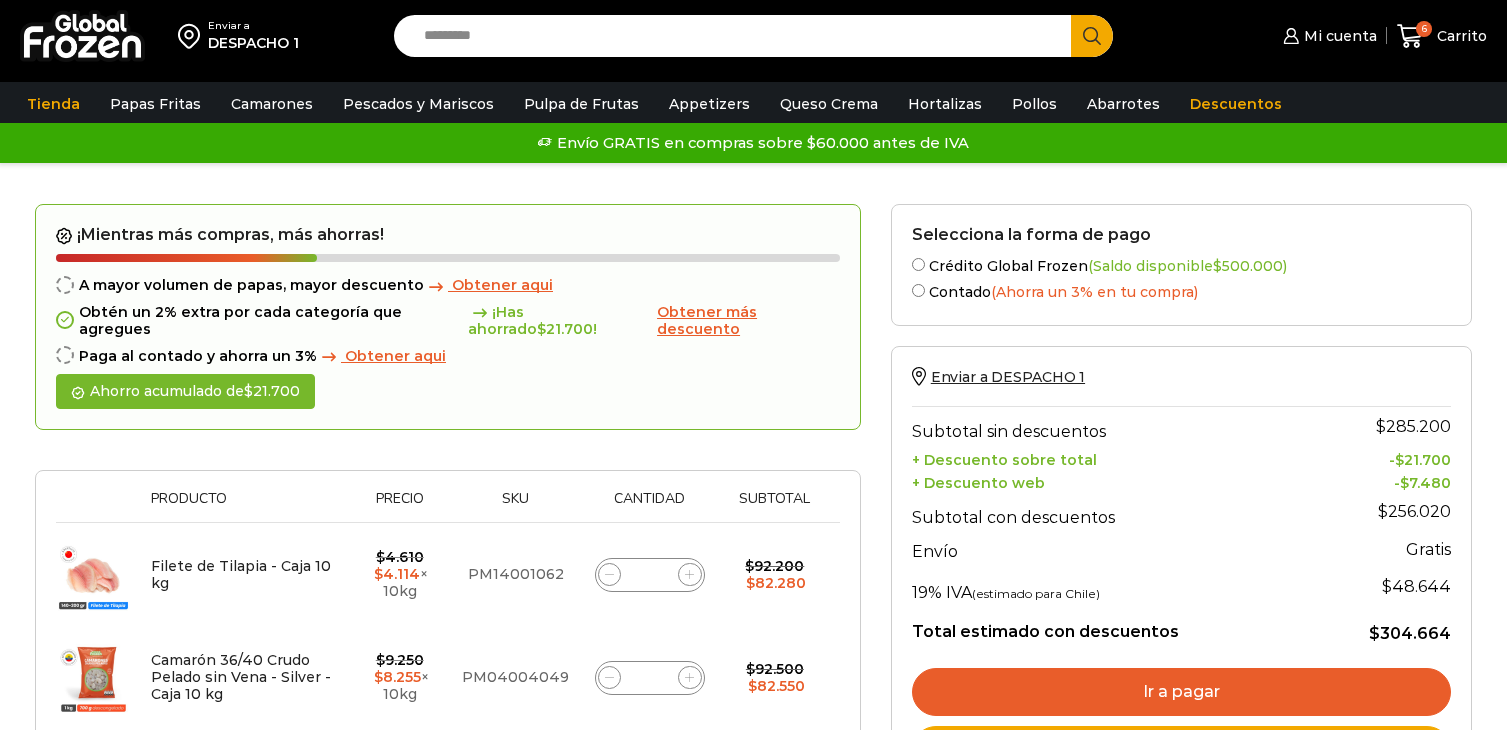 scroll, scrollTop: 0, scrollLeft: 0, axis: both 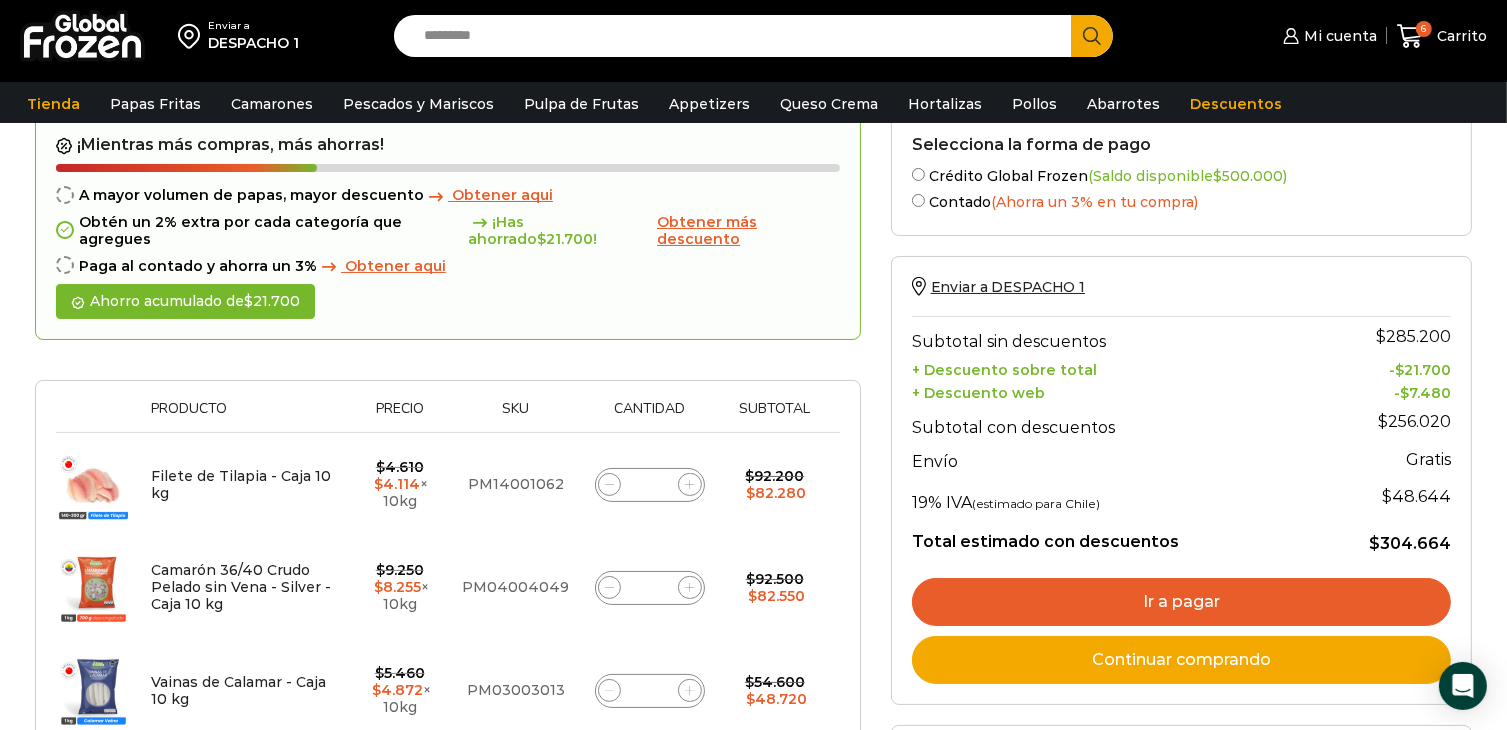 click at bounding box center [65, 195] 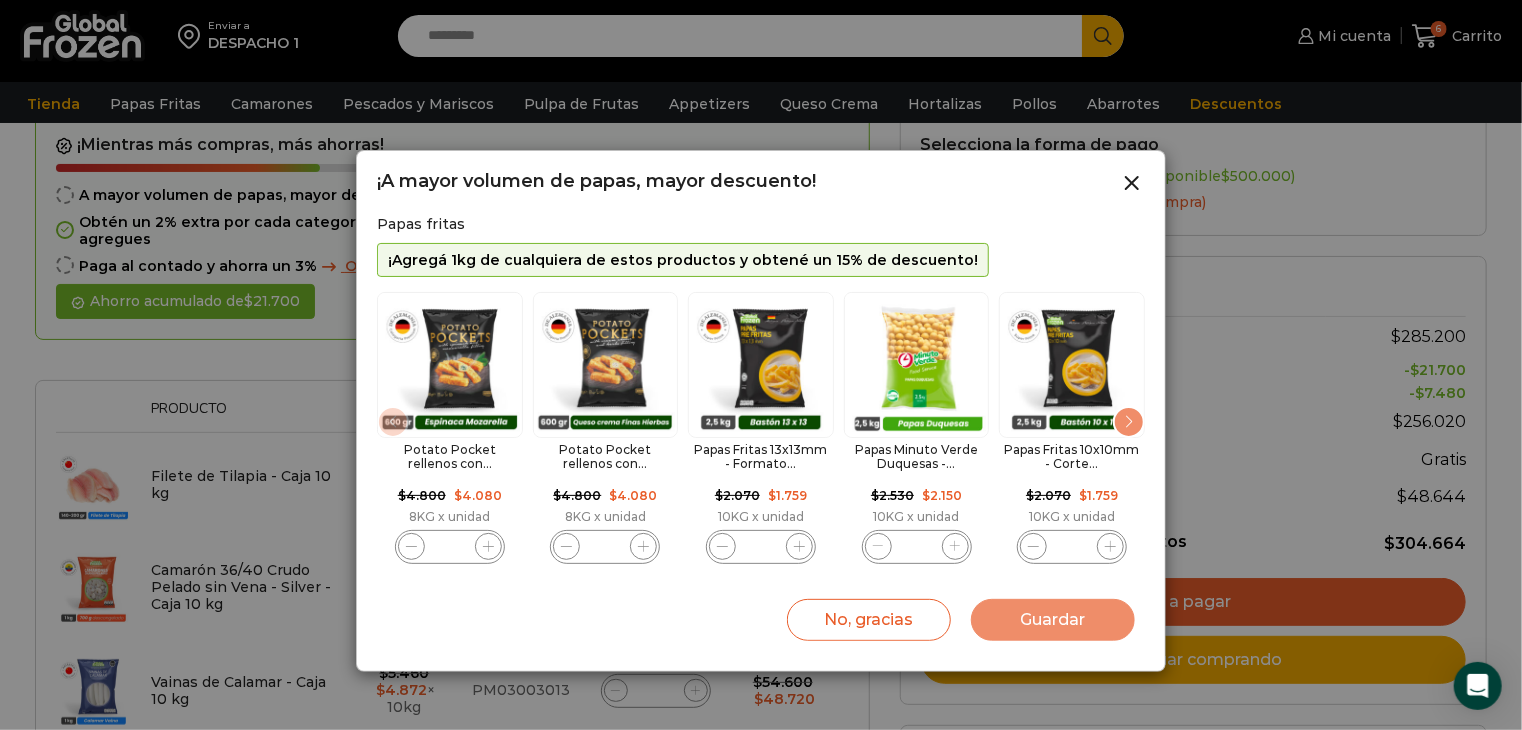 click at bounding box center (1129, 422) 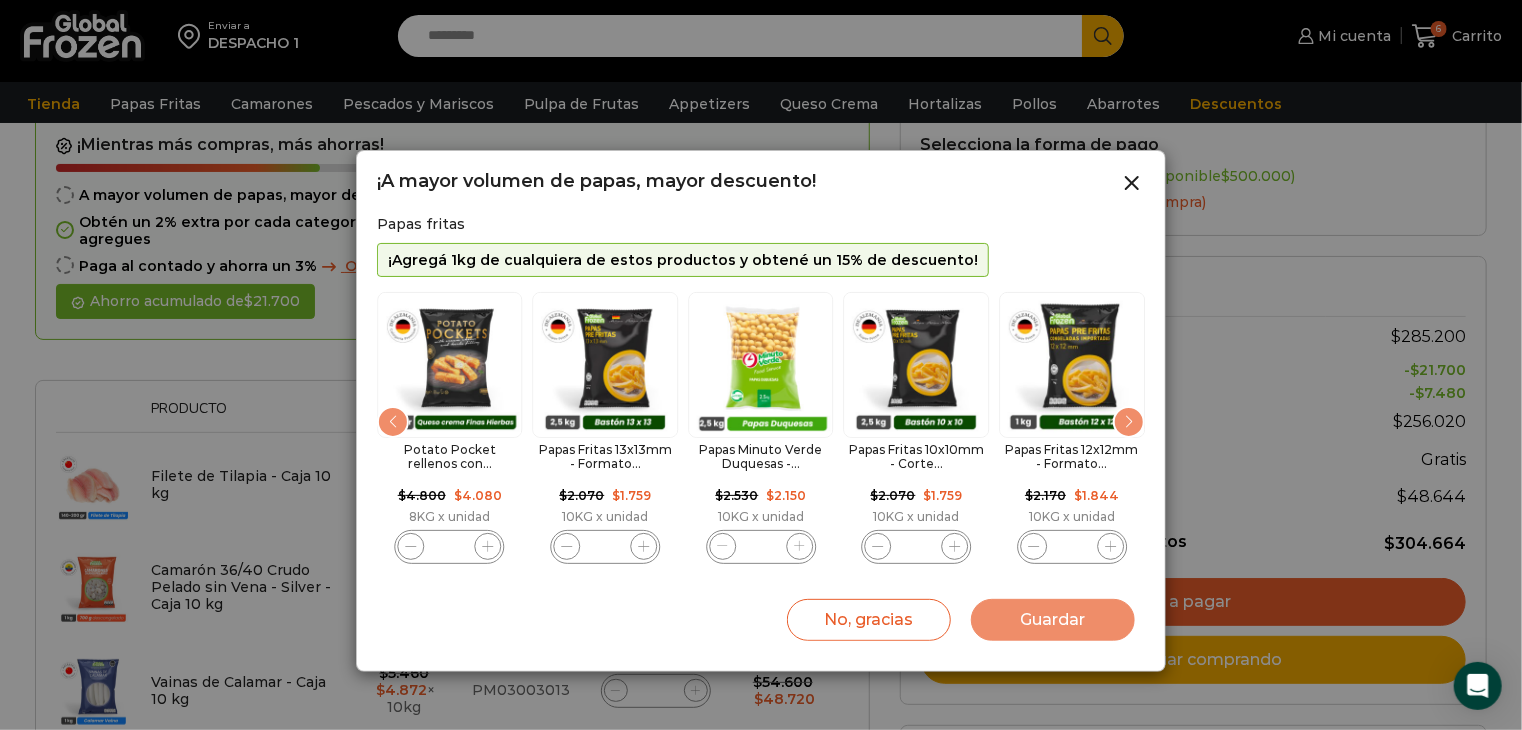 click at bounding box center [1129, 422] 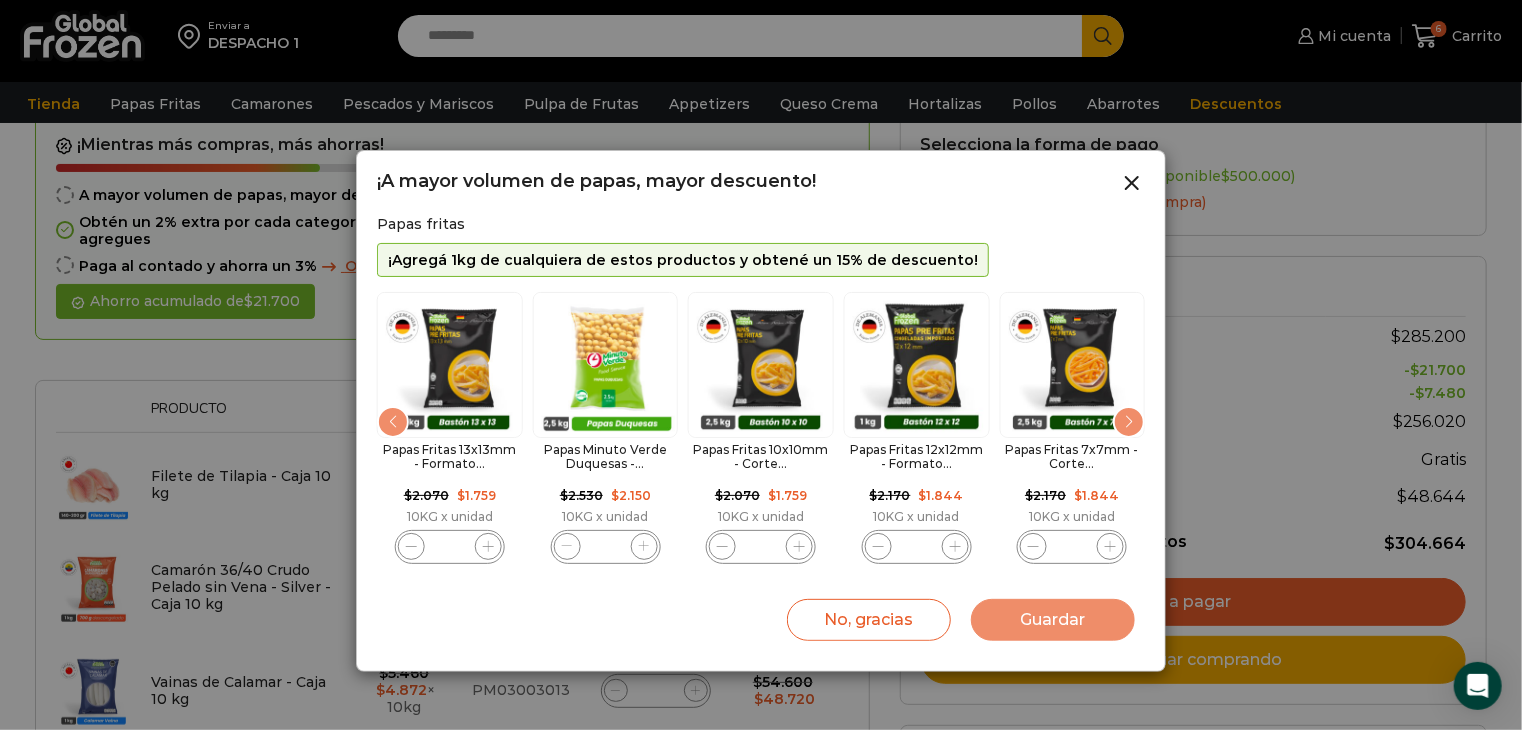 click at bounding box center (1129, 422) 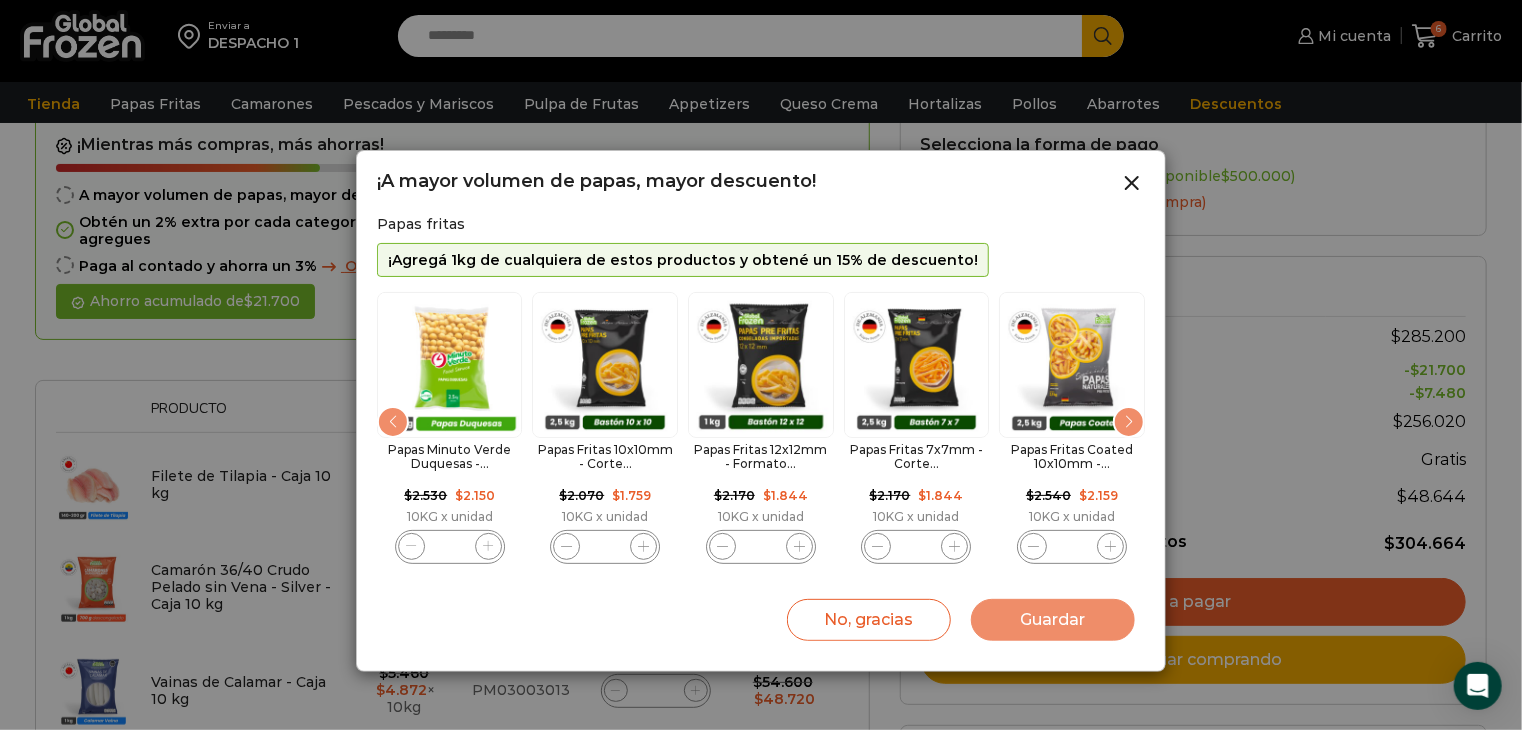 click at bounding box center [1129, 422] 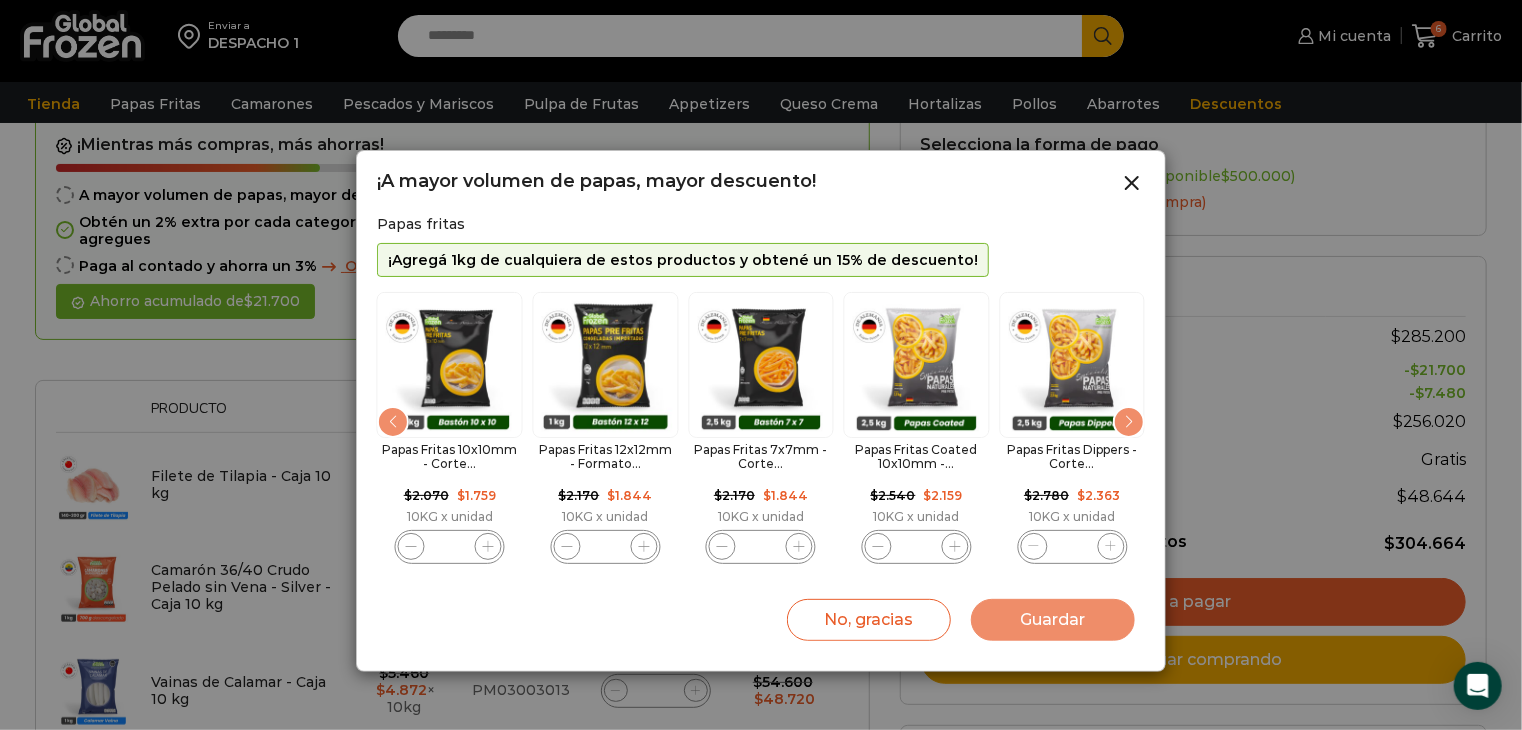 click at bounding box center [1129, 422] 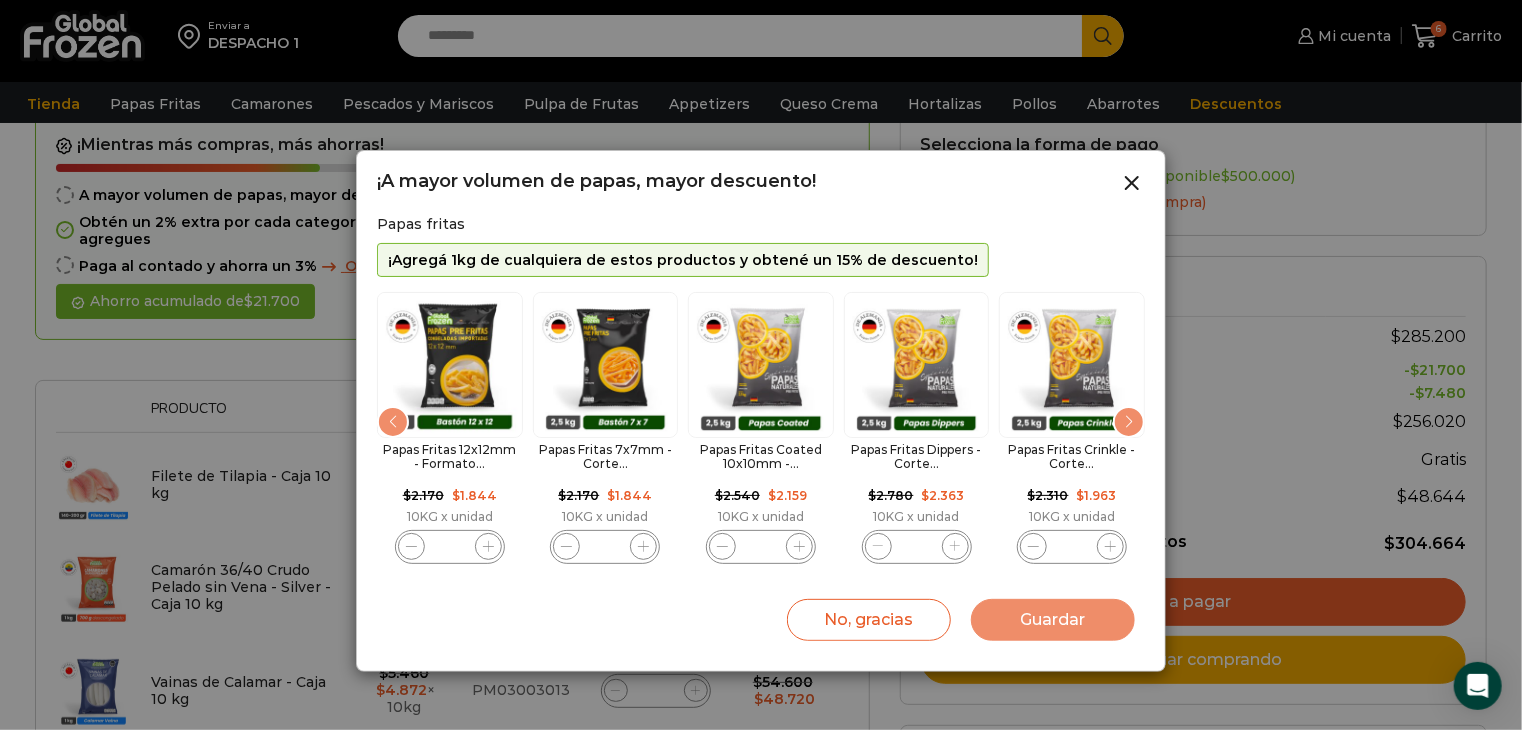 click at bounding box center [1129, 422] 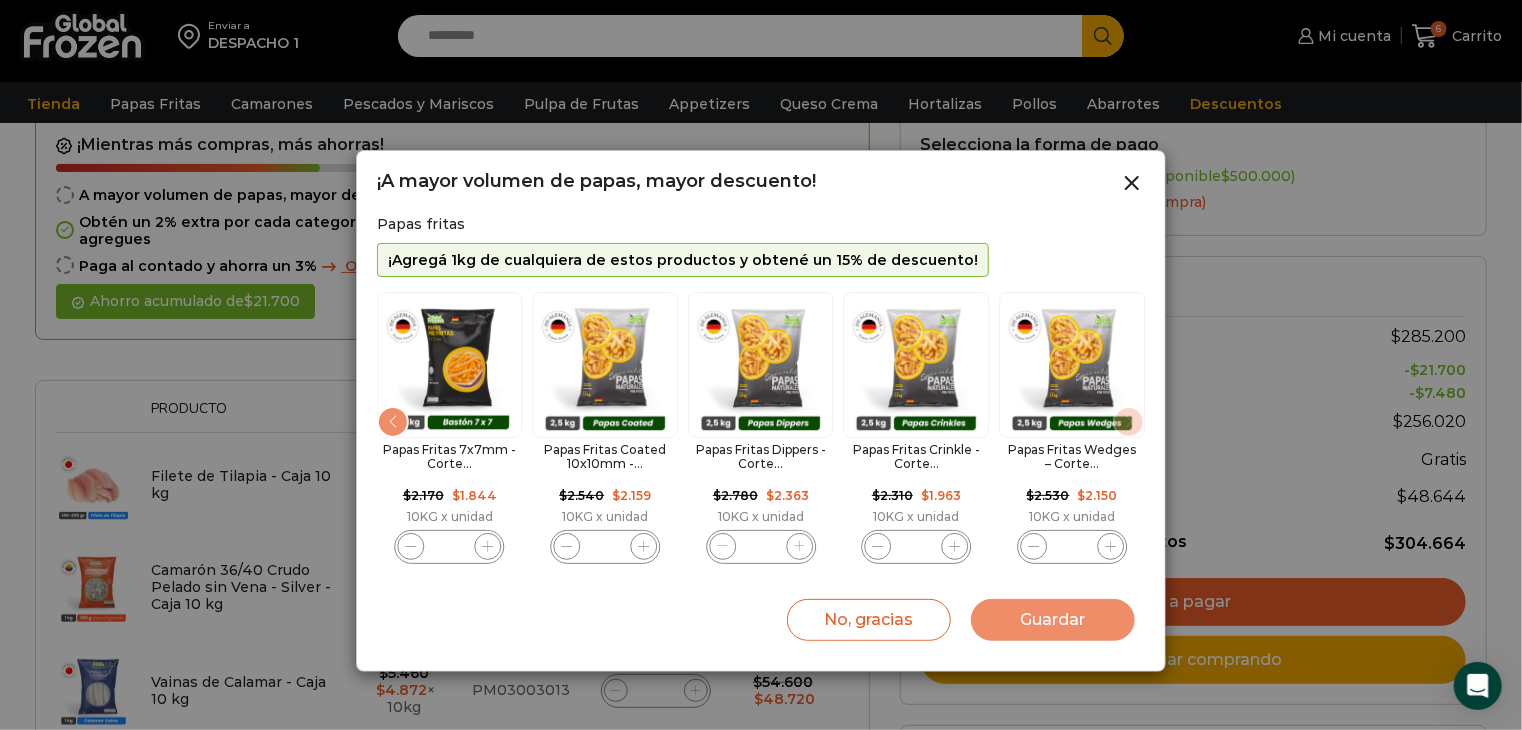 click at bounding box center [1072, 365] 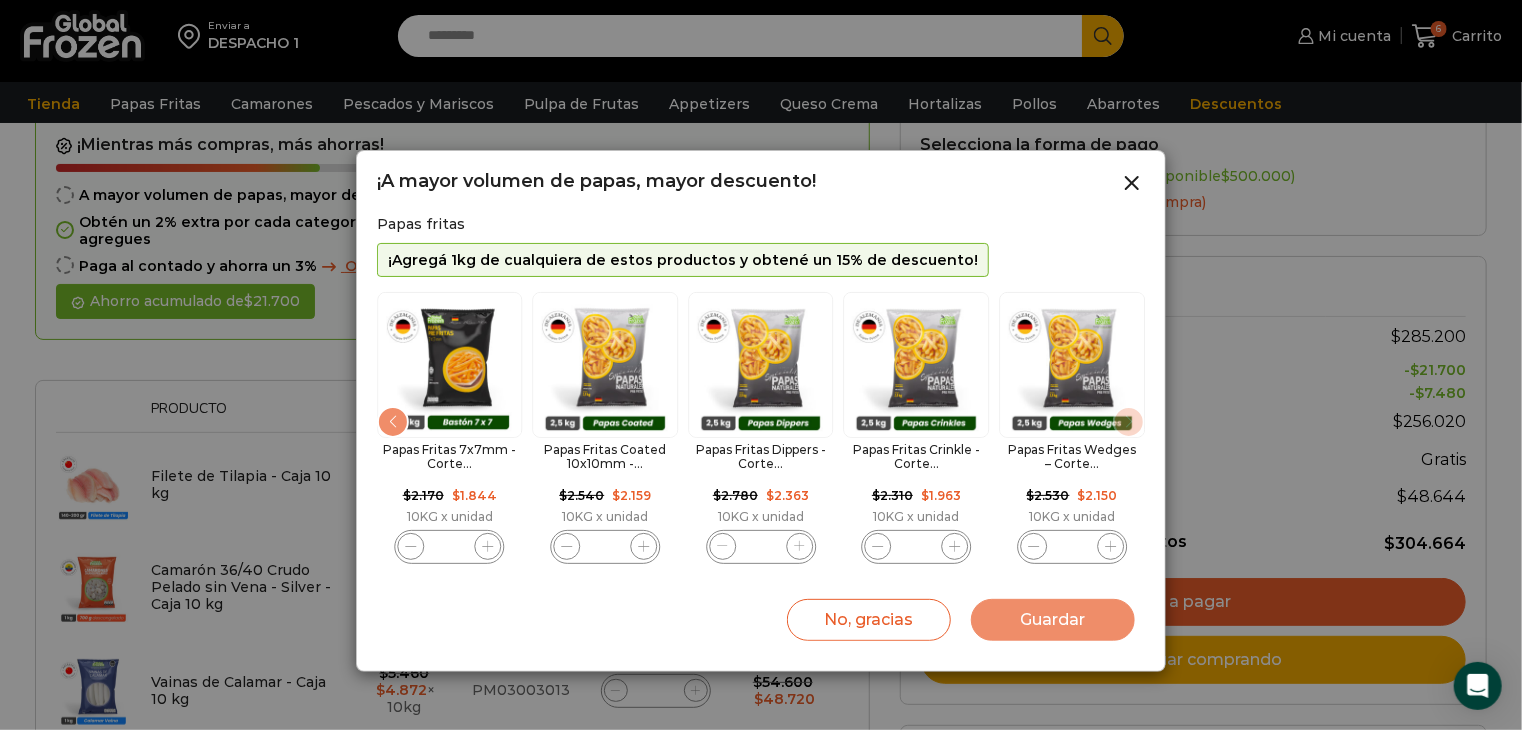 click at bounding box center [393, 422] 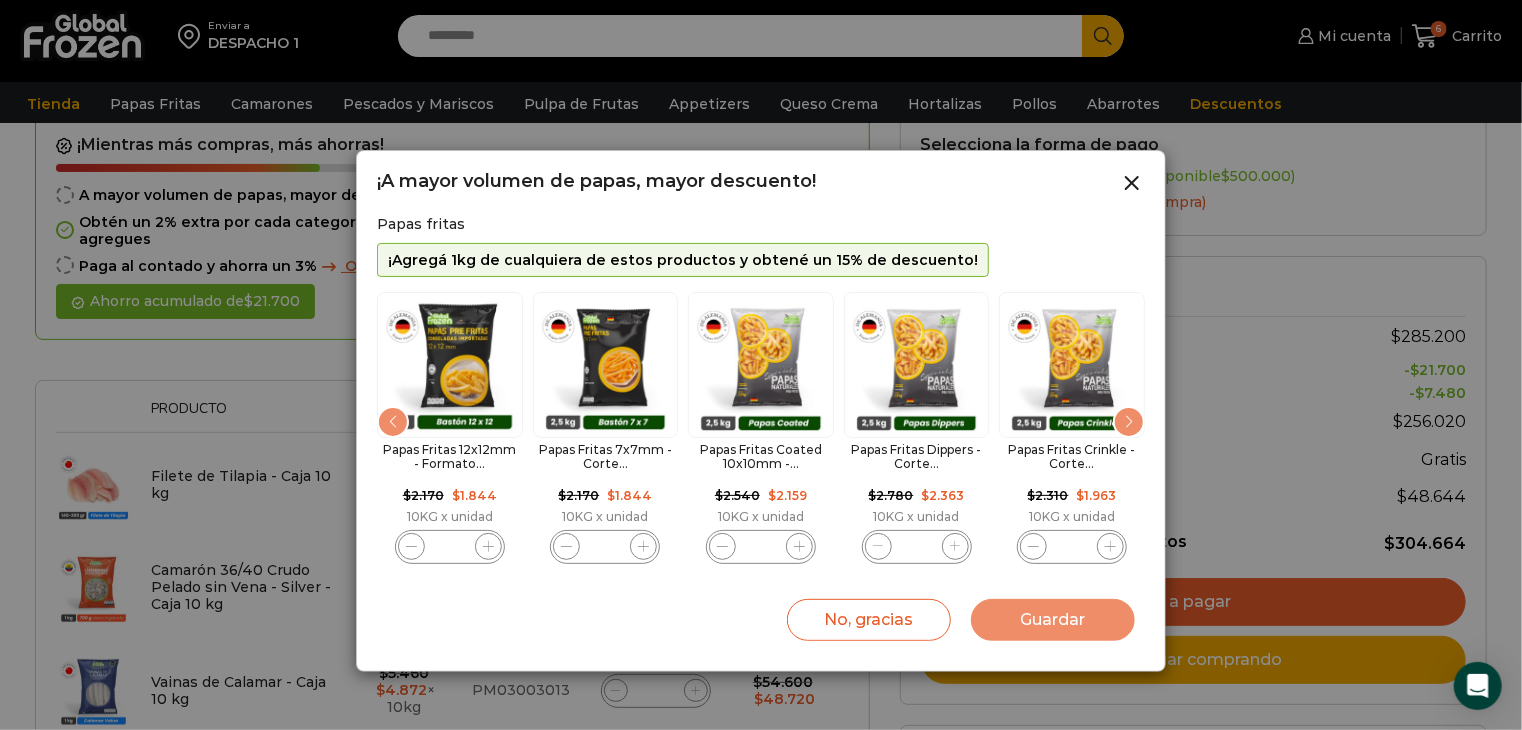 click at bounding box center (393, 422) 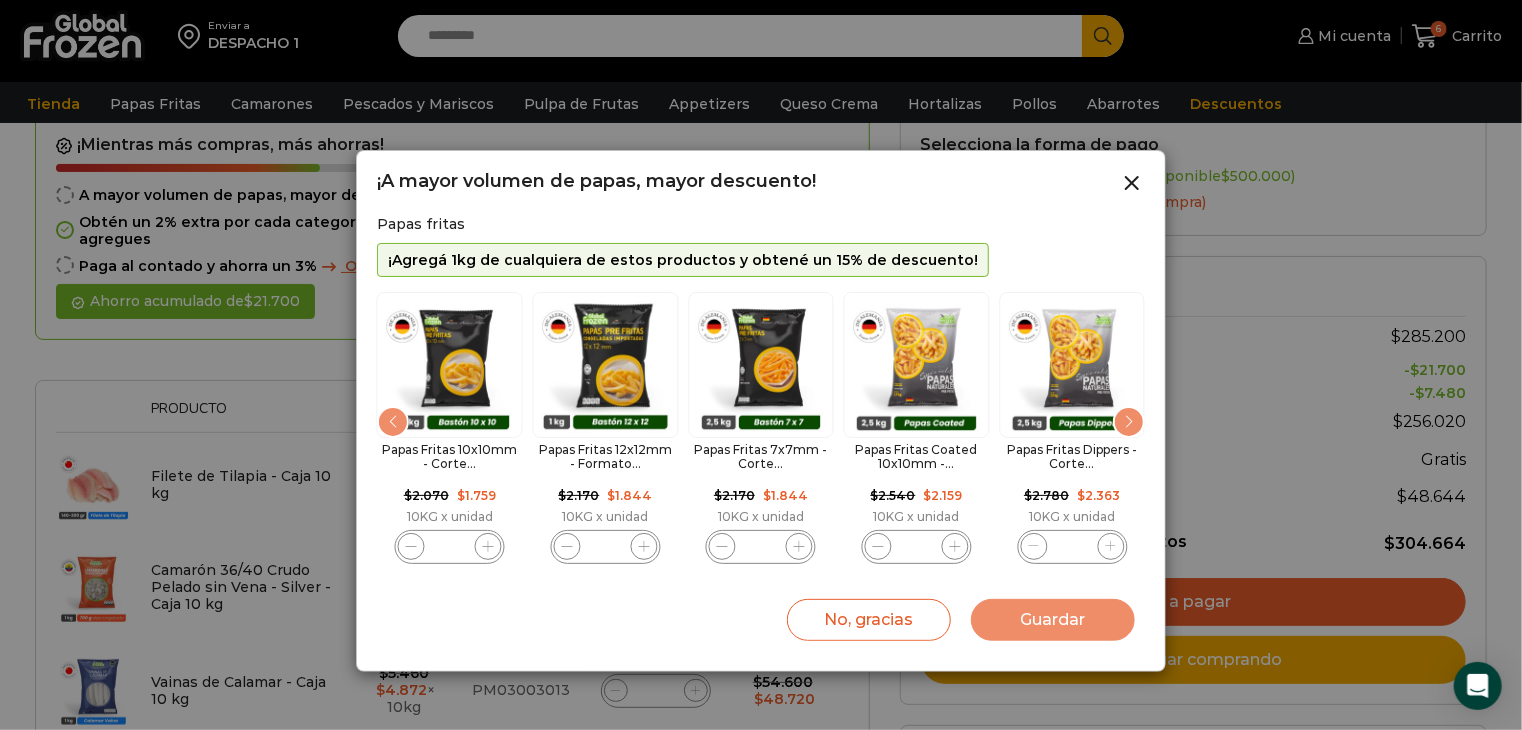 click at bounding box center (1129, 422) 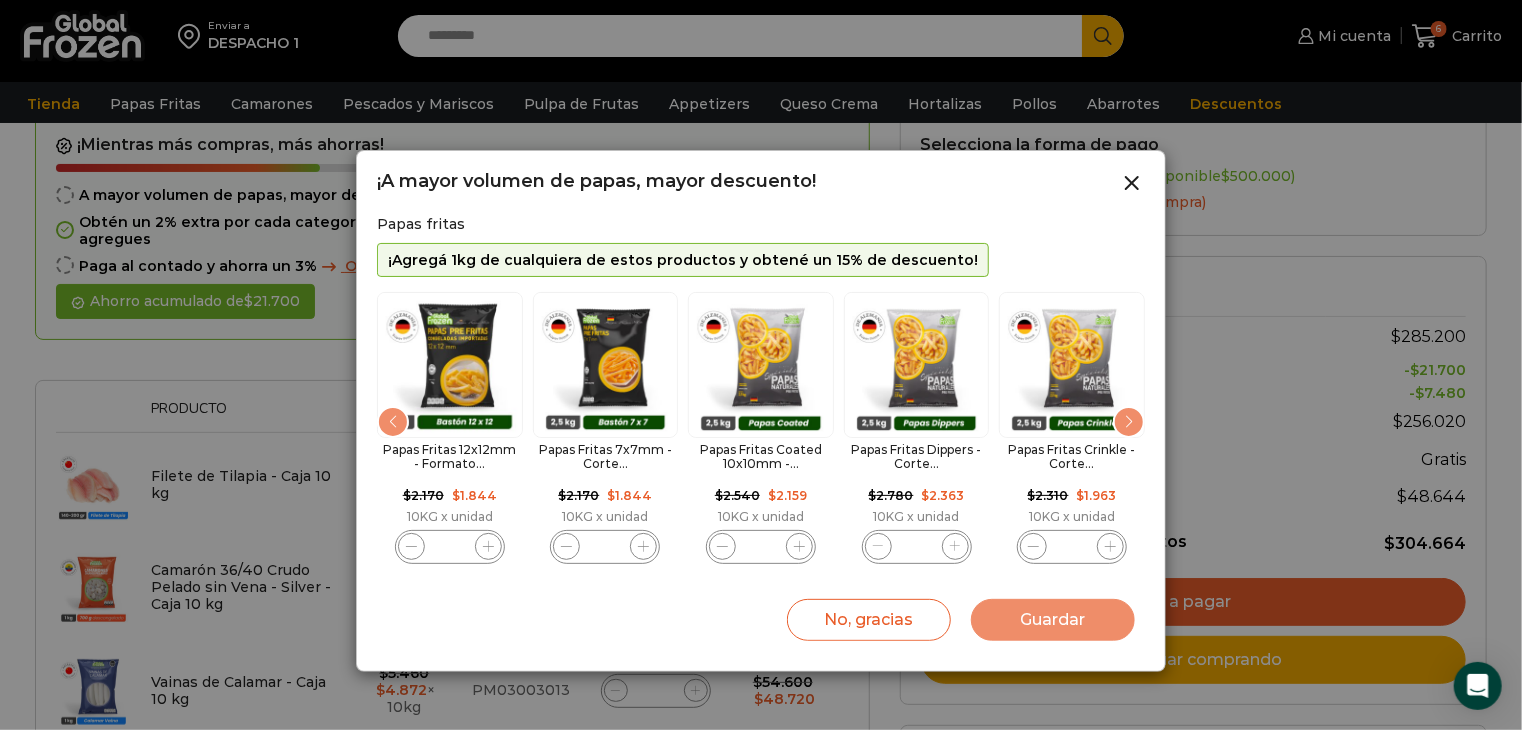 click at bounding box center (1129, 422) 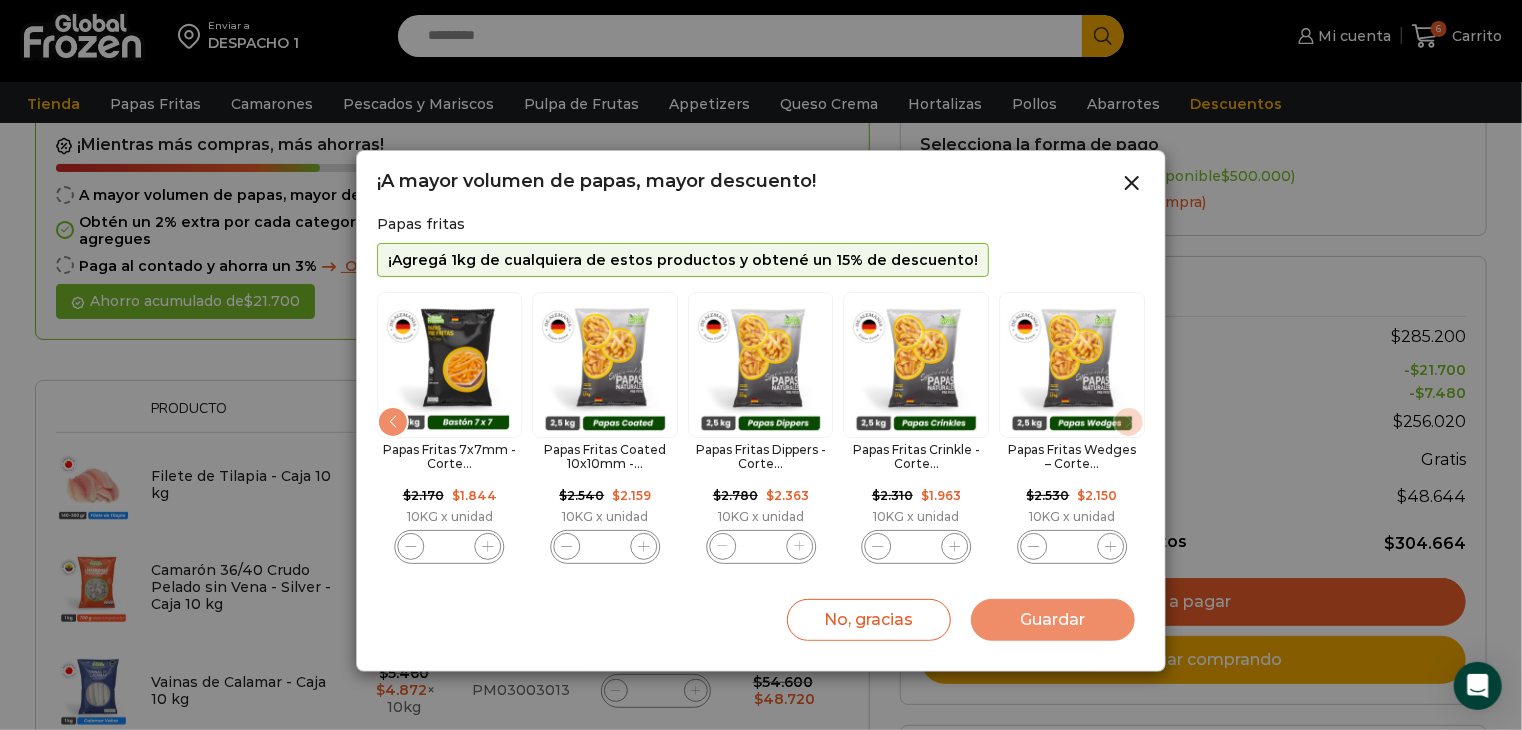 click at bounding box center [1072, 365] 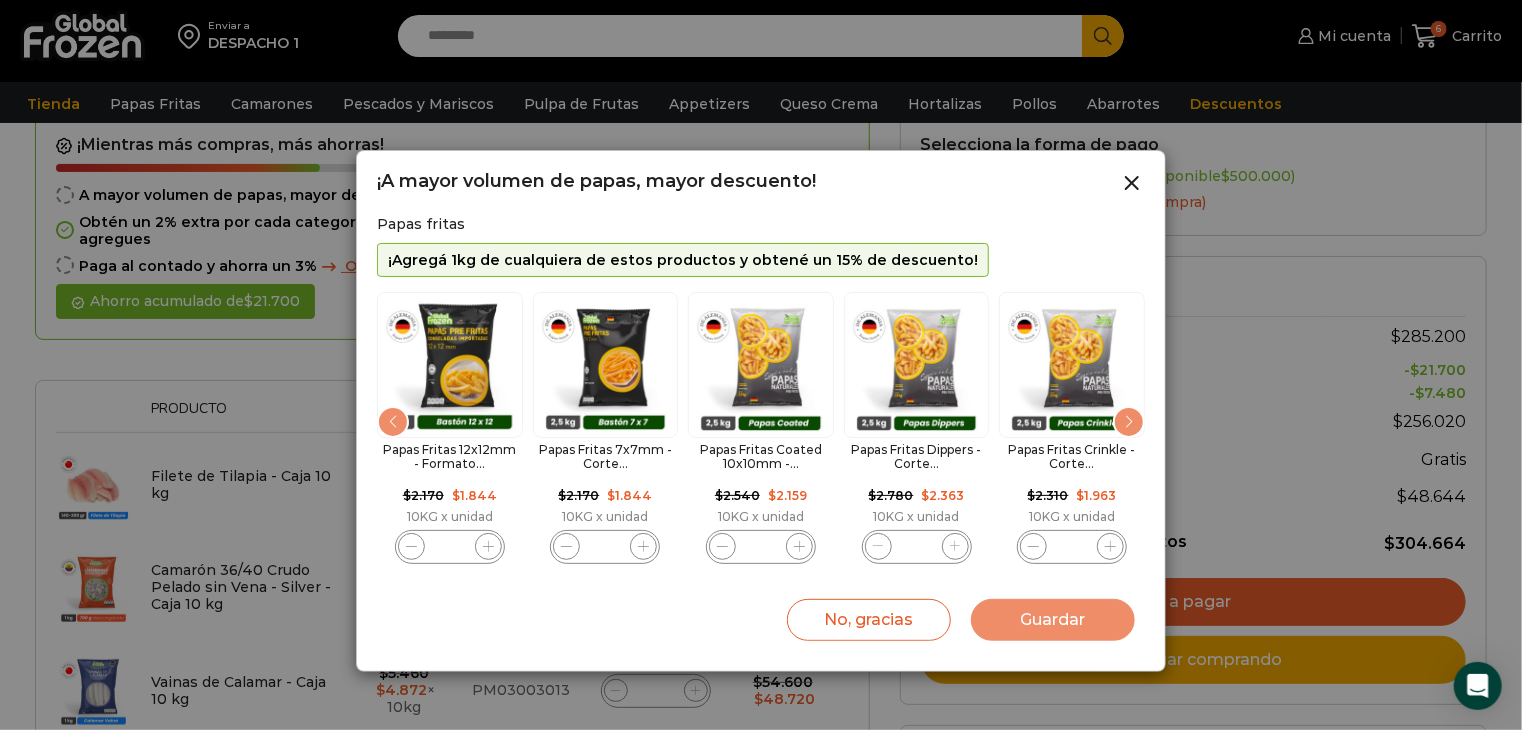 click at bounding box center (393, 422) 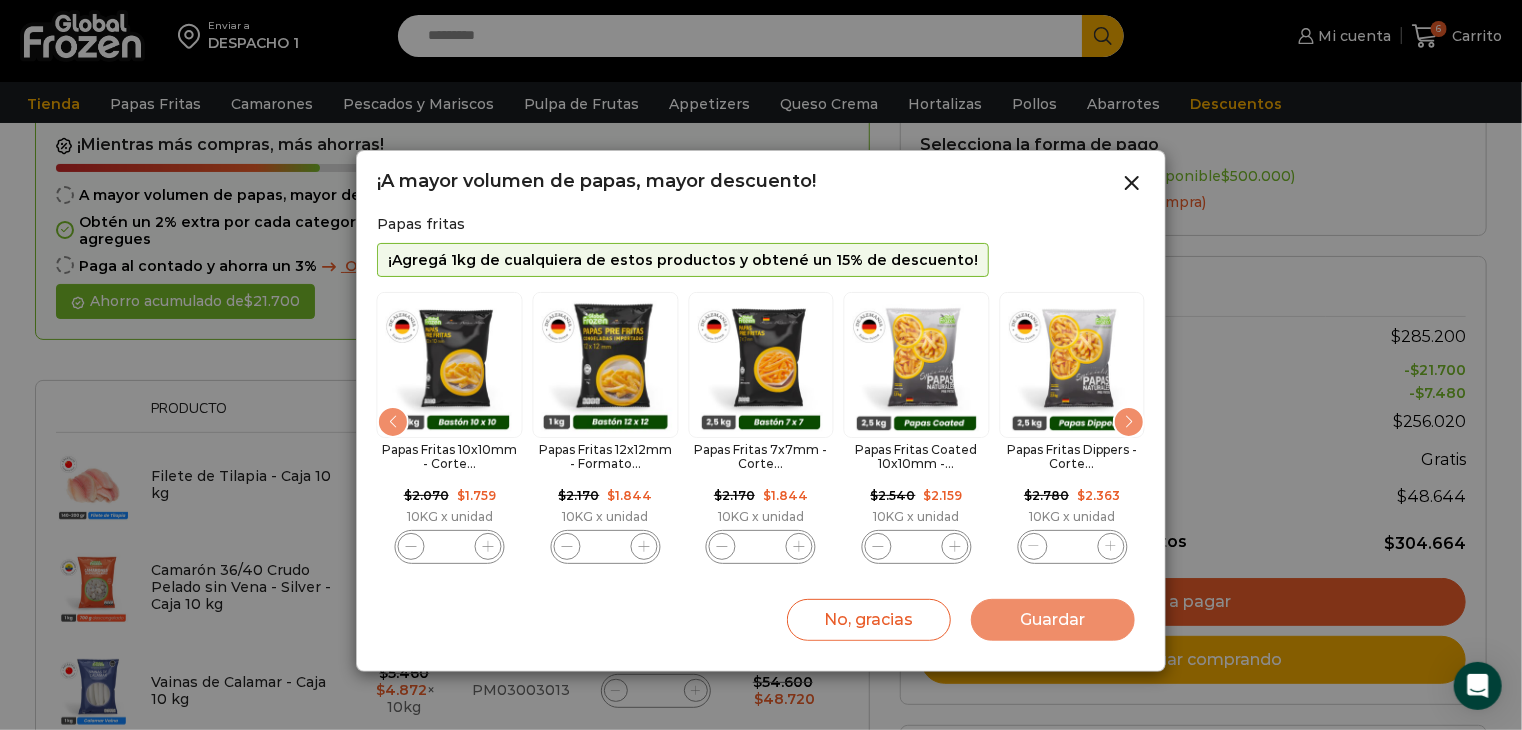 click at bounding box center (393, 422) 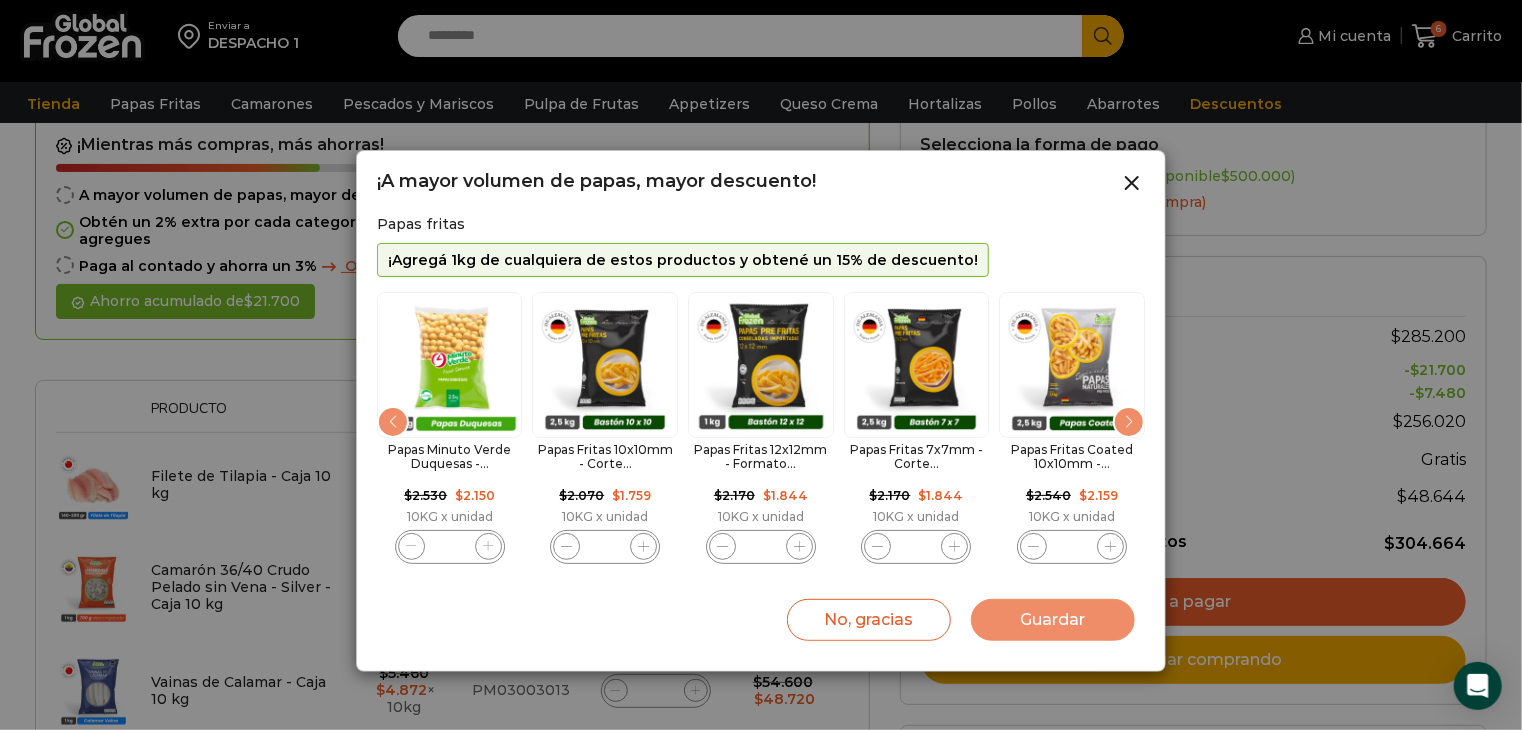 click at bounding box center (393, 422) 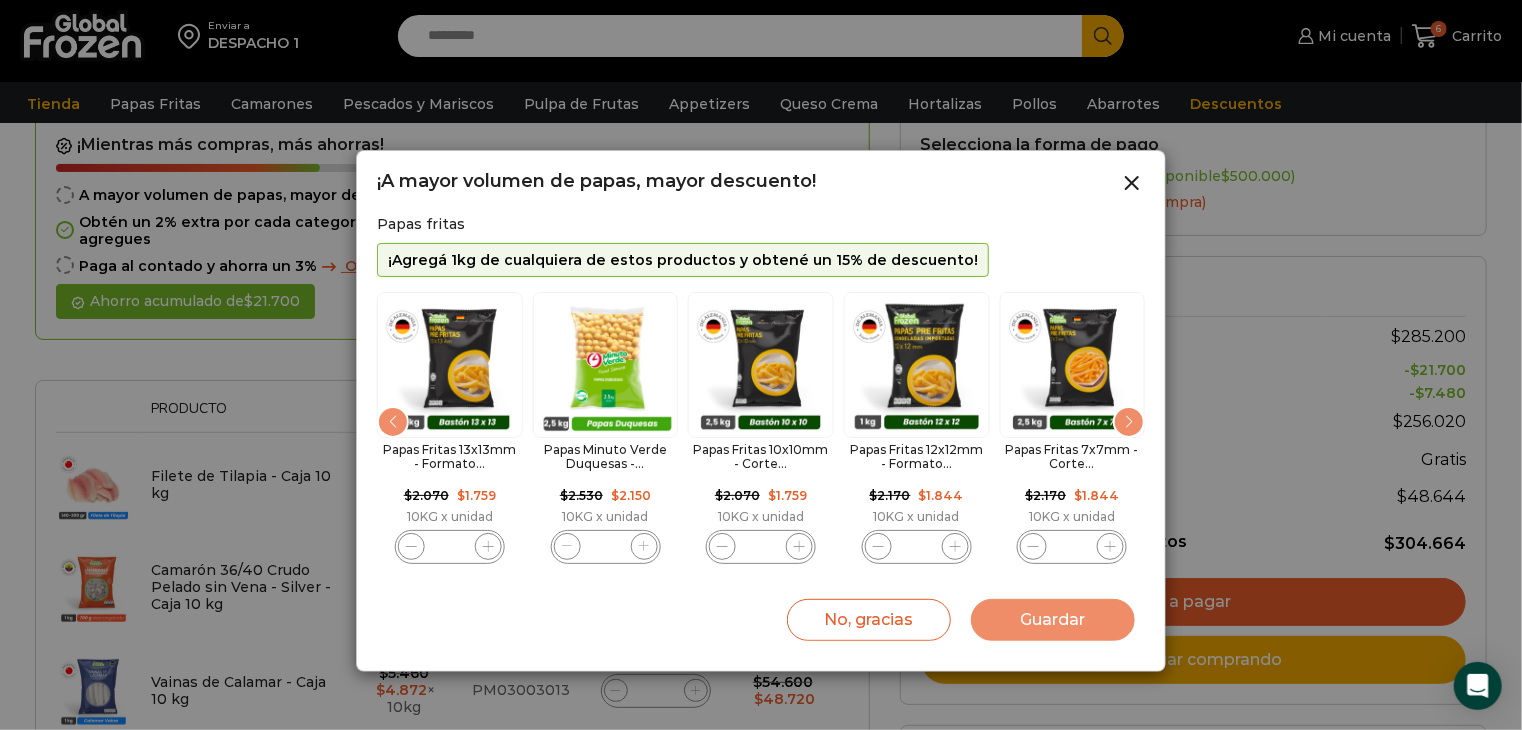 click at bounding box center (393, 422) 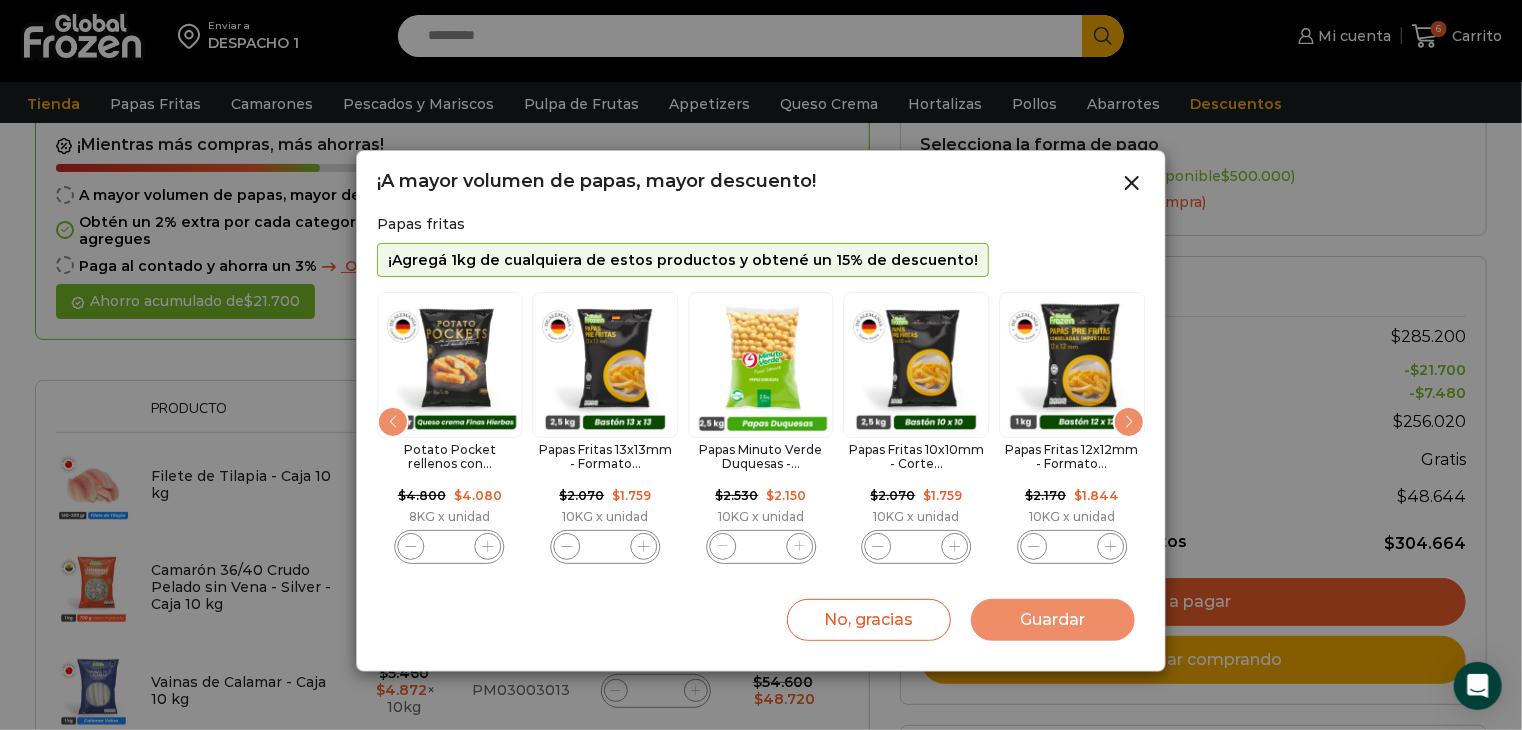 click at bounding box center (393, 422) 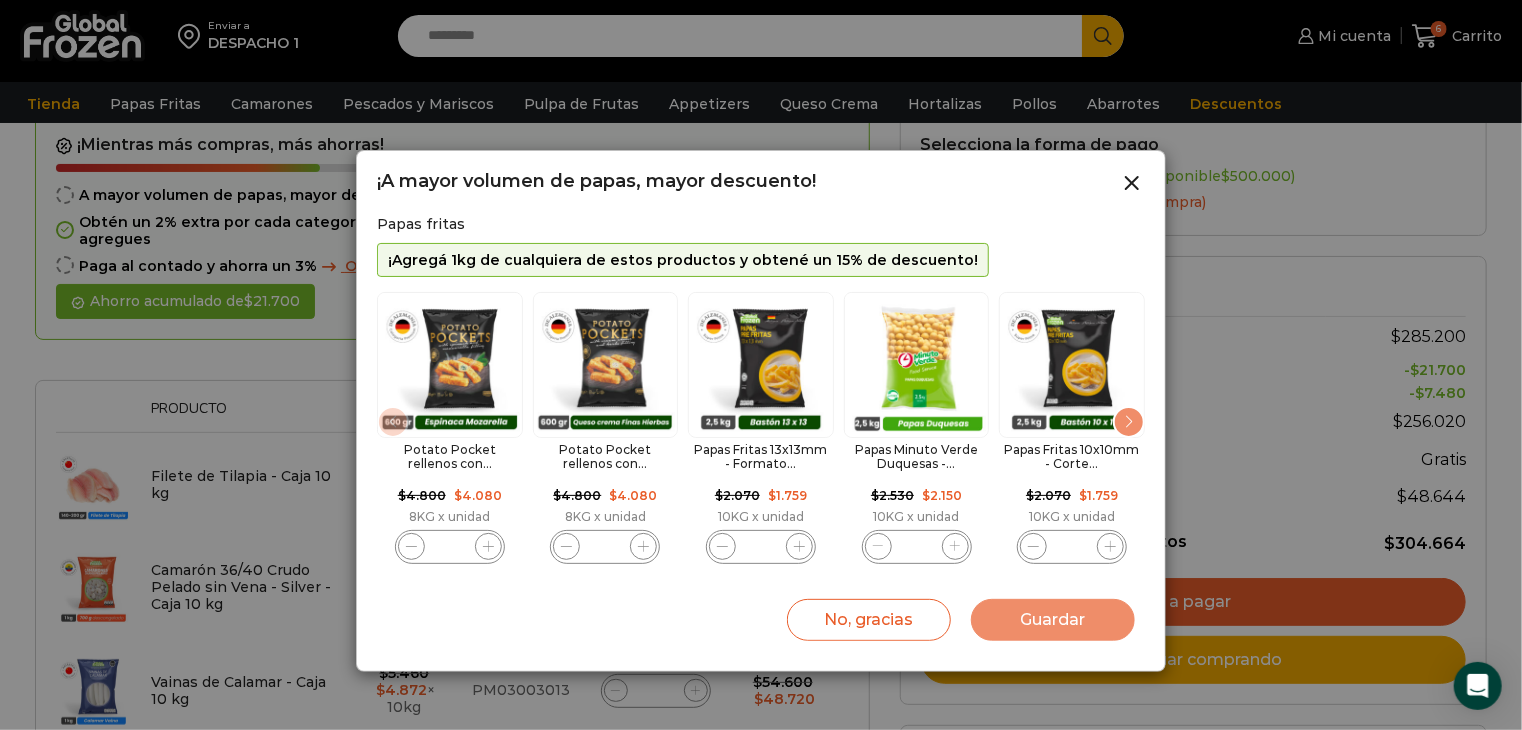 click at bounding box center [450, 365] 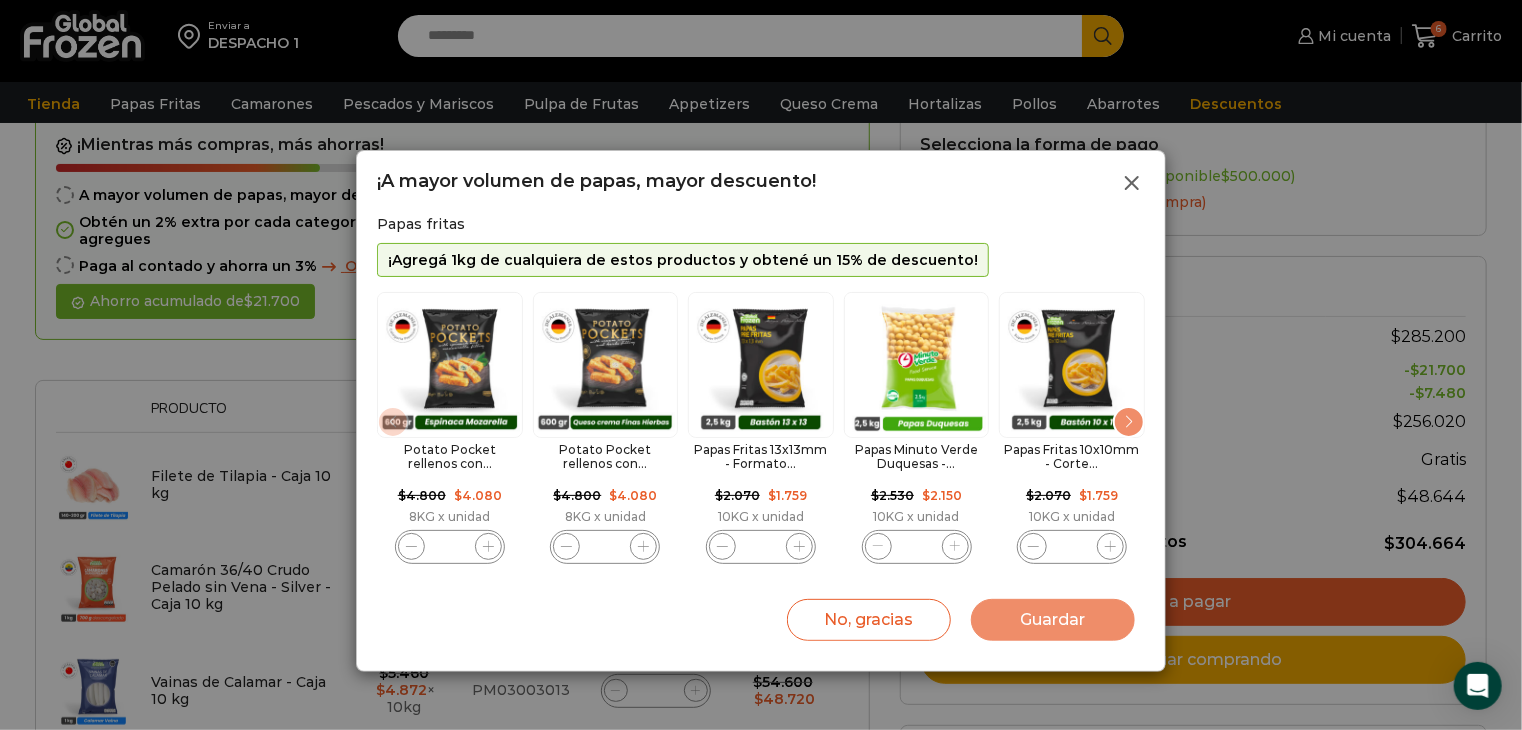click 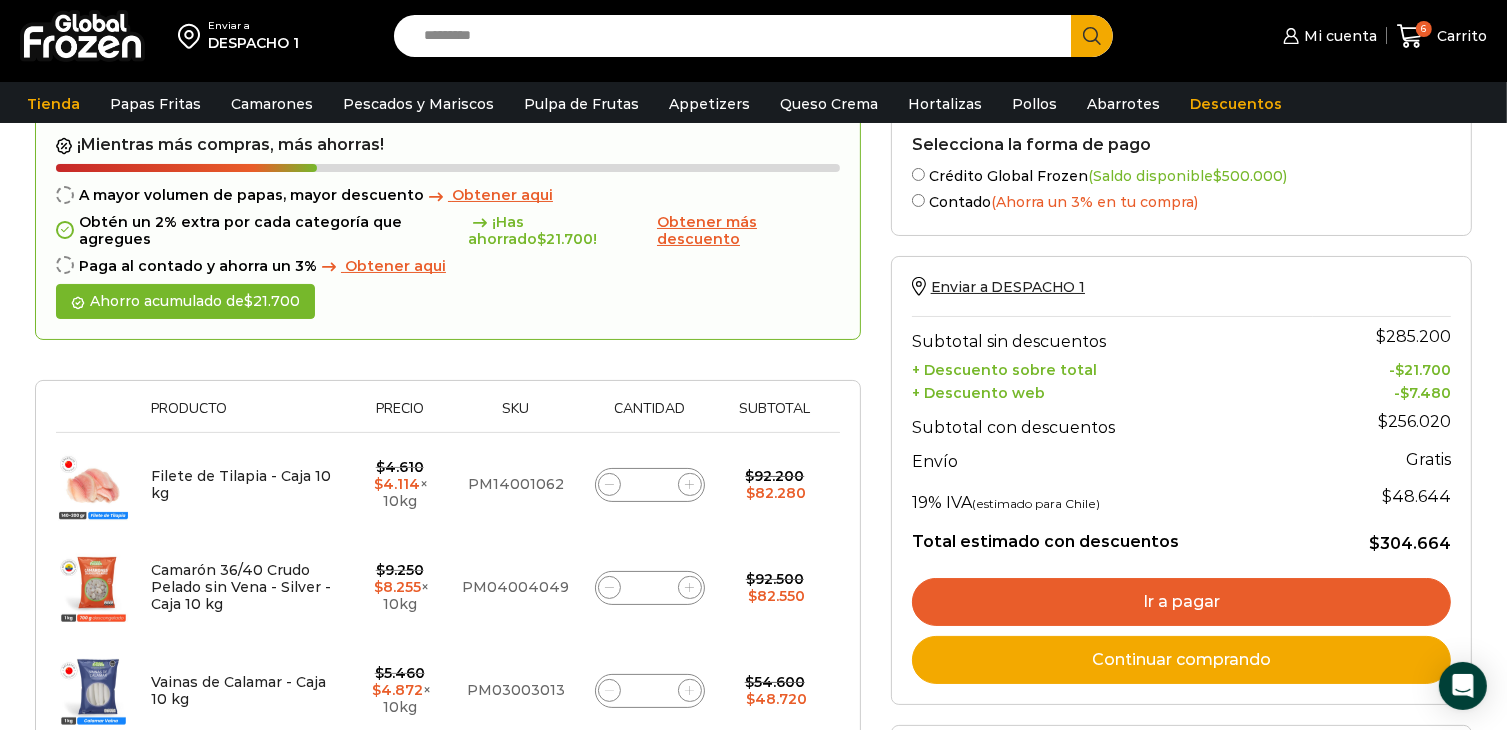 click on "Obtener más descuento" at bounding box center [707, 230] 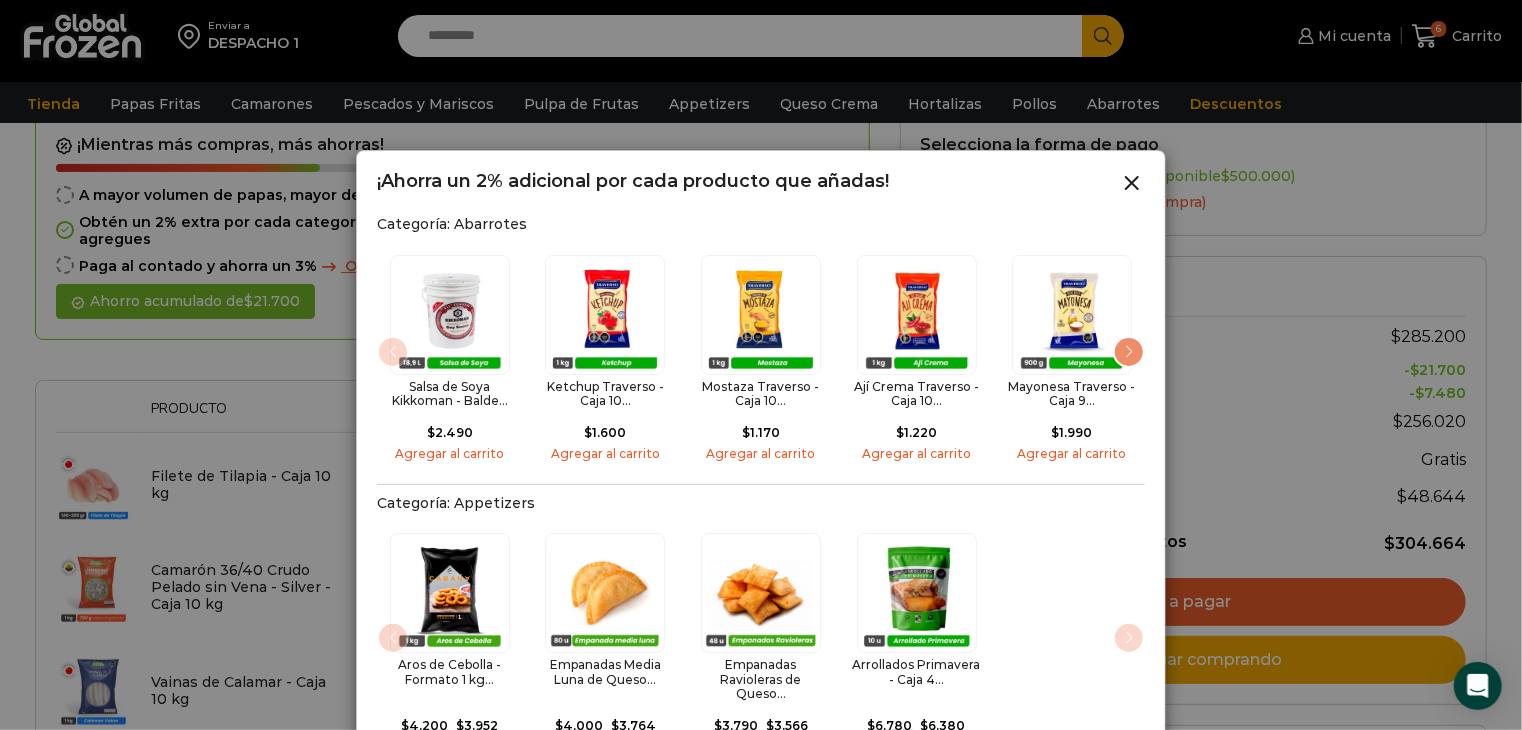 click at bounding box center (1129, 352) 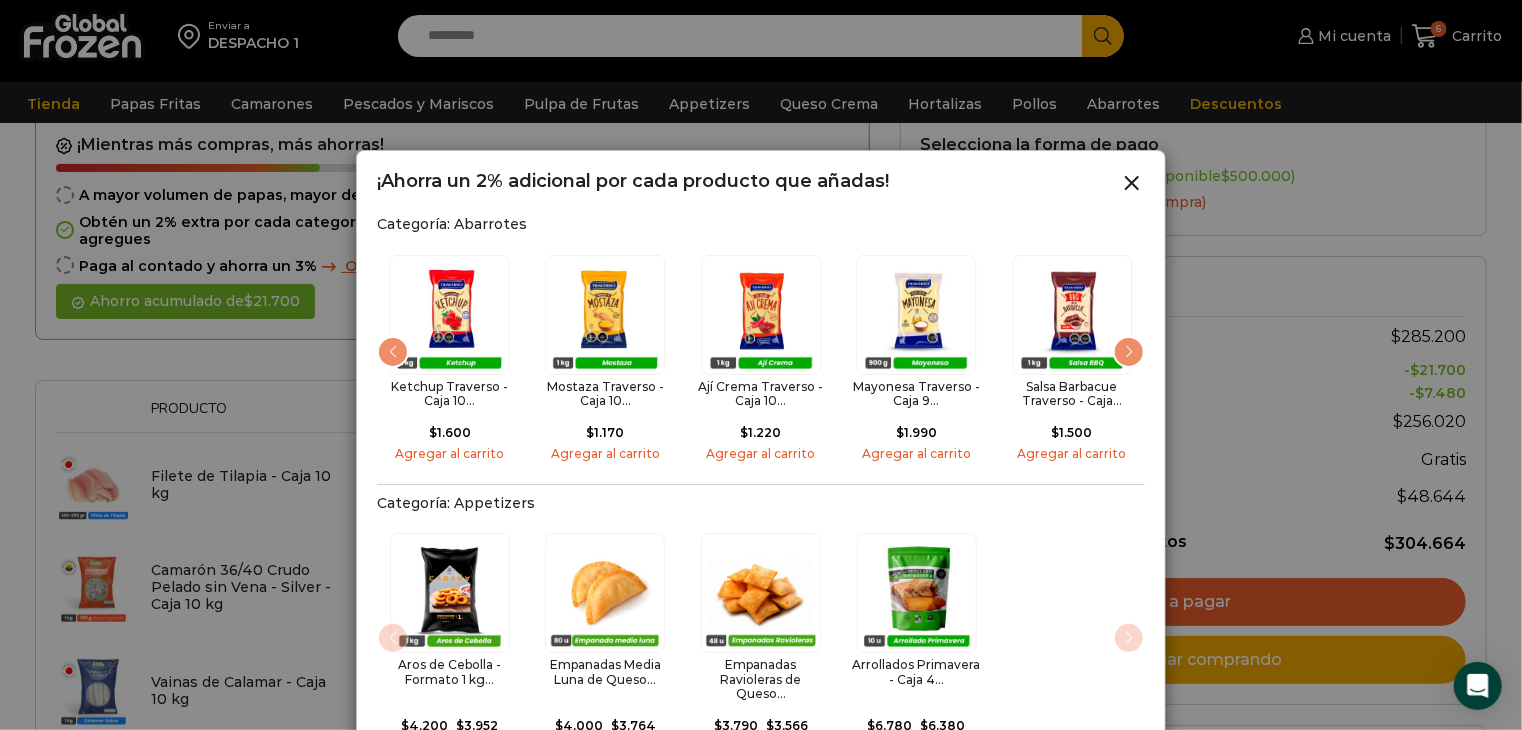 click at bounding box center [1129, 352] 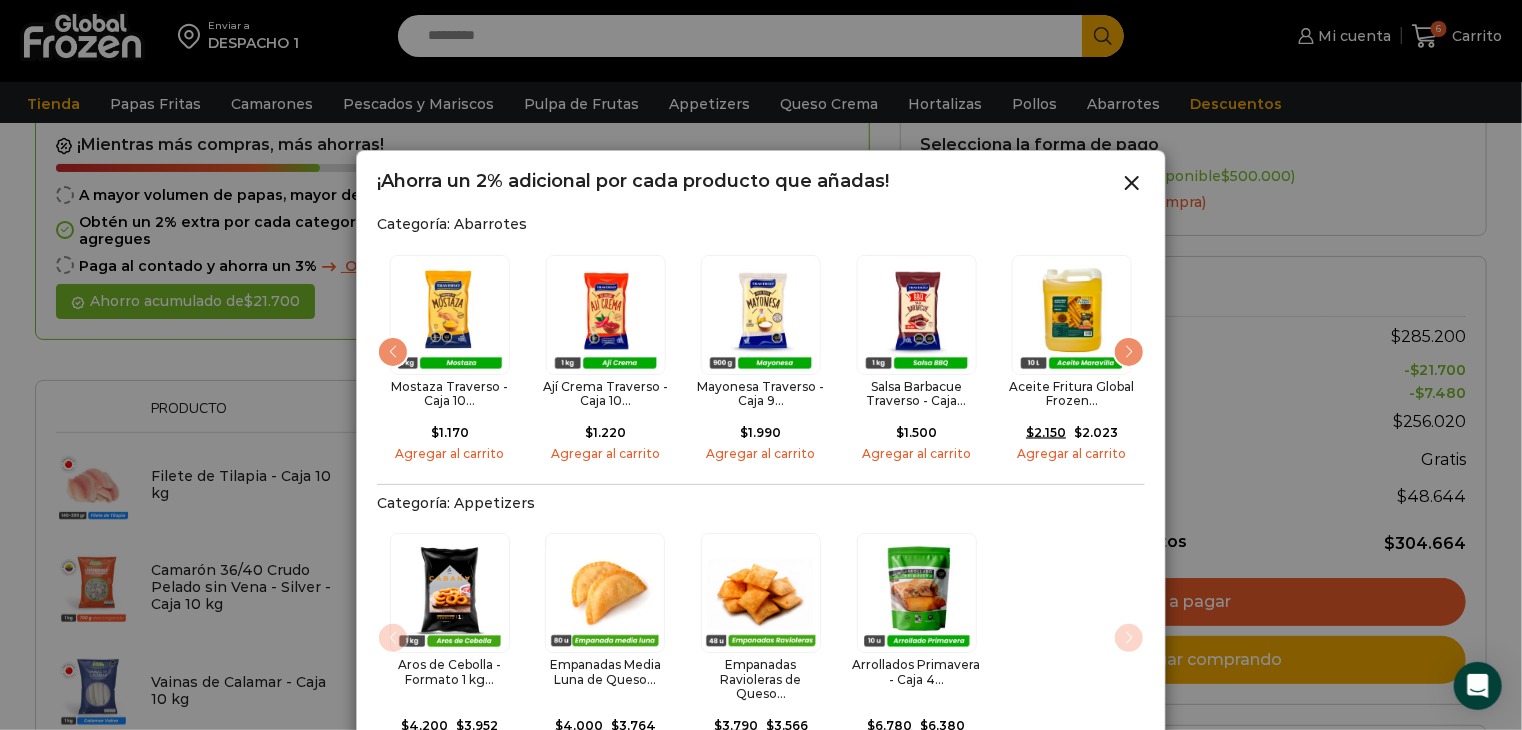 click at bounding box center [1129, 352] 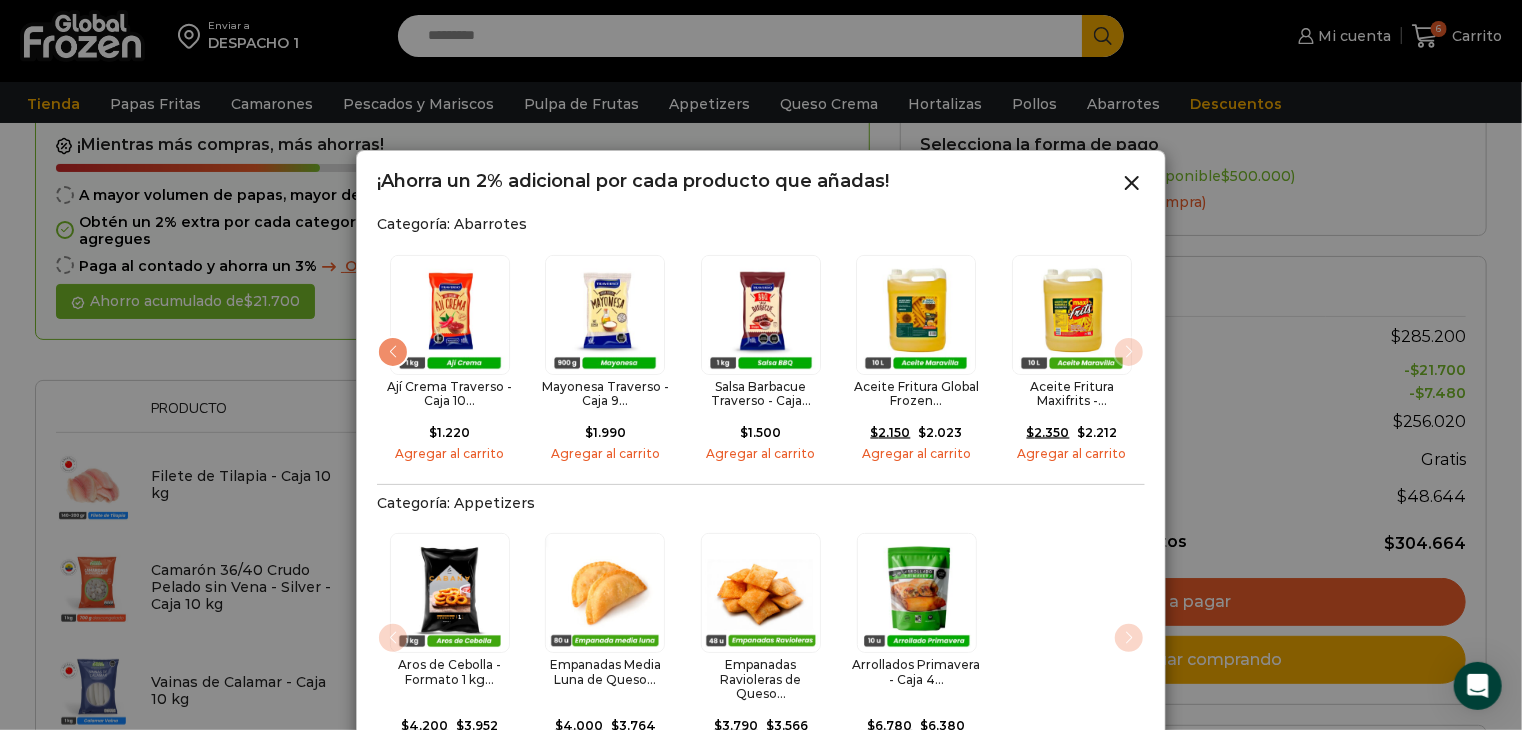 click at bounding box center [1072, 315] 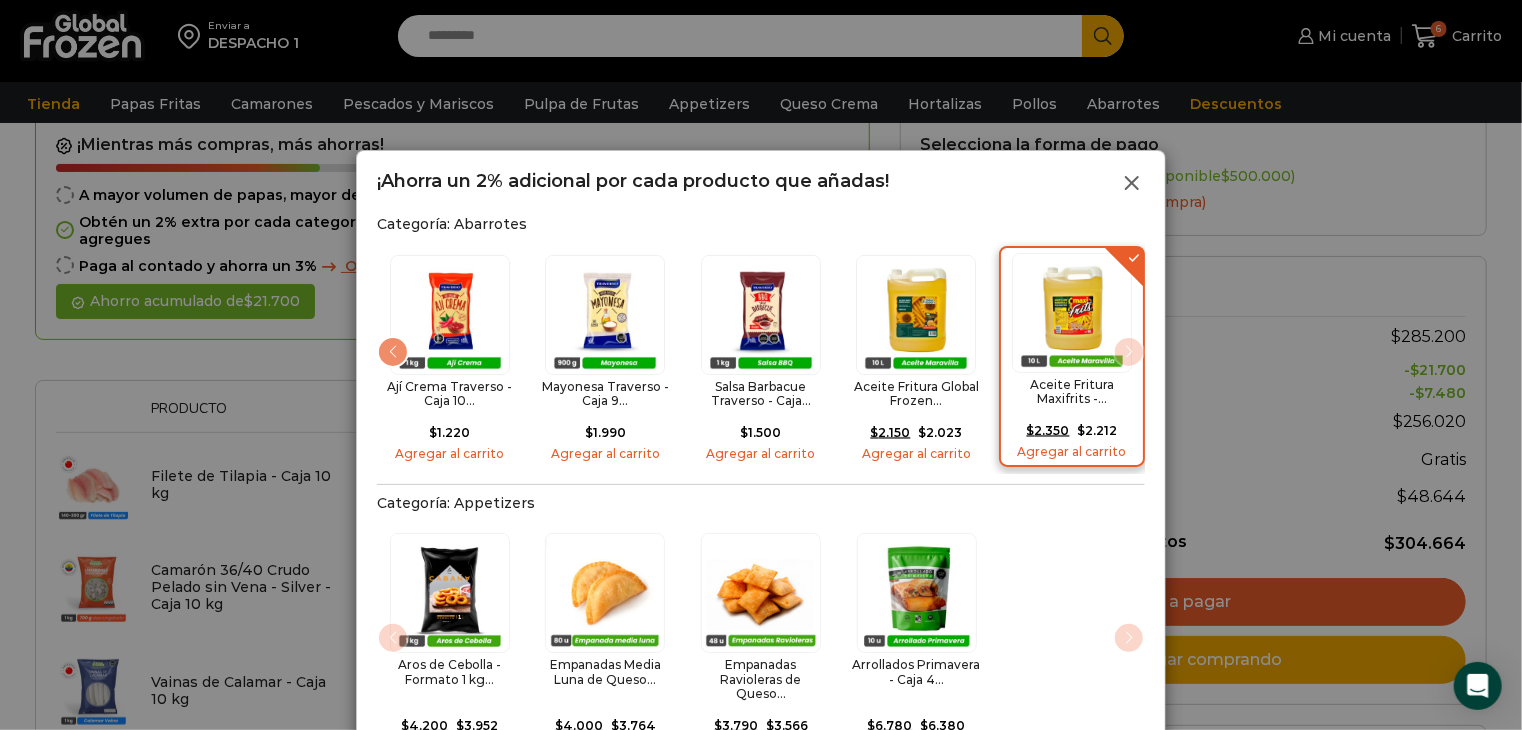 click 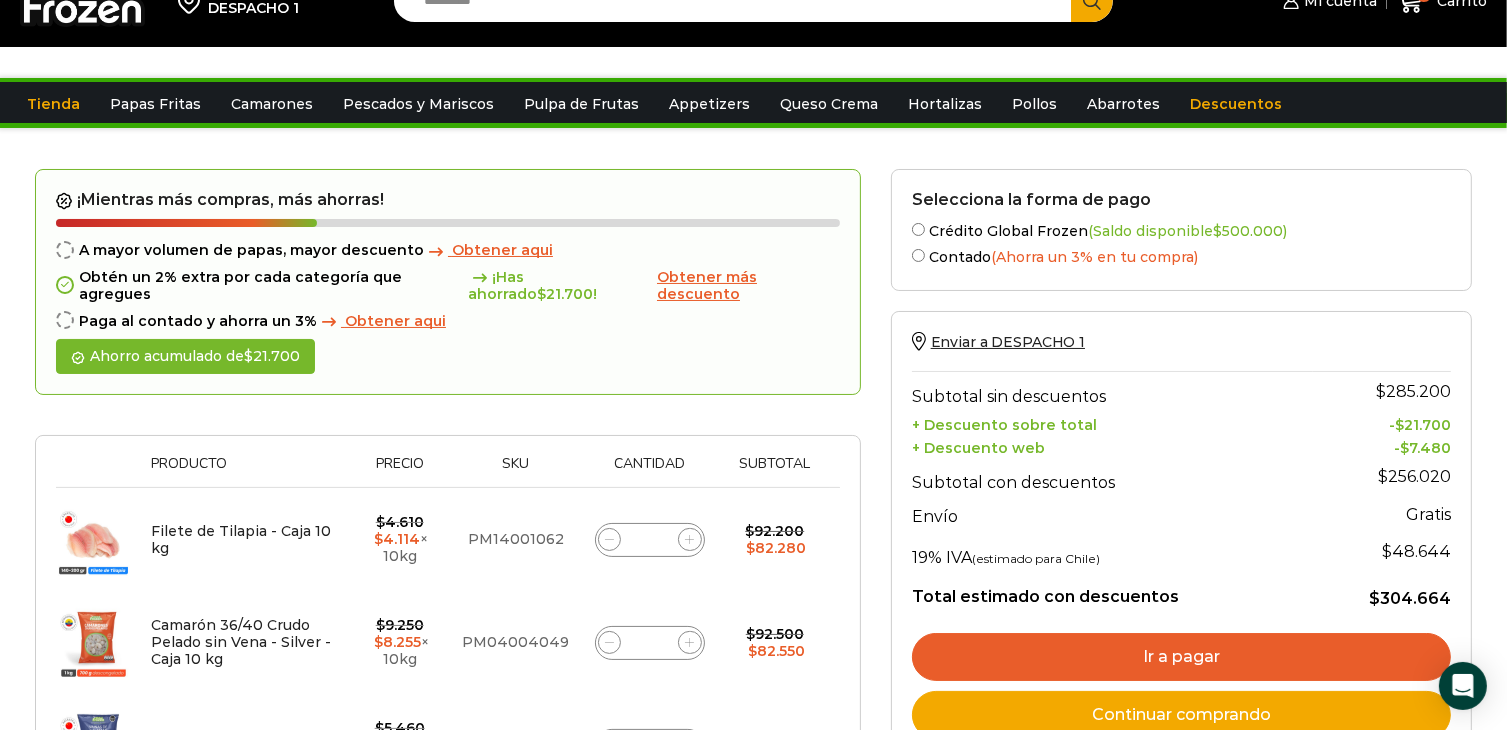 scroll, scrollTop: 0, scrollLeft: 0, axis: both 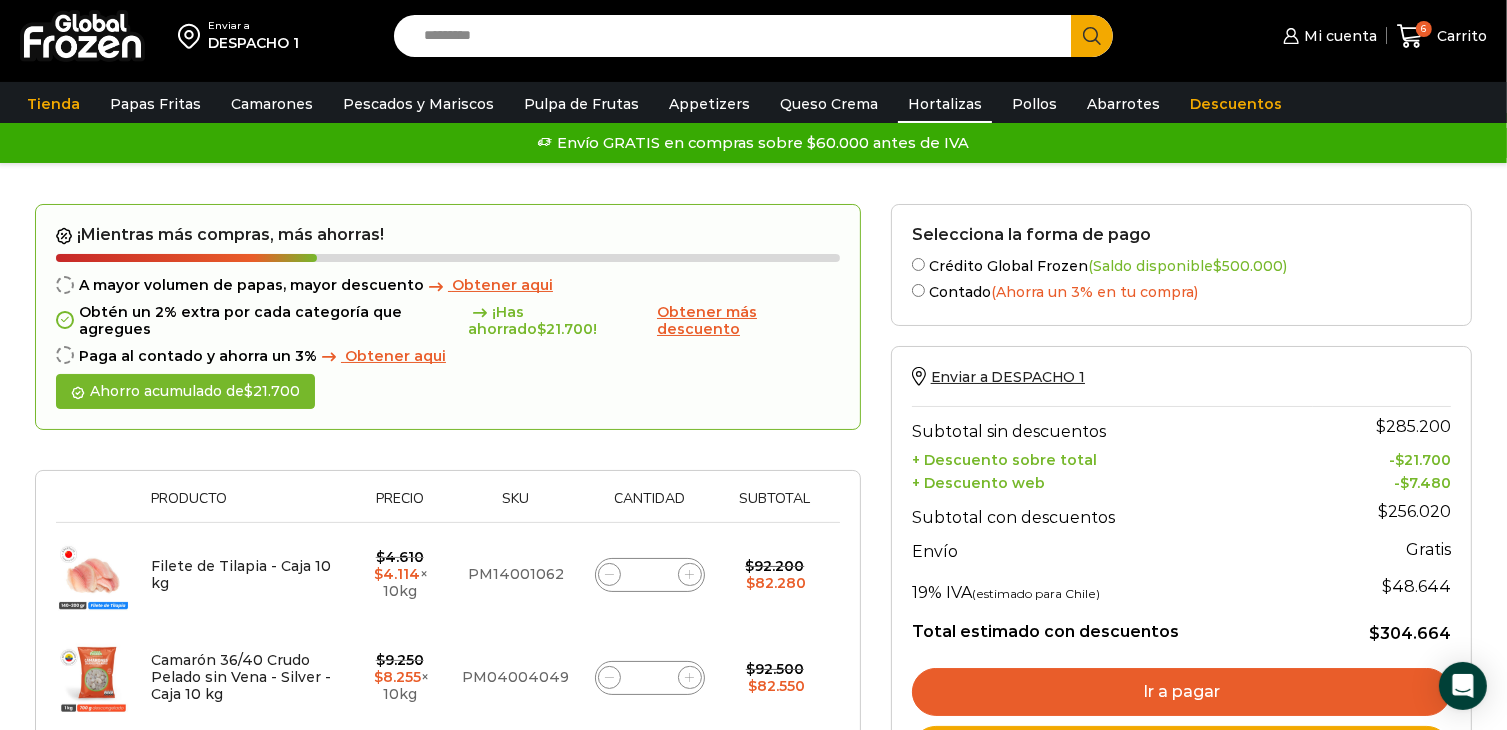 click on "Hortalizas" at bounding box center (945, 104) 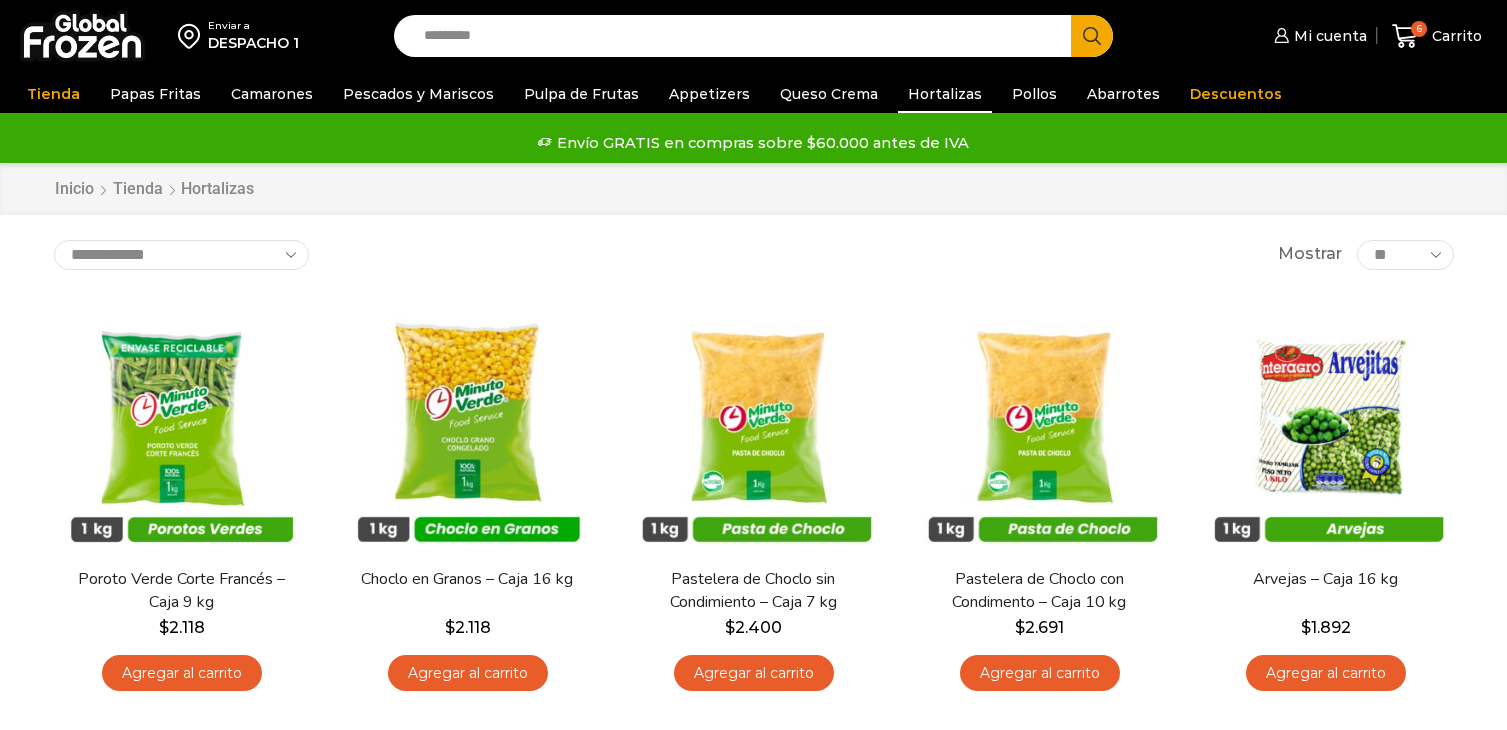 scroll, scrollTop: 0, scrollLeft: 0, axis: both 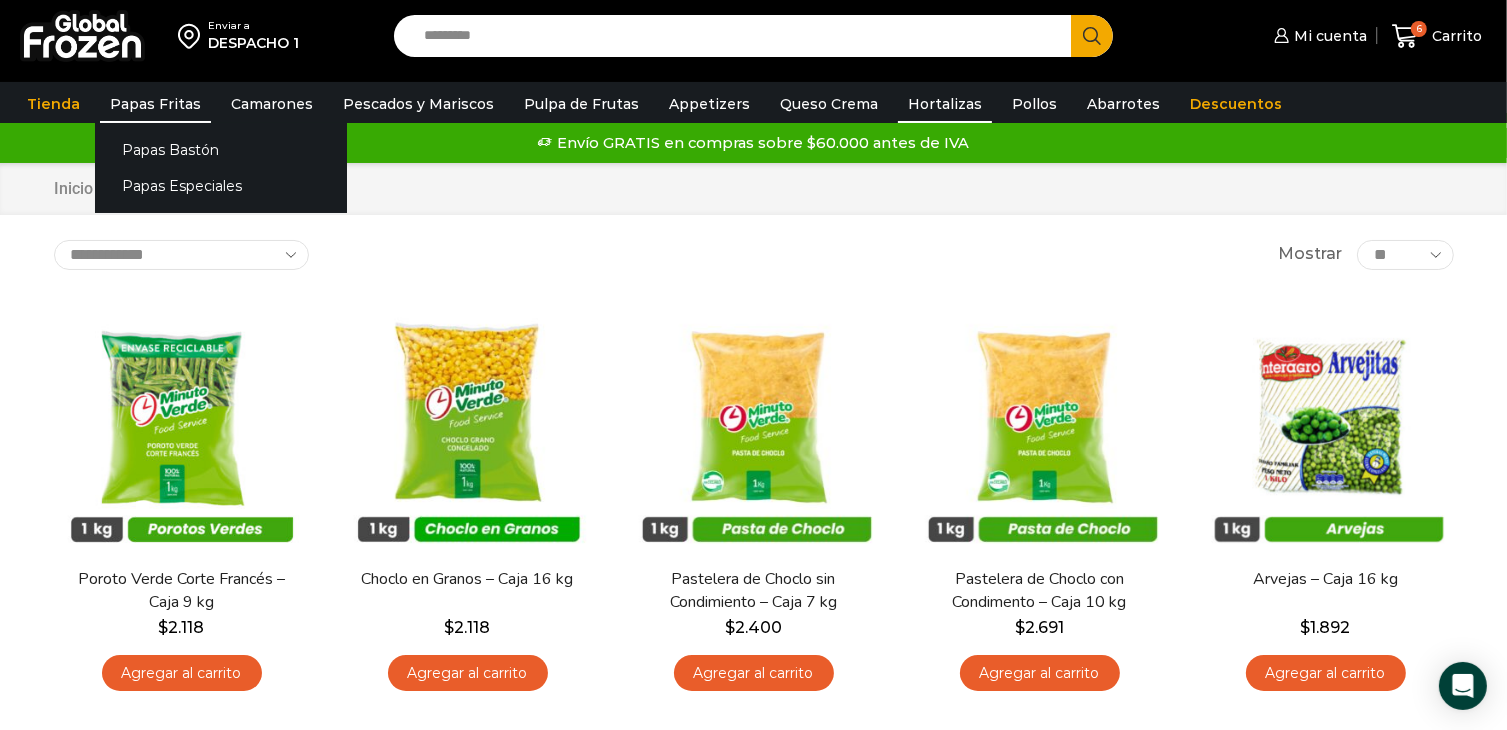 click on "Papas Fritas" at bounding box center [155, 104] 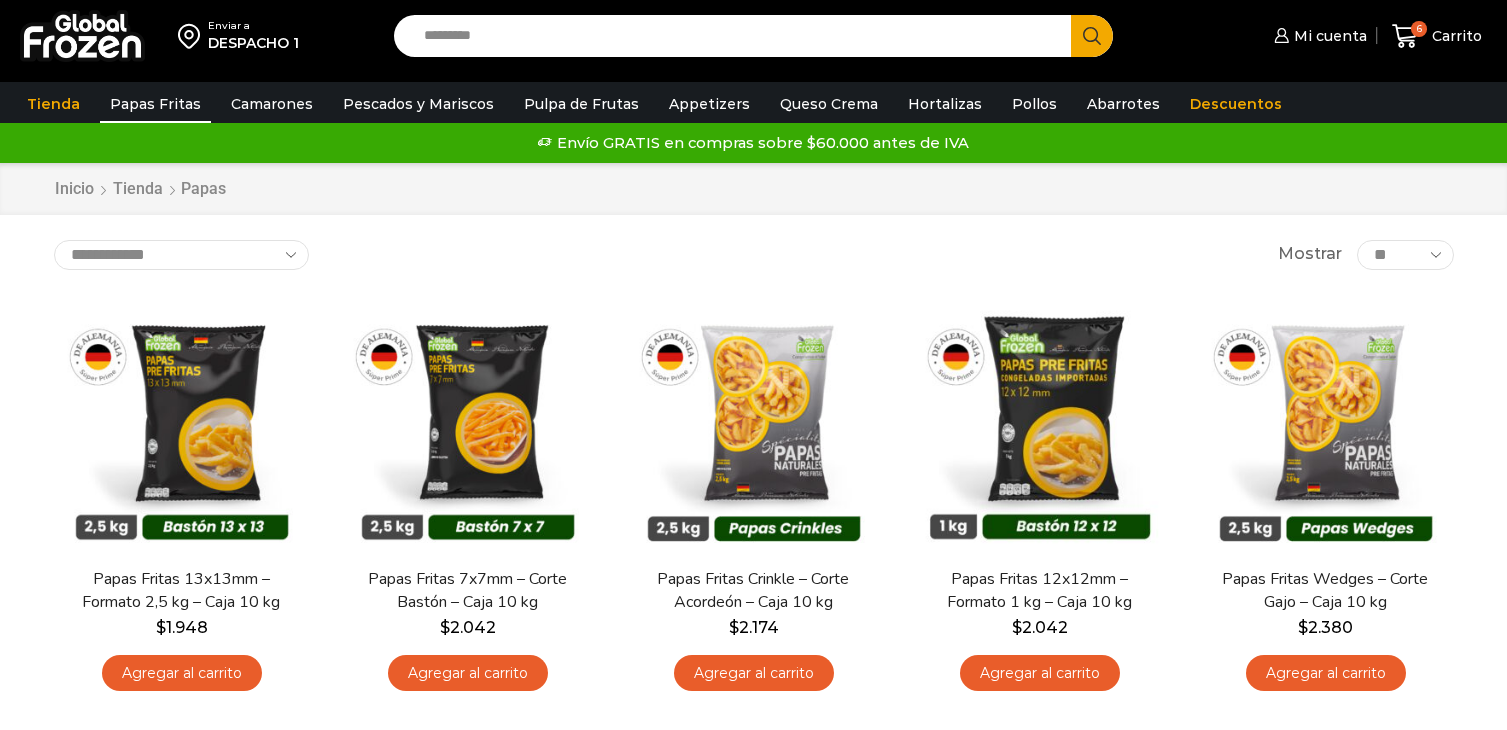 scroll, scrollTop: 0, scrollLeft: 0, axis: both 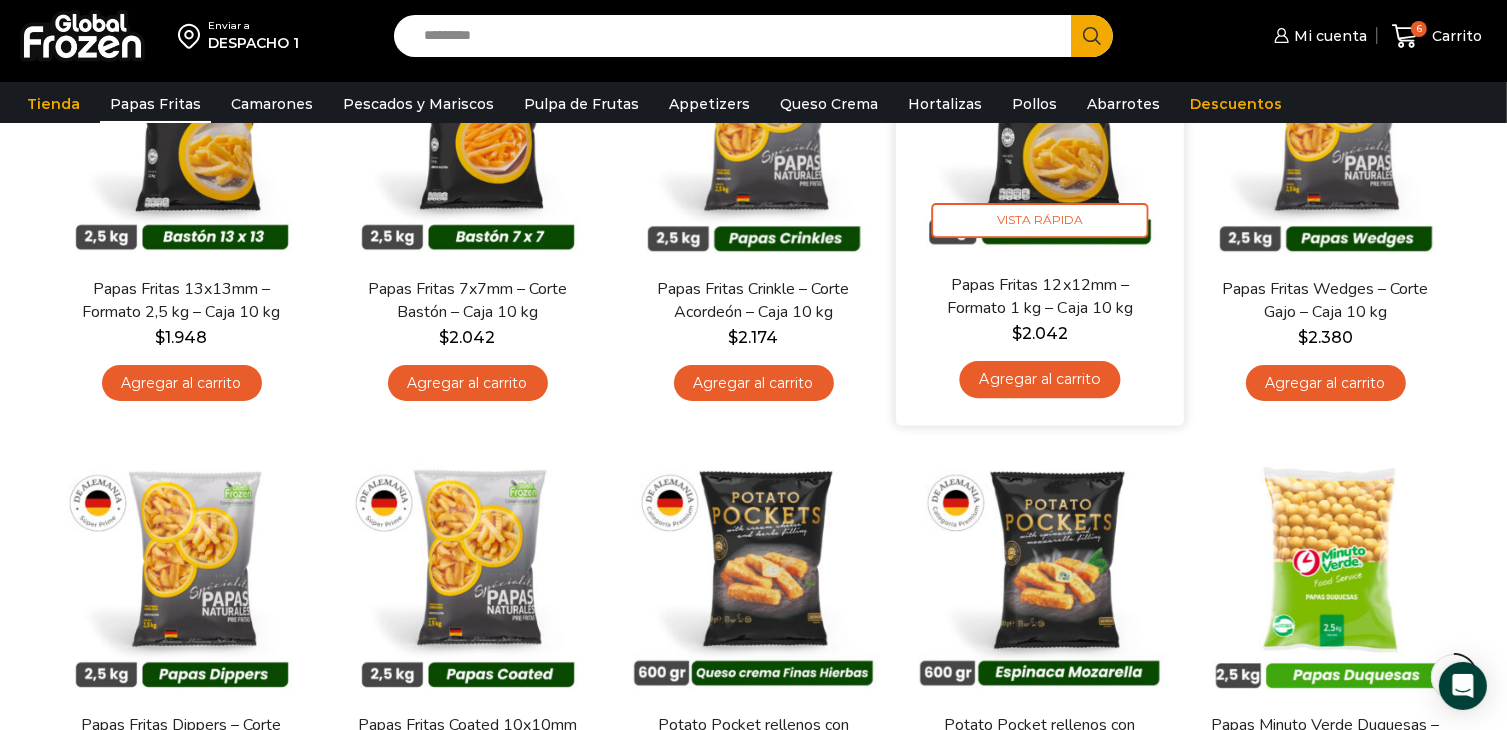click on "Agregar al carrito" at bounding box center (1039, 379) 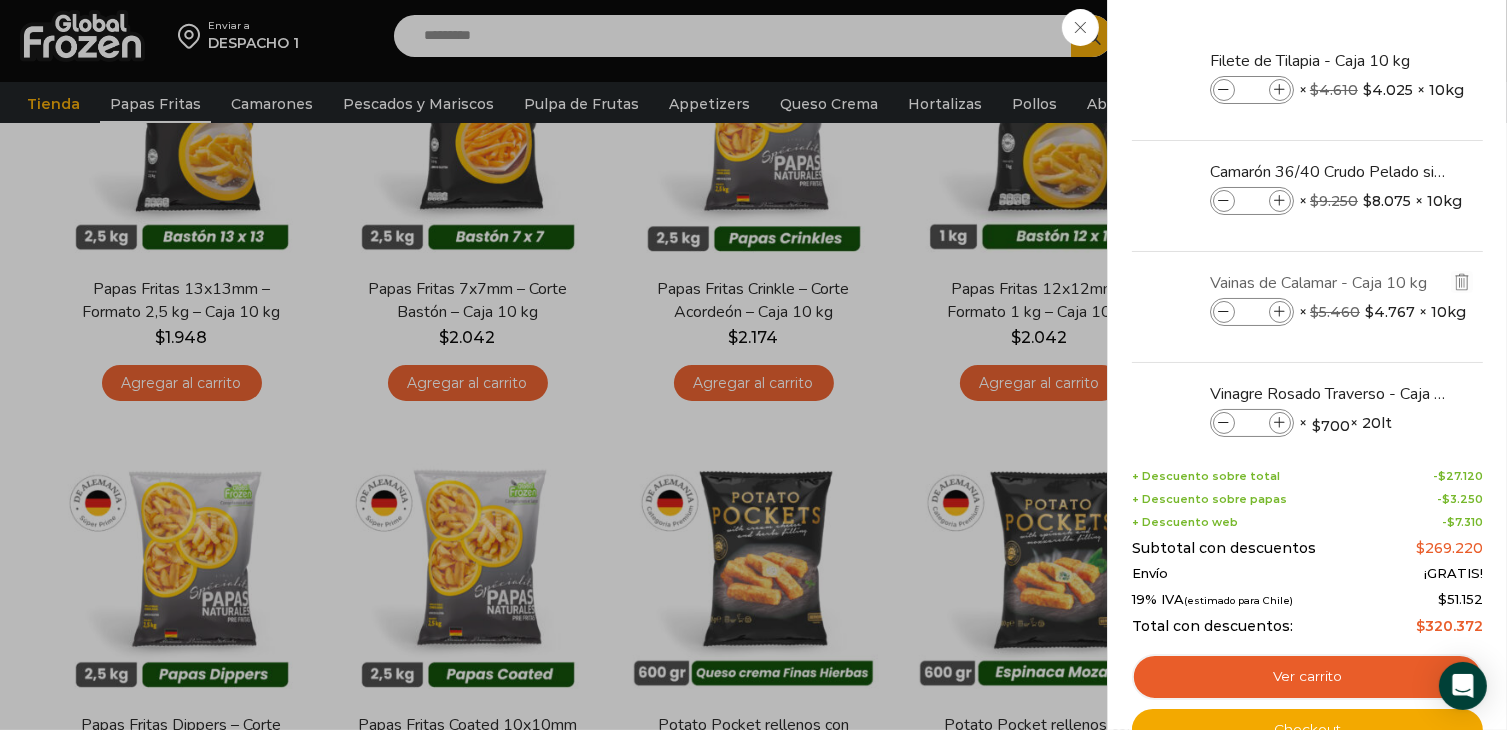 scroll, scrollTop: 268, scrollLeft: 0, axis: vertical 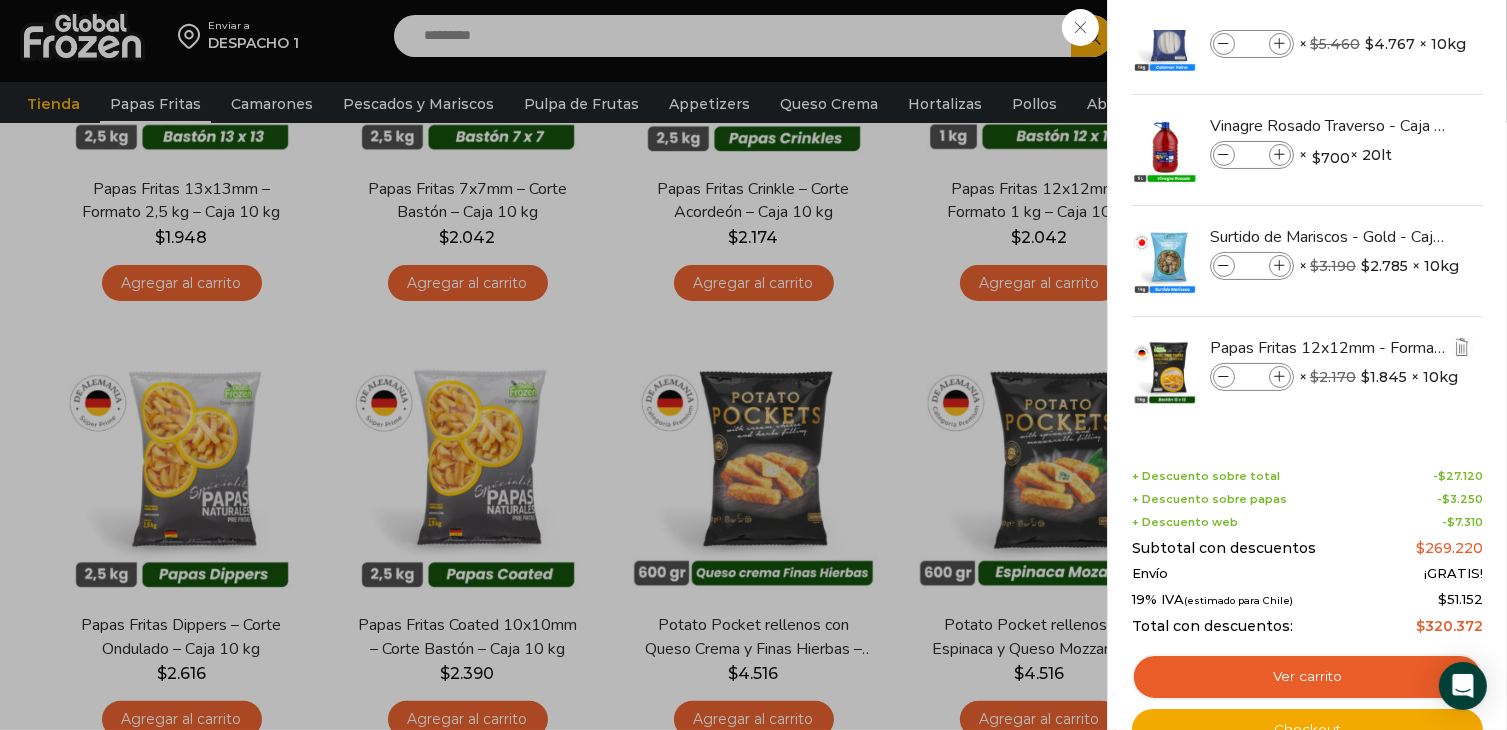 click at bounding box center (1280, 377) 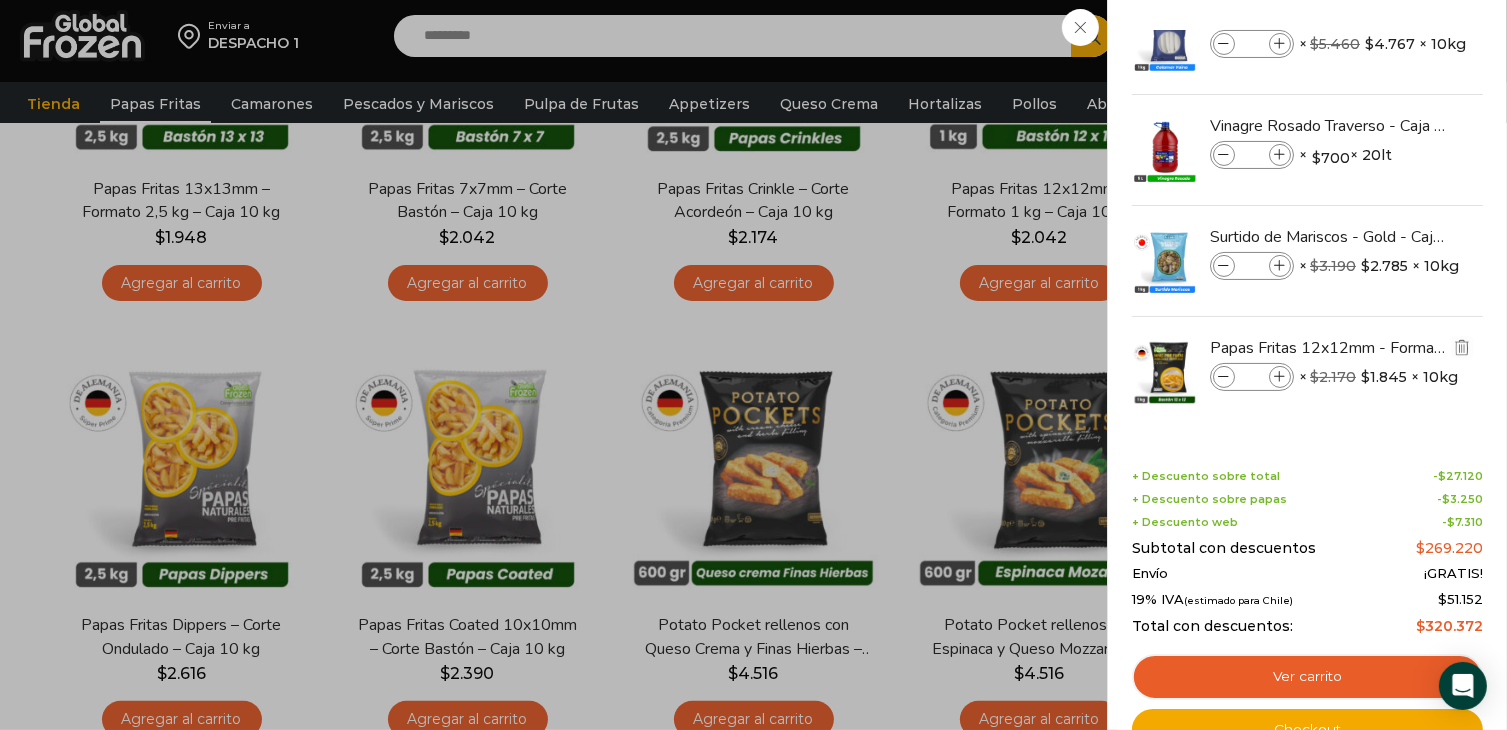 type on "*" 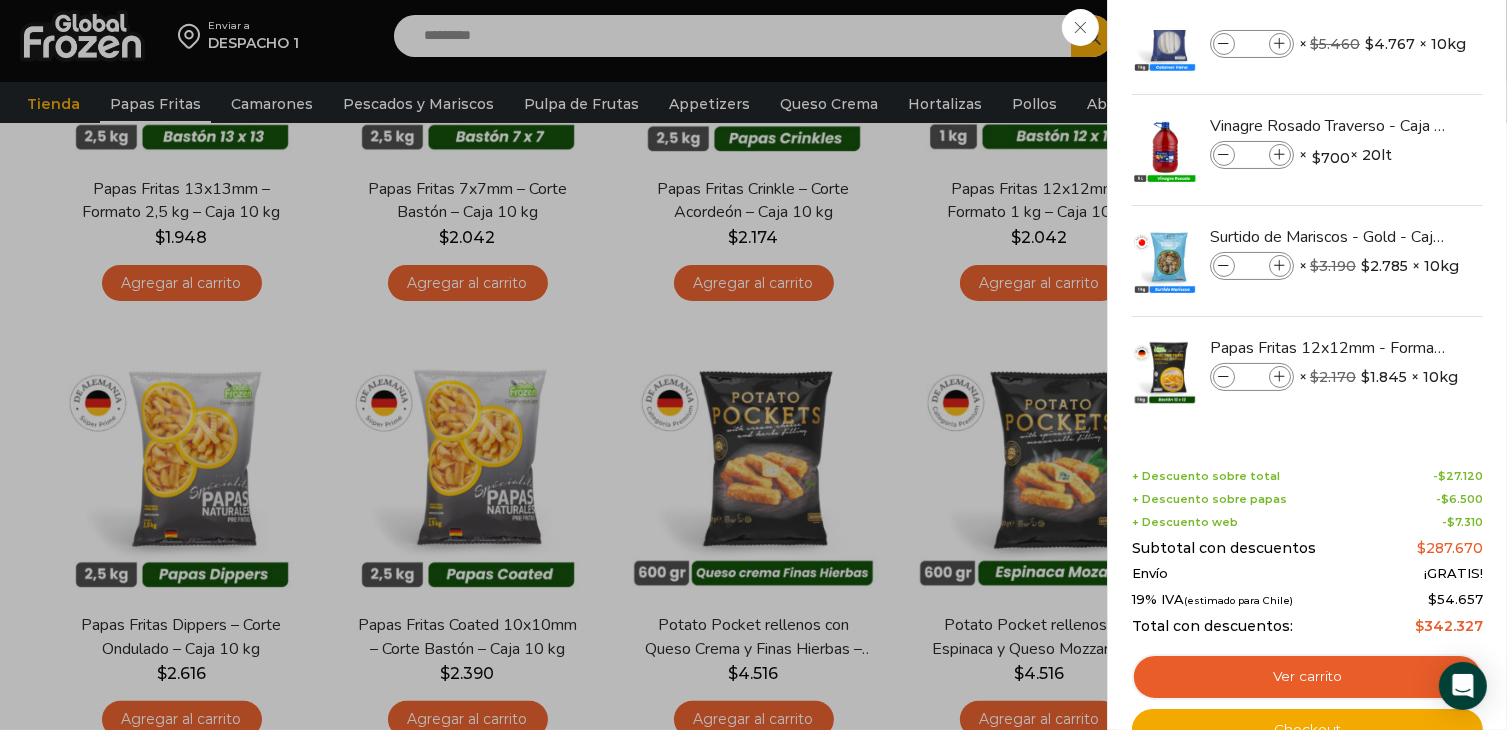 click on "8
Carrito
8
8
Shopping Cart
*" at bounding box center (1437, 36) 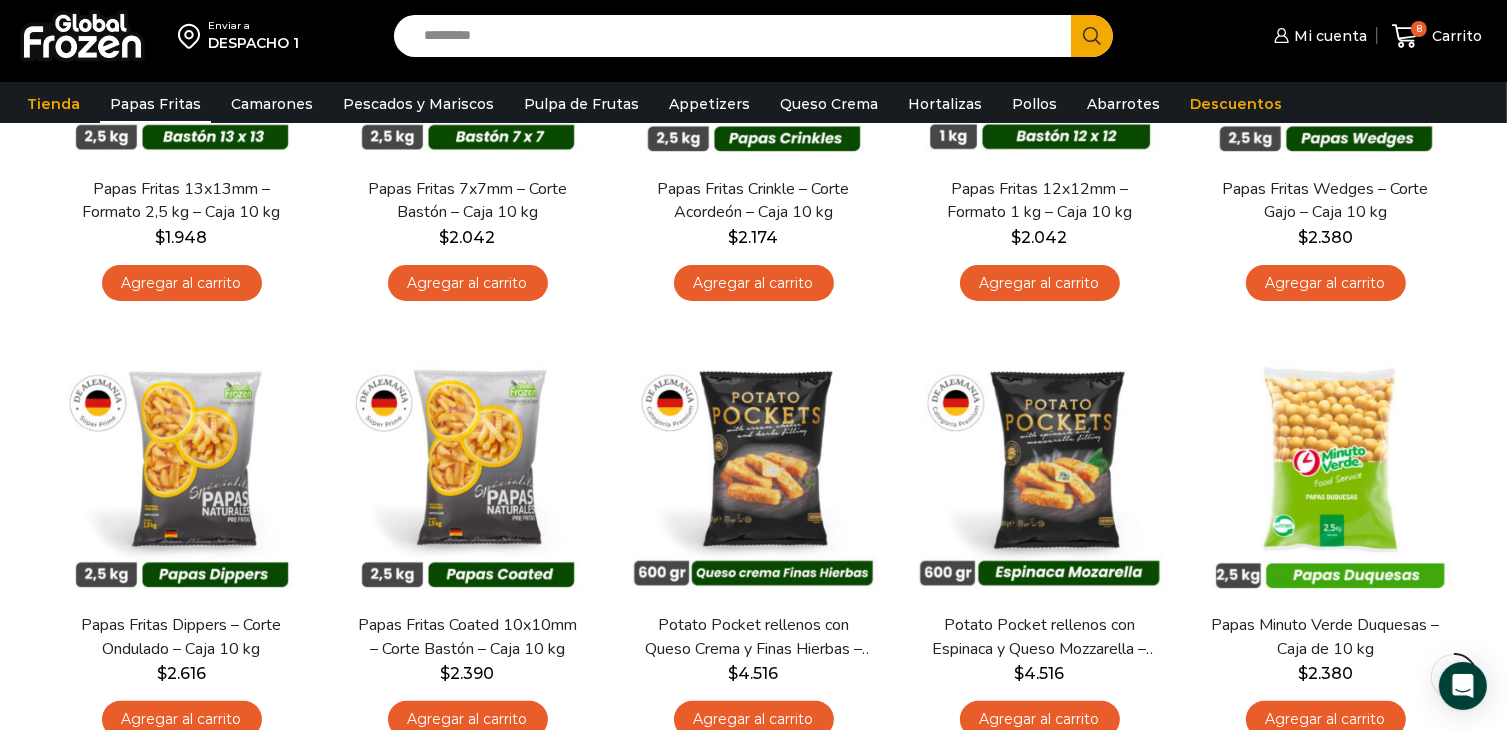 click on "8
Carrito
8
8
Shopping Cart
*" at bounding box center [1437, 36] 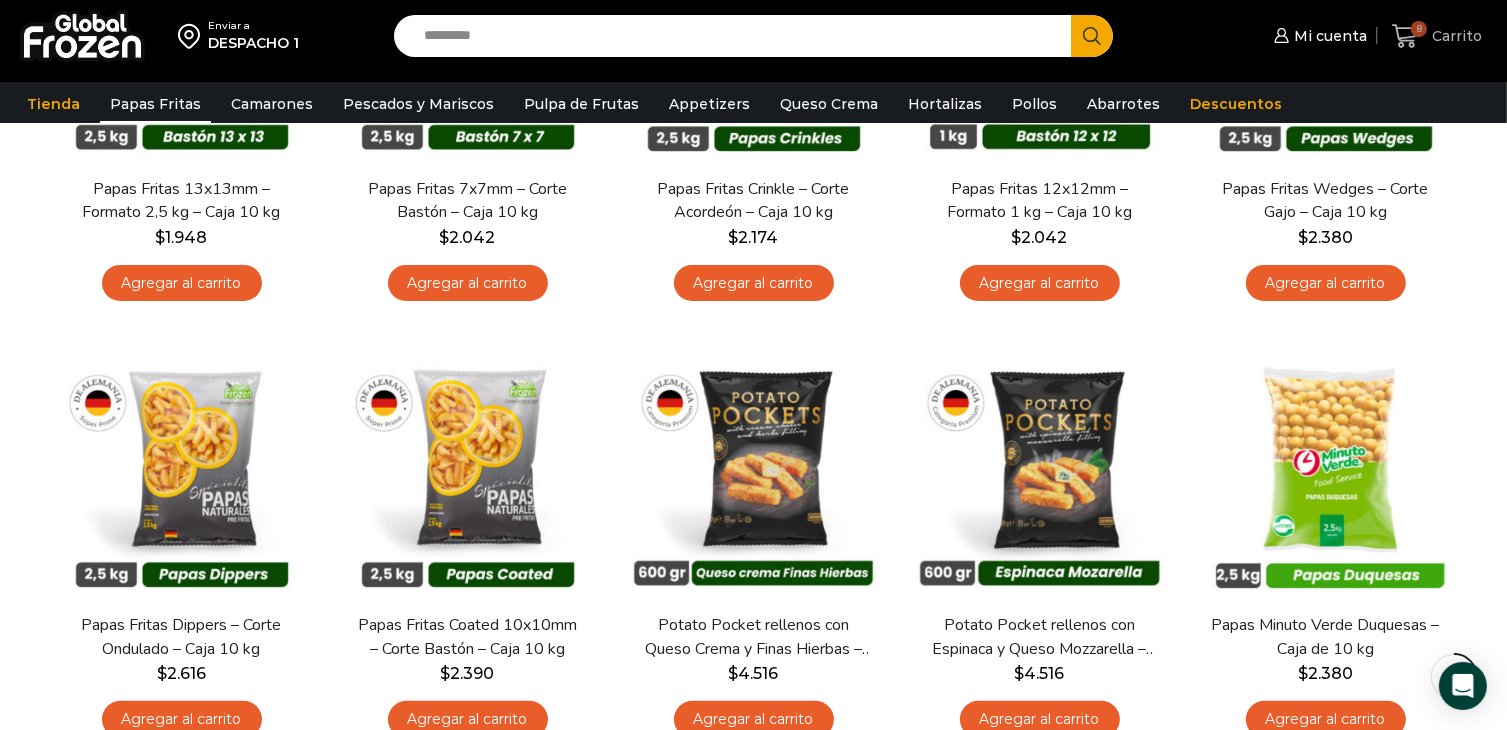 click 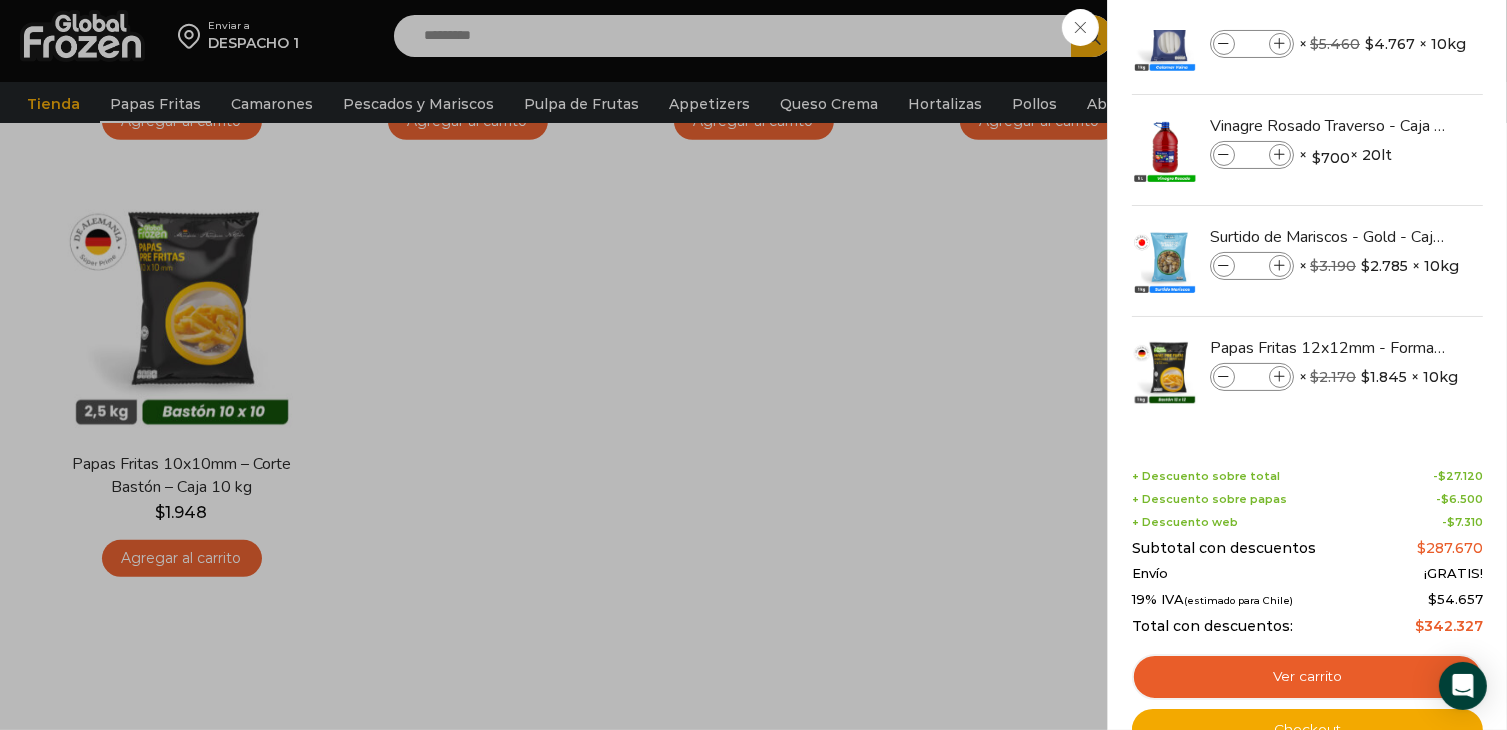 scroll, scrollTop: 1100, scrollLeft: 0, axis: vertical 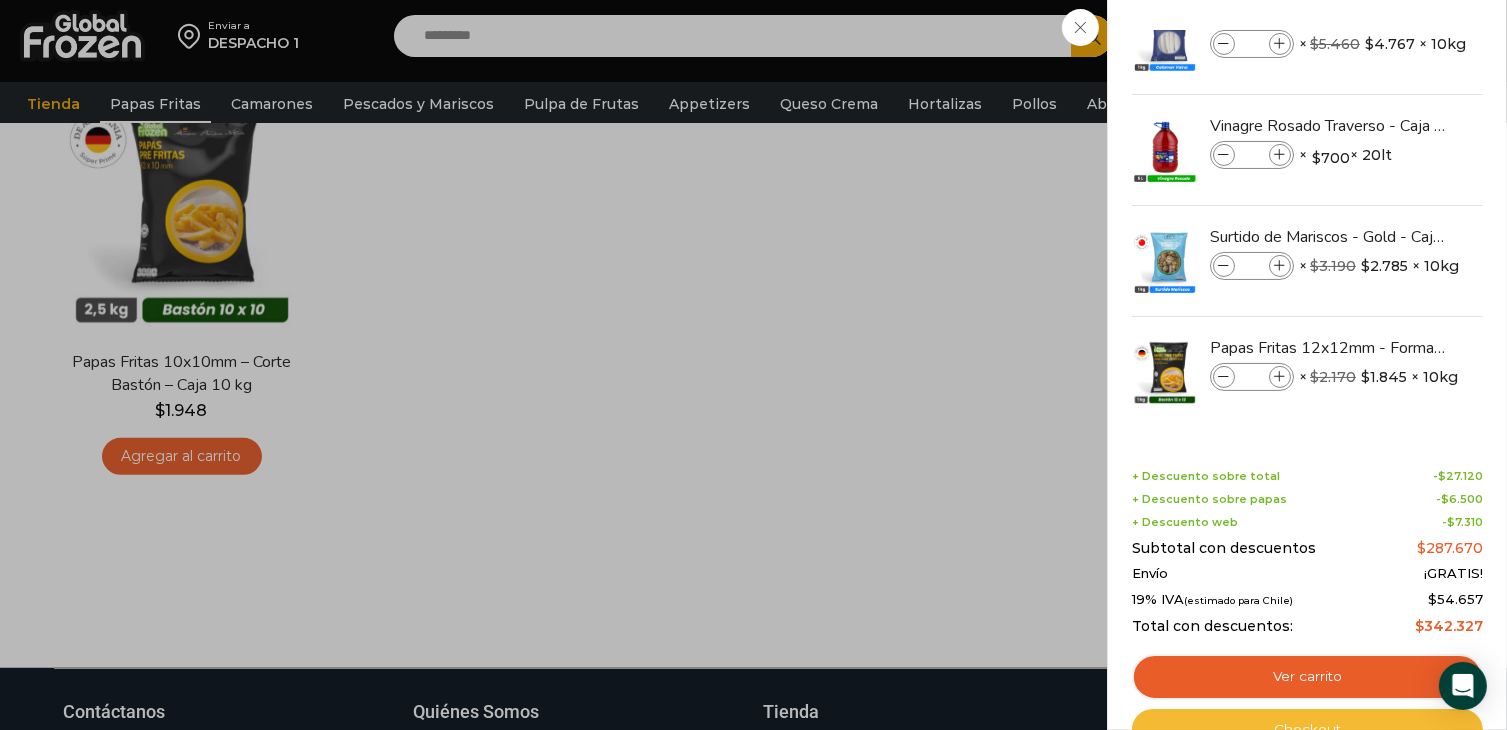 click on "Checkout" at bounding box center [1307, 730] 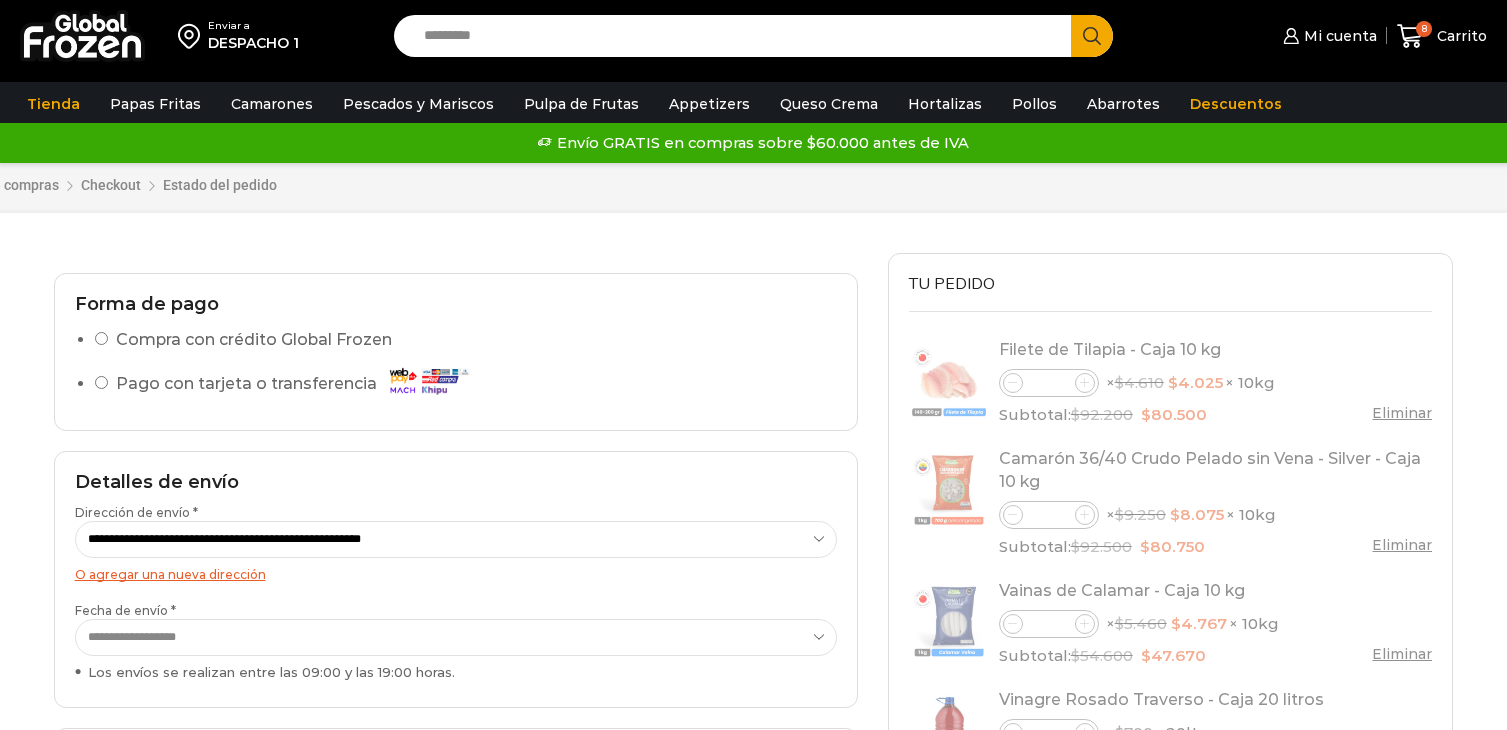 scroll, scrollTop: 0, scrollLeft: 0, axis: both 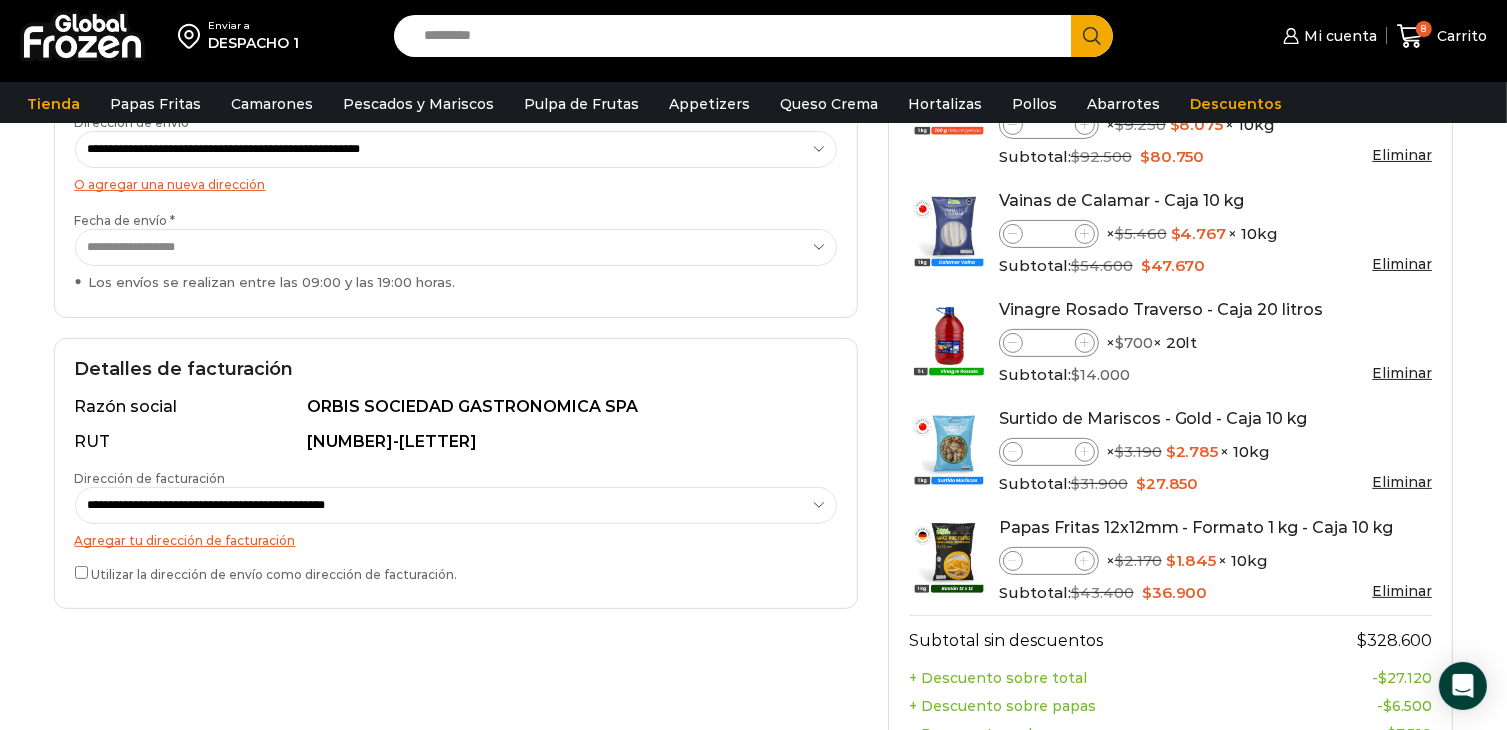 click 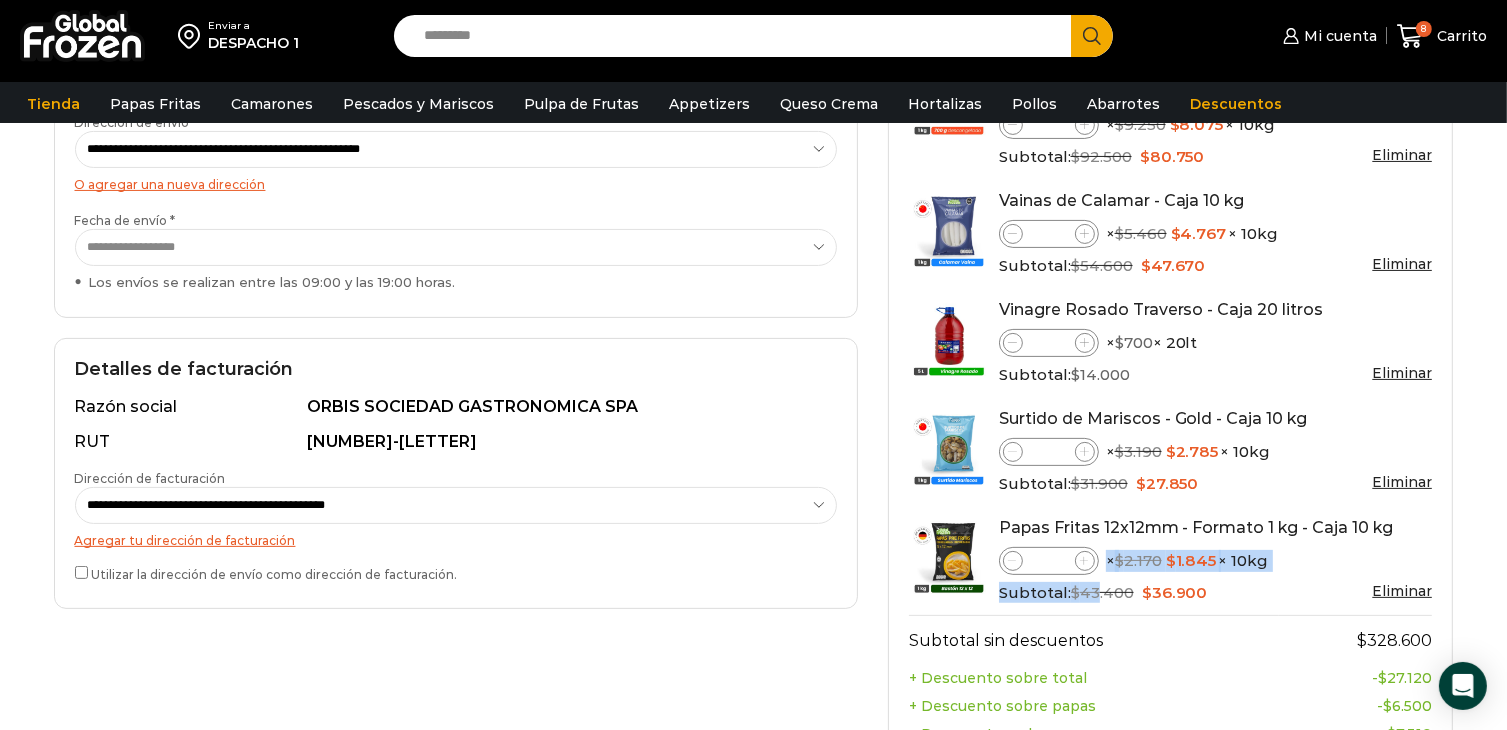 drag, startPoint x: 1016, startPoint y: 561, endPoint x: 1093, endPoint y: 581, distance: 79.555016 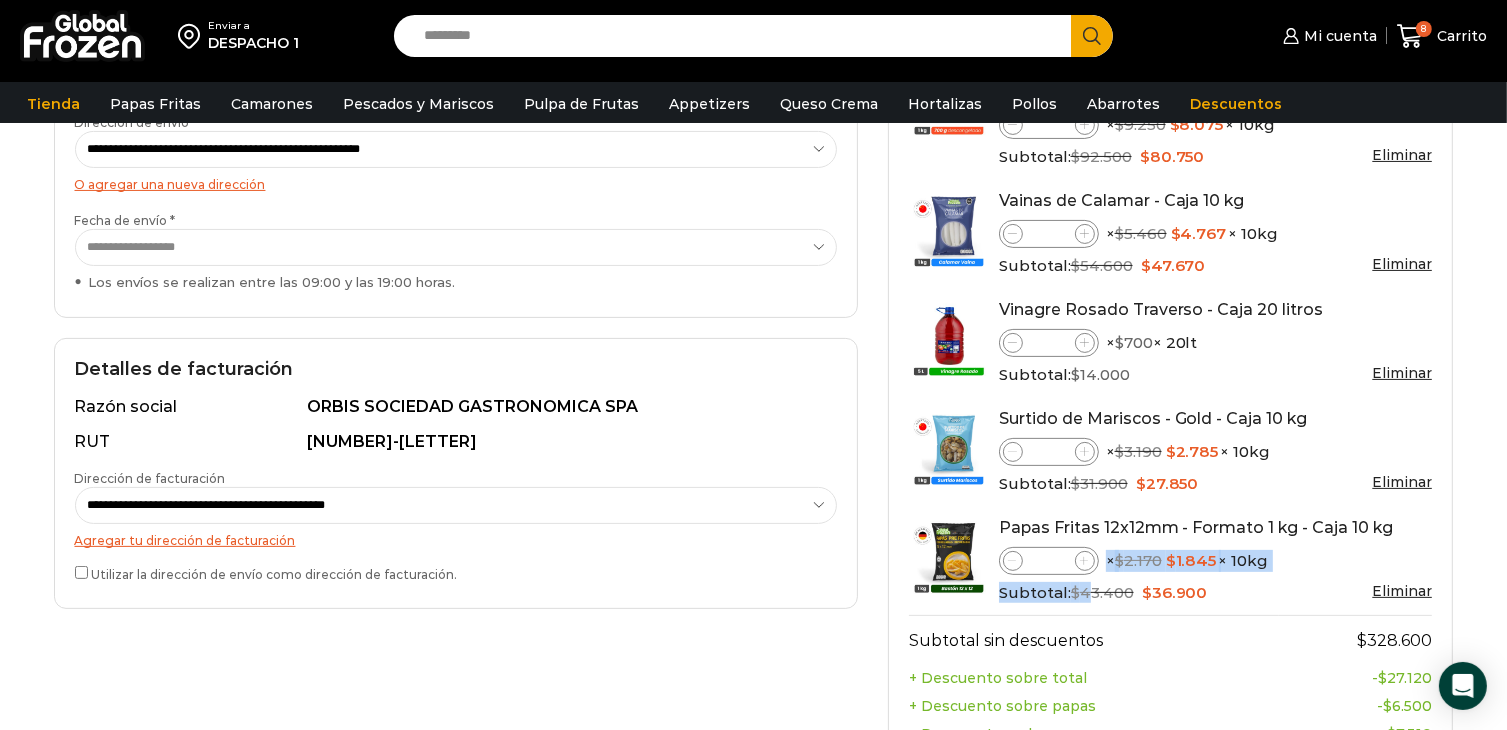 click 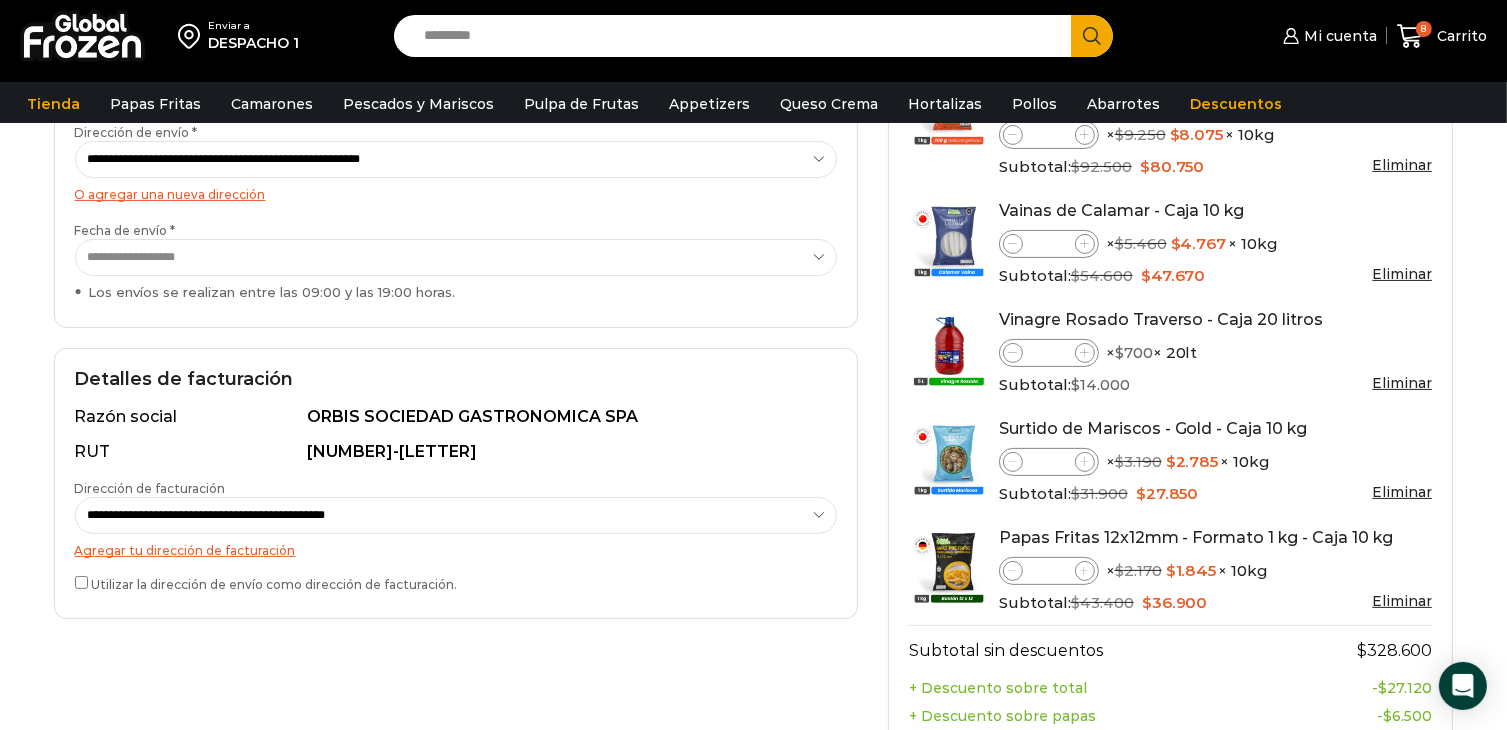 scroll, scrollTop: 400, scrollLeft: 0, axis: vertical 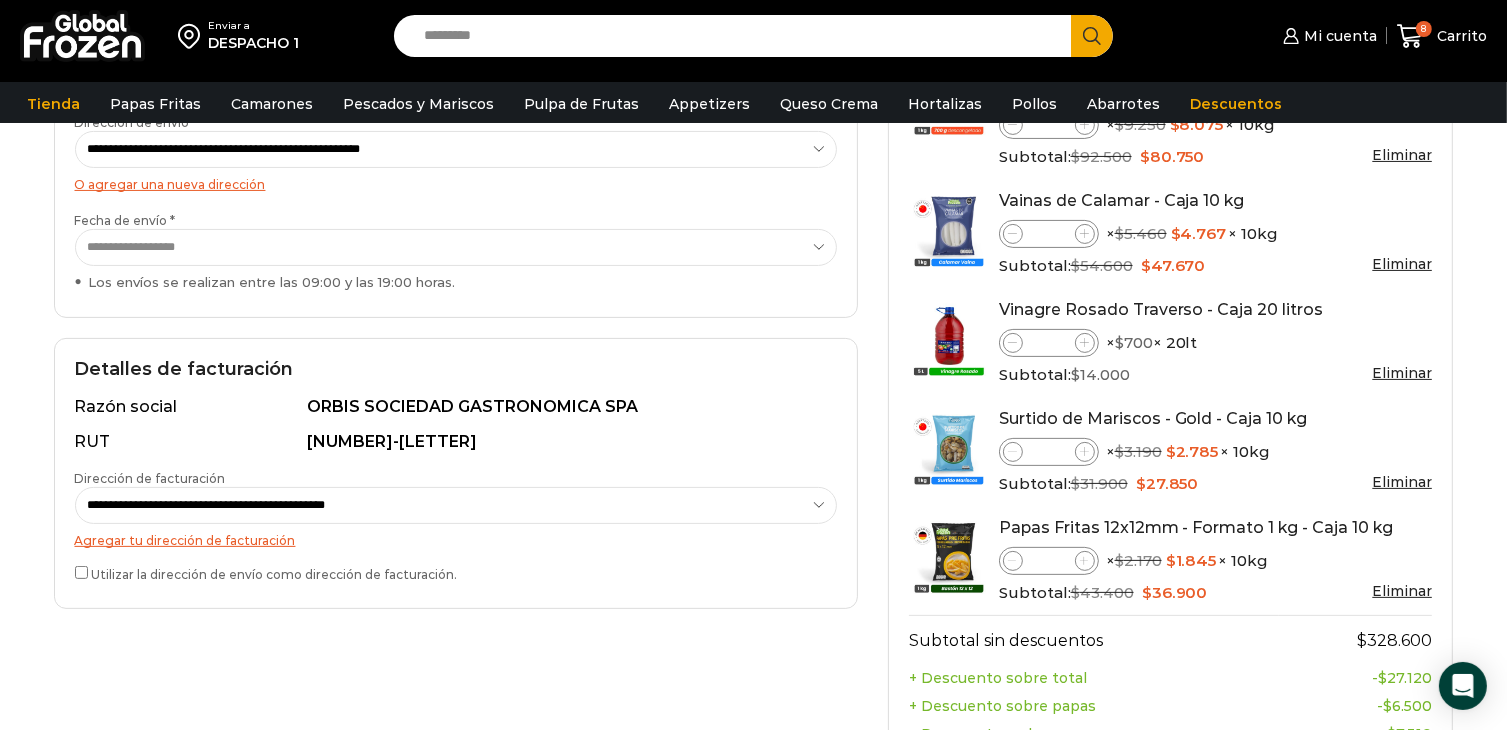 click on "Utilizar la dirección de envío como dirección de facturación." at bounding box center [456, 572] 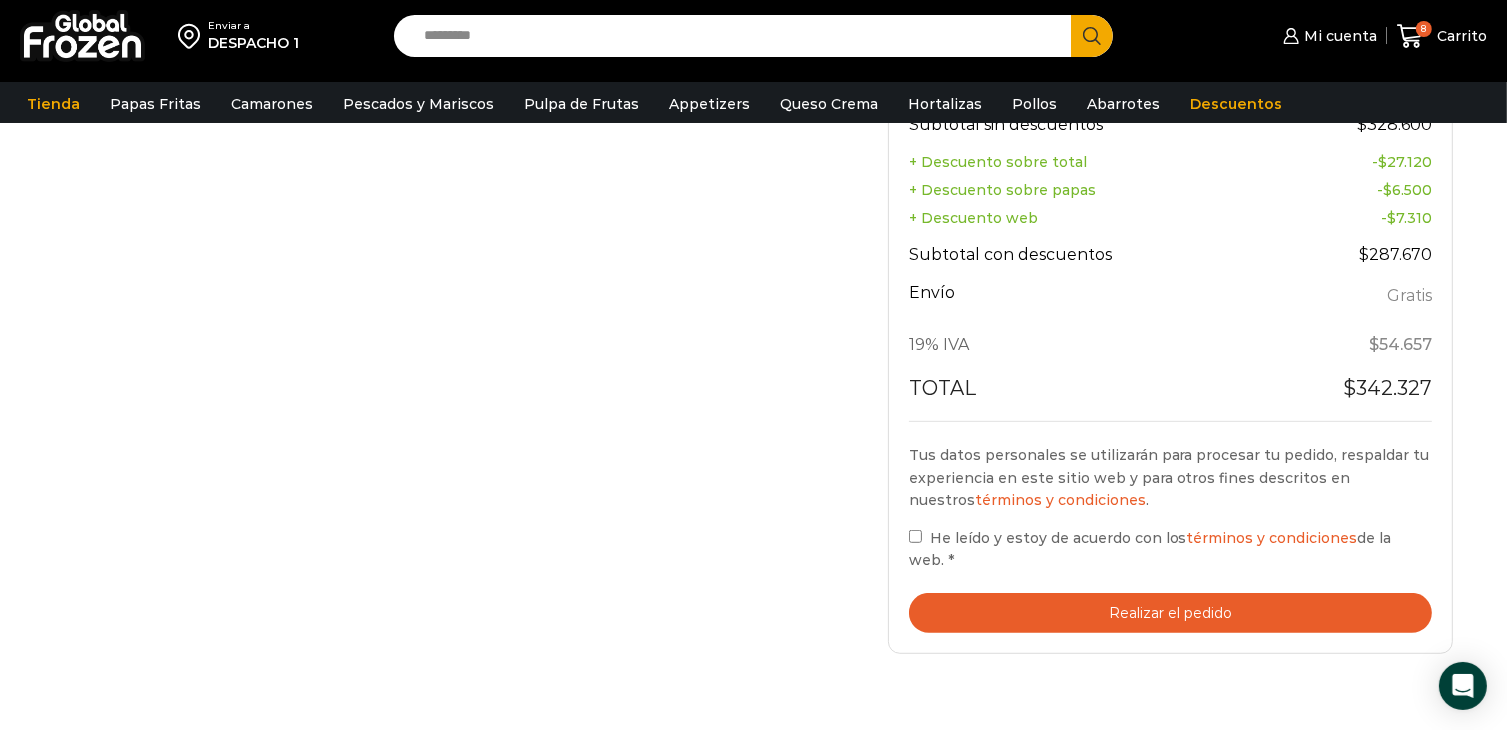 scroll, scrollTop: 1000, scrollLeft: 0, axis: vertical 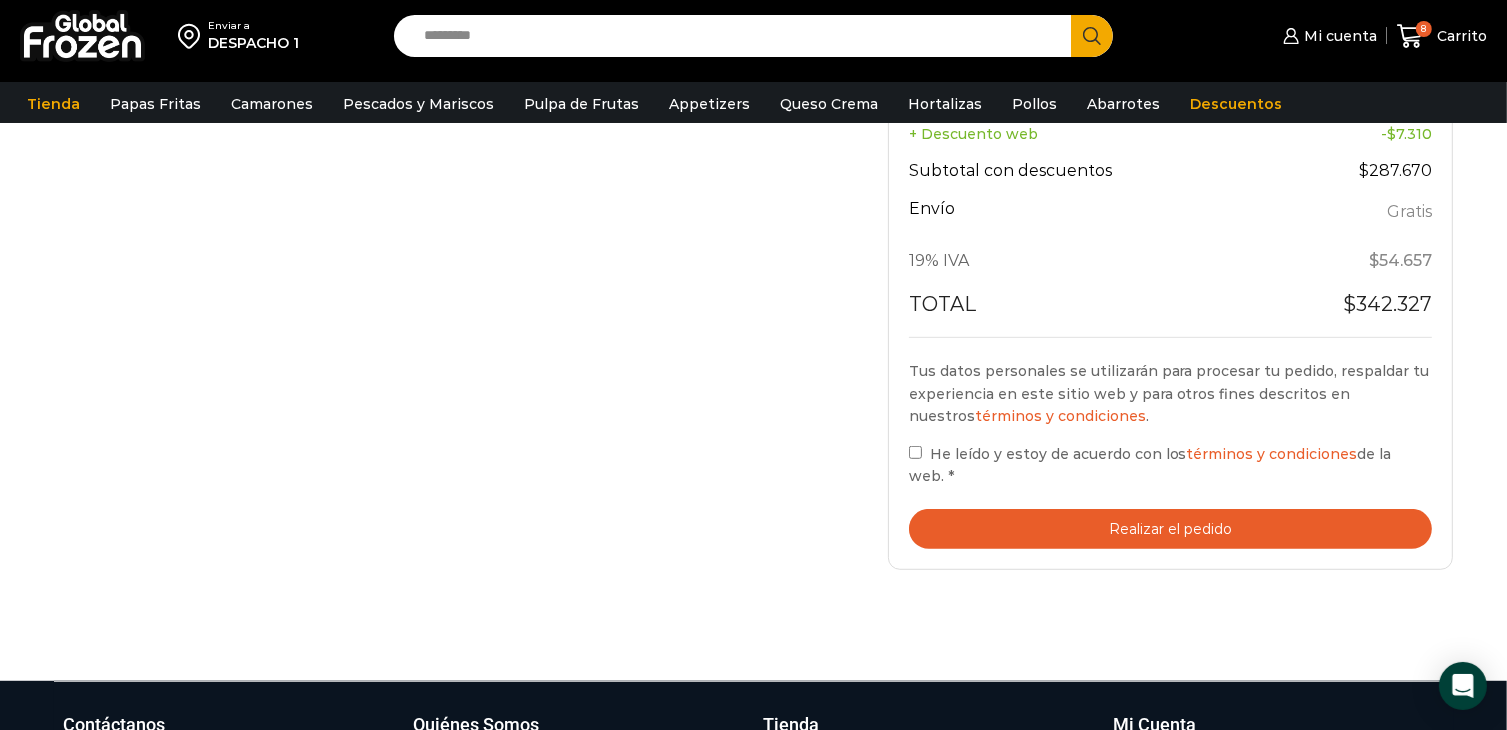 click on "Realizar el pedido" at bounding box center (1171, 529) 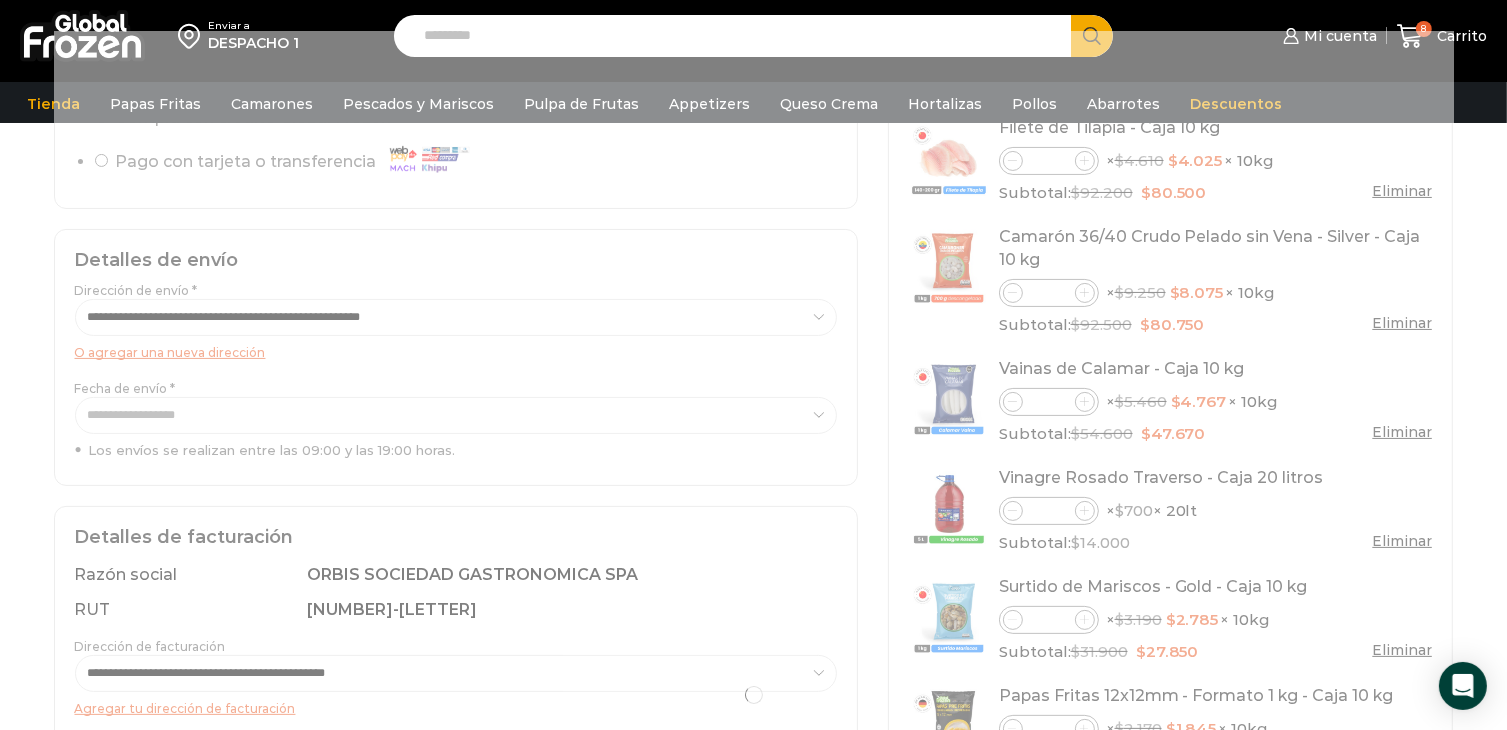 scroll, scrollTop: 200, scrollLeft: 0, axis: vertical 